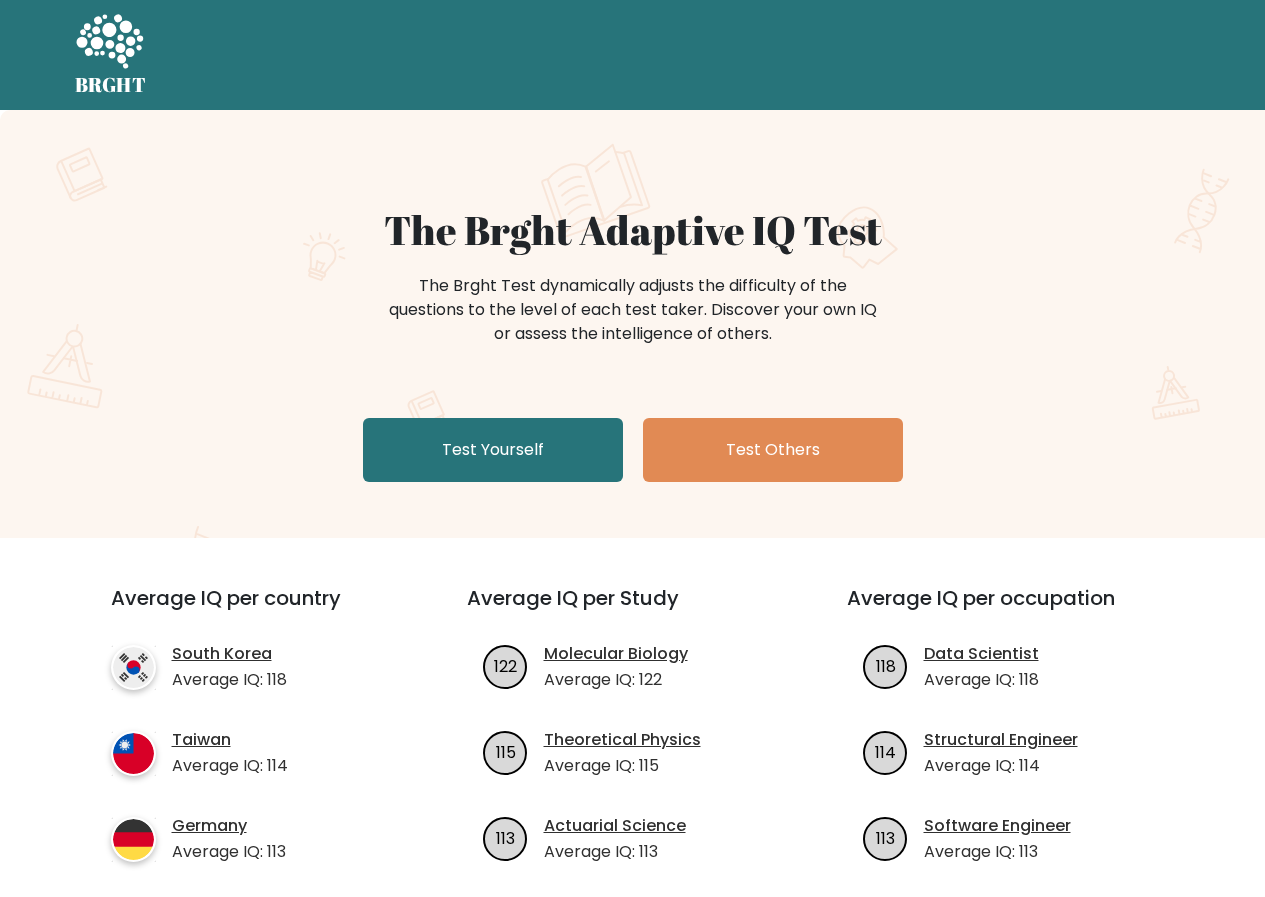 scroll, scrollTop: 0, scrollLeft: 0, axis: both 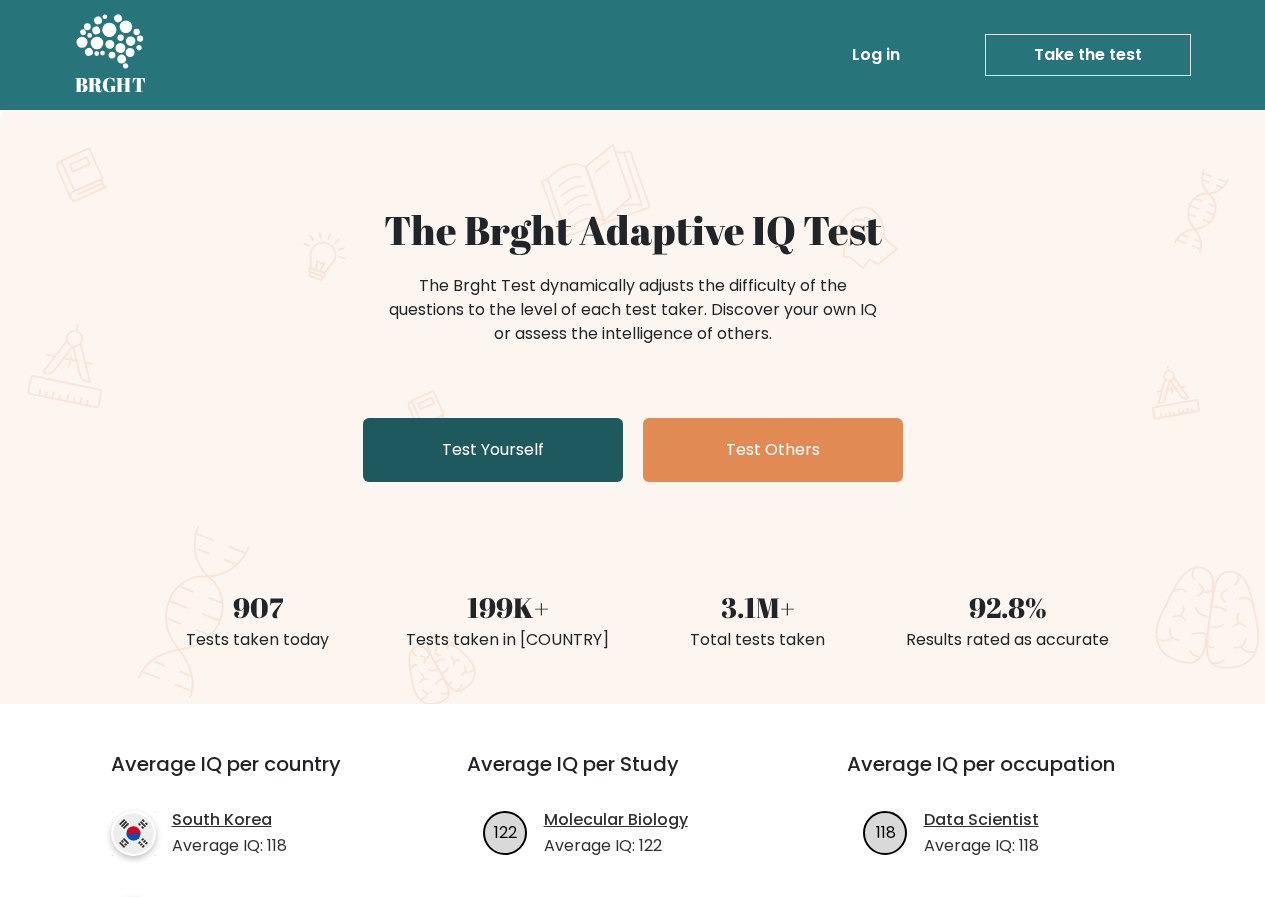 click on "Test Yourself" at bounding box center (493, 450) 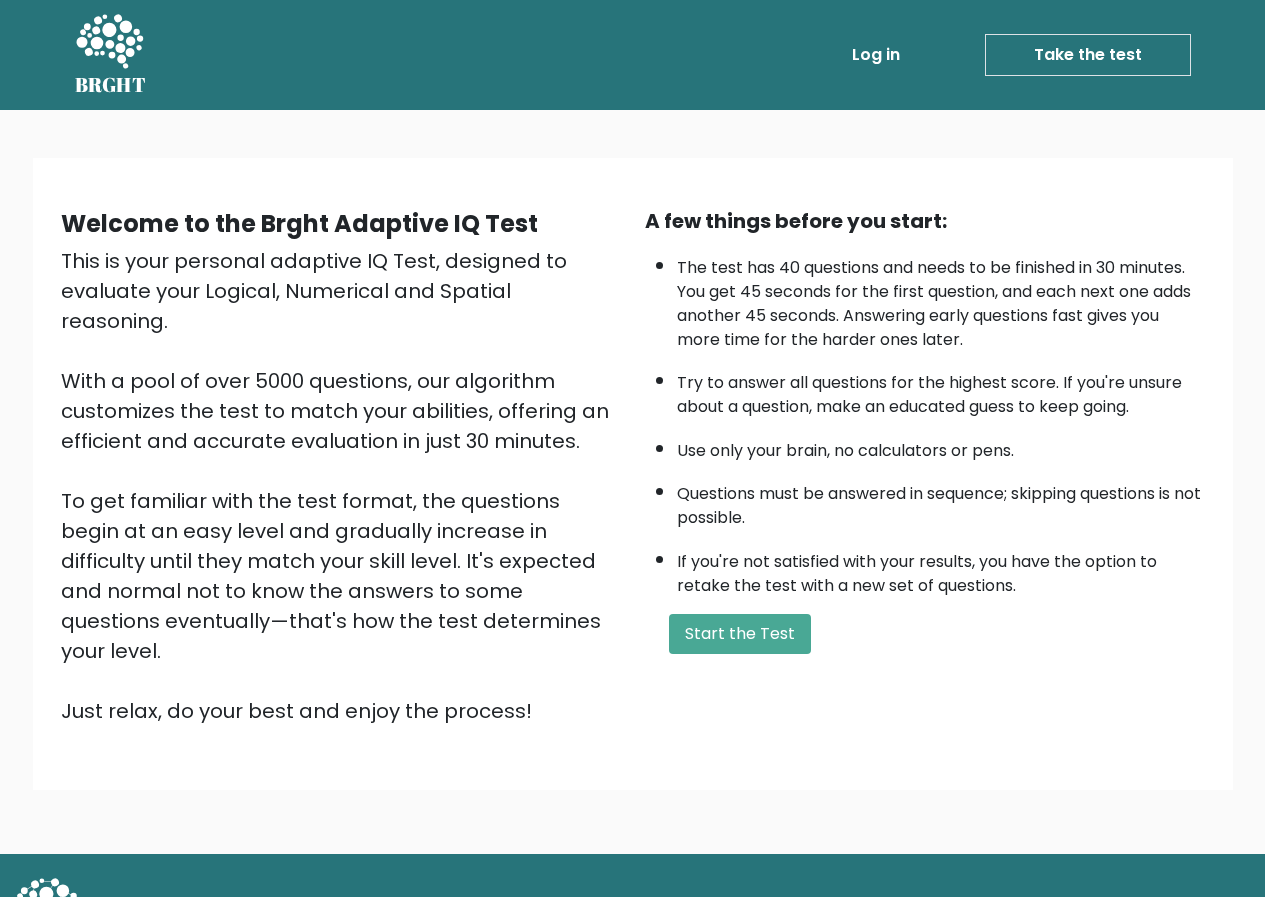 scroll, scrollTop: 0, scrollLeft: 0, axis: both 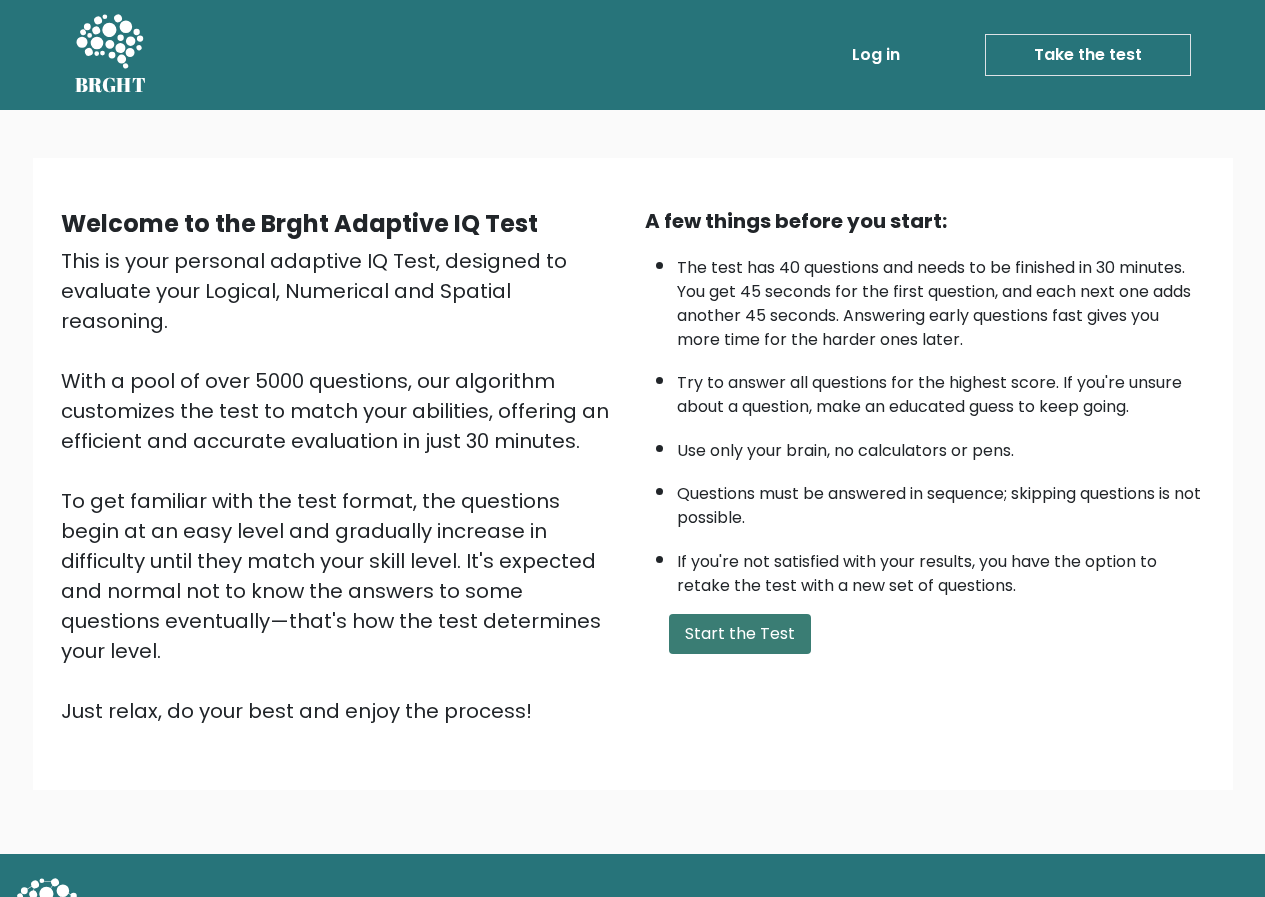 click on "Start the Test" at bounding box center (740, 634) 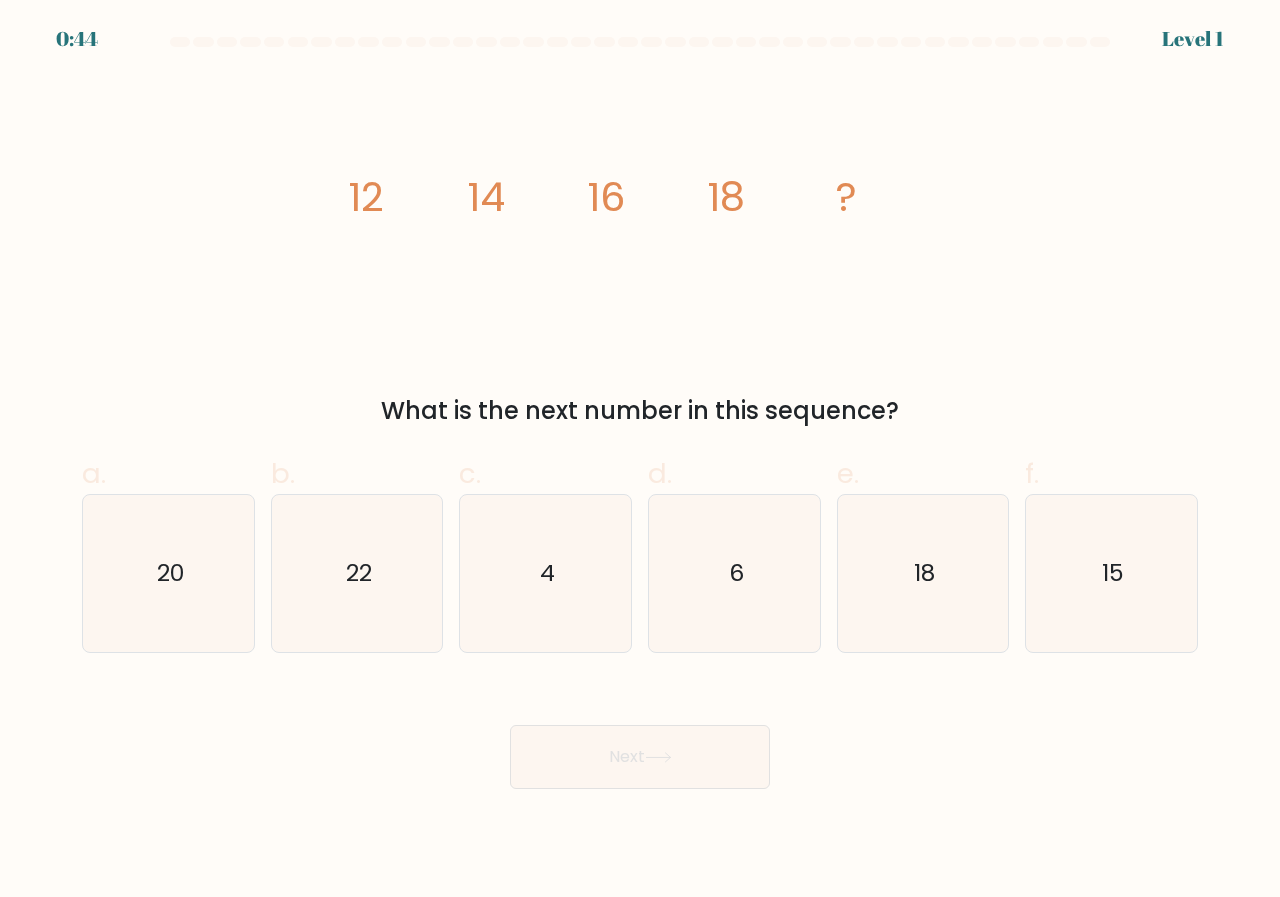 scroll, scrollTop: 0, scrollLeft: 0, axis: both 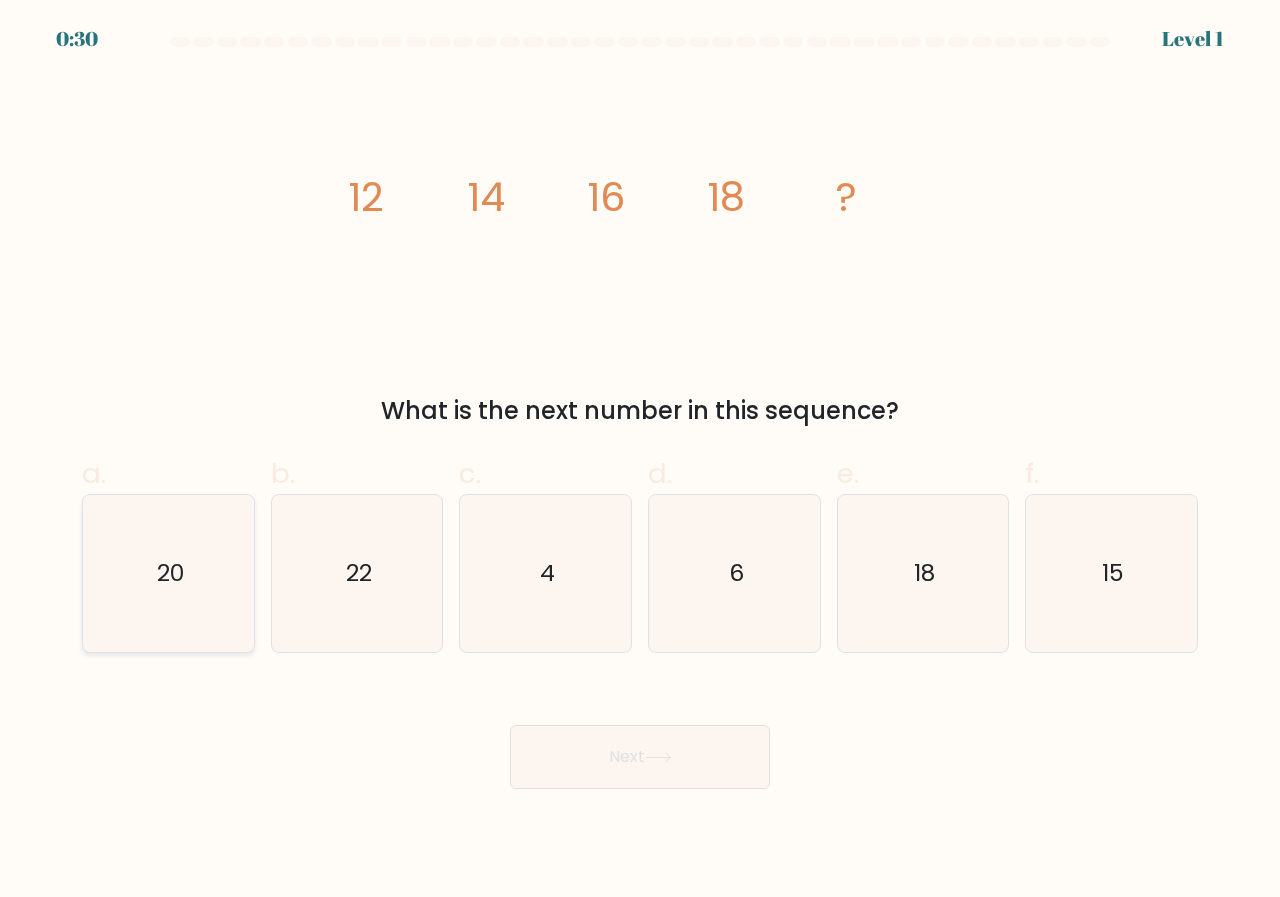 click on "20" 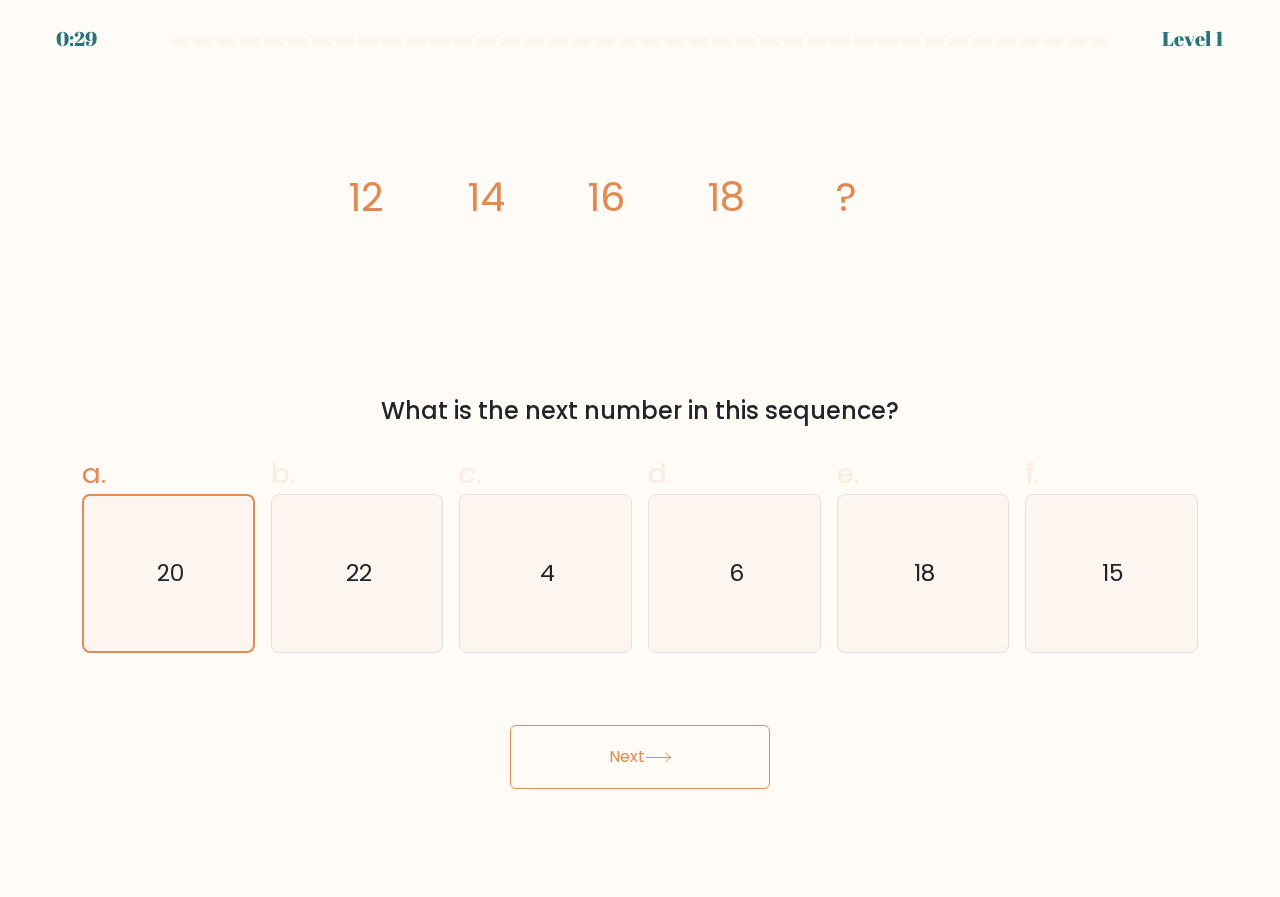 click on "Next" at bounding box center (640, 757) 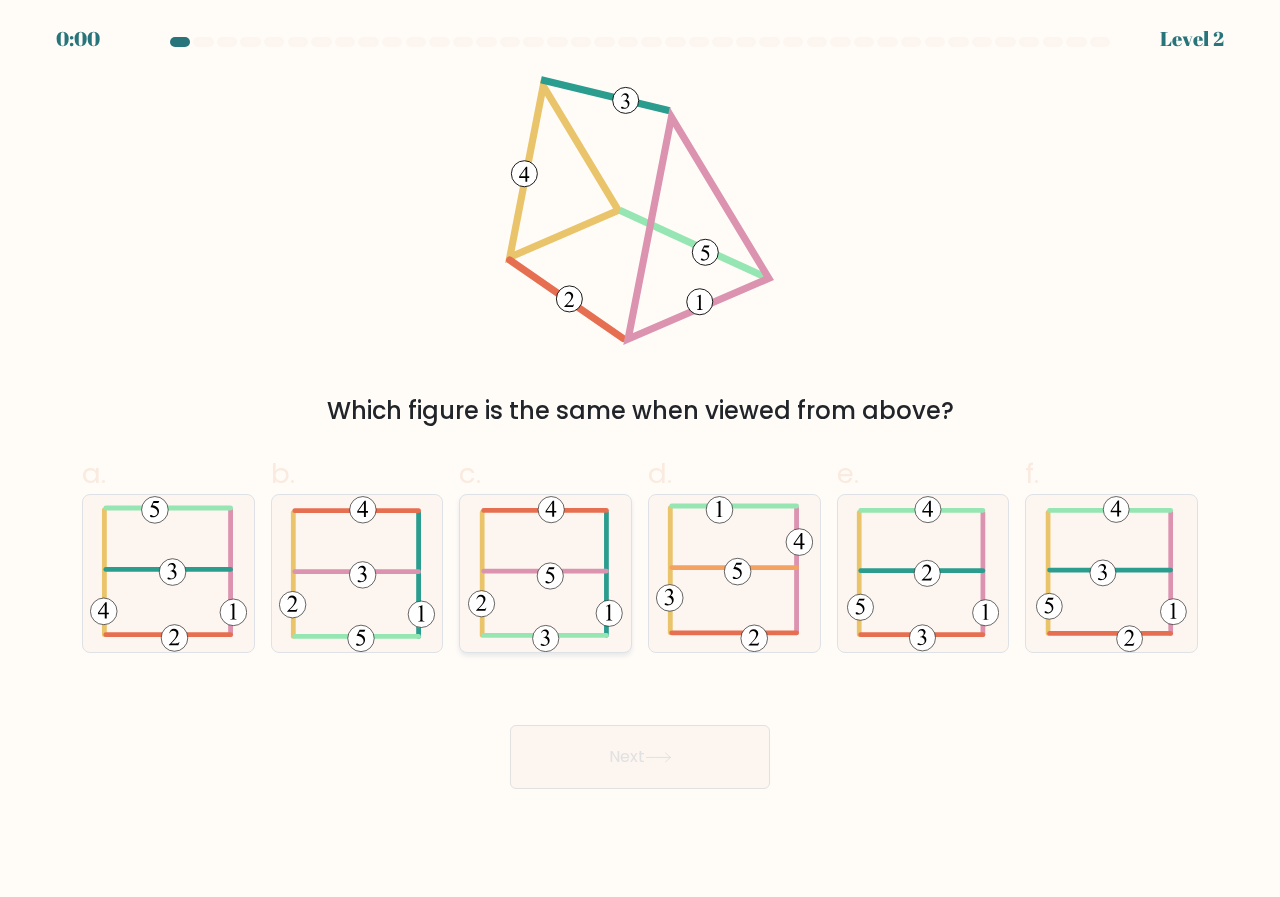 click 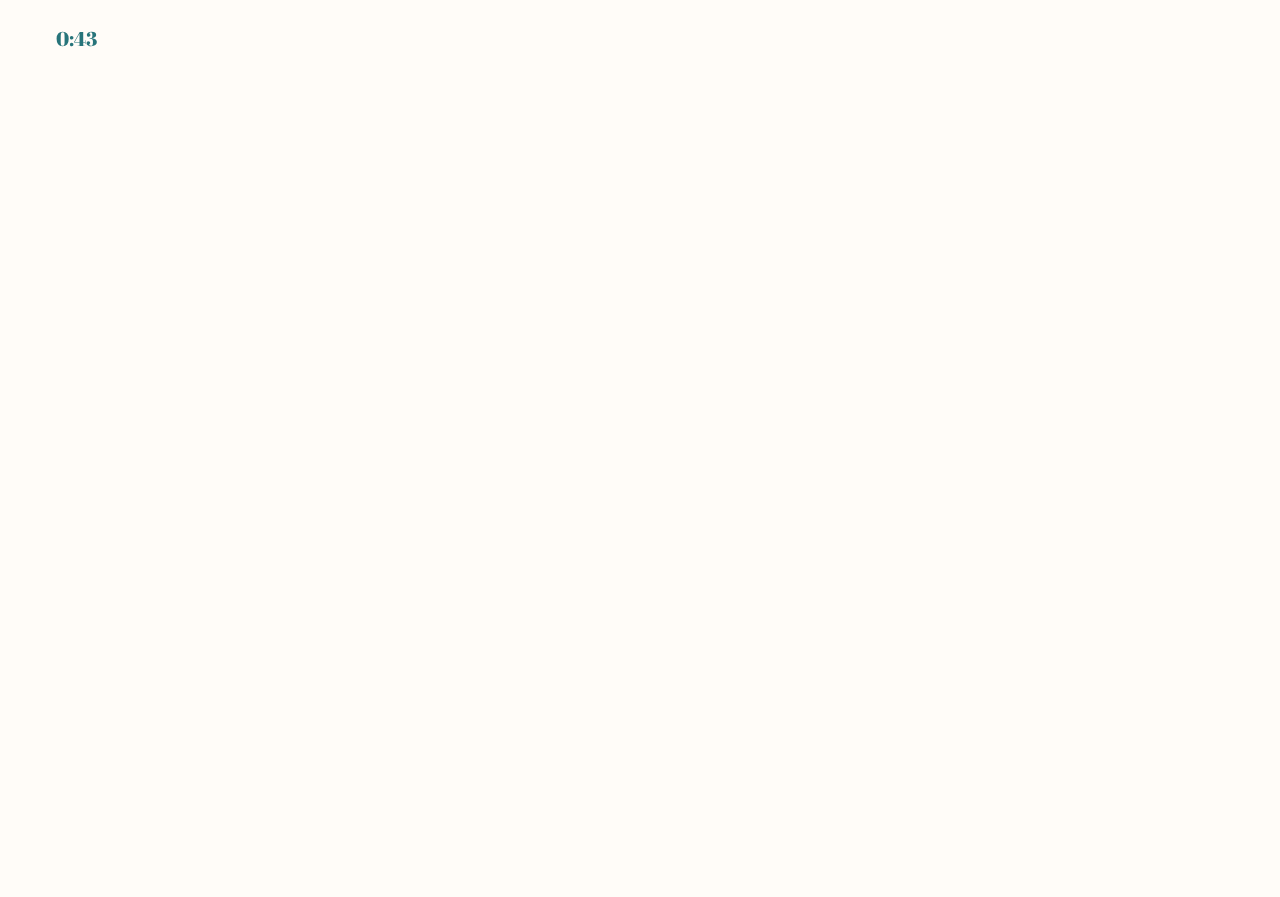 scroll, scrollTop: 0, scrollLeft: 0, axis: both 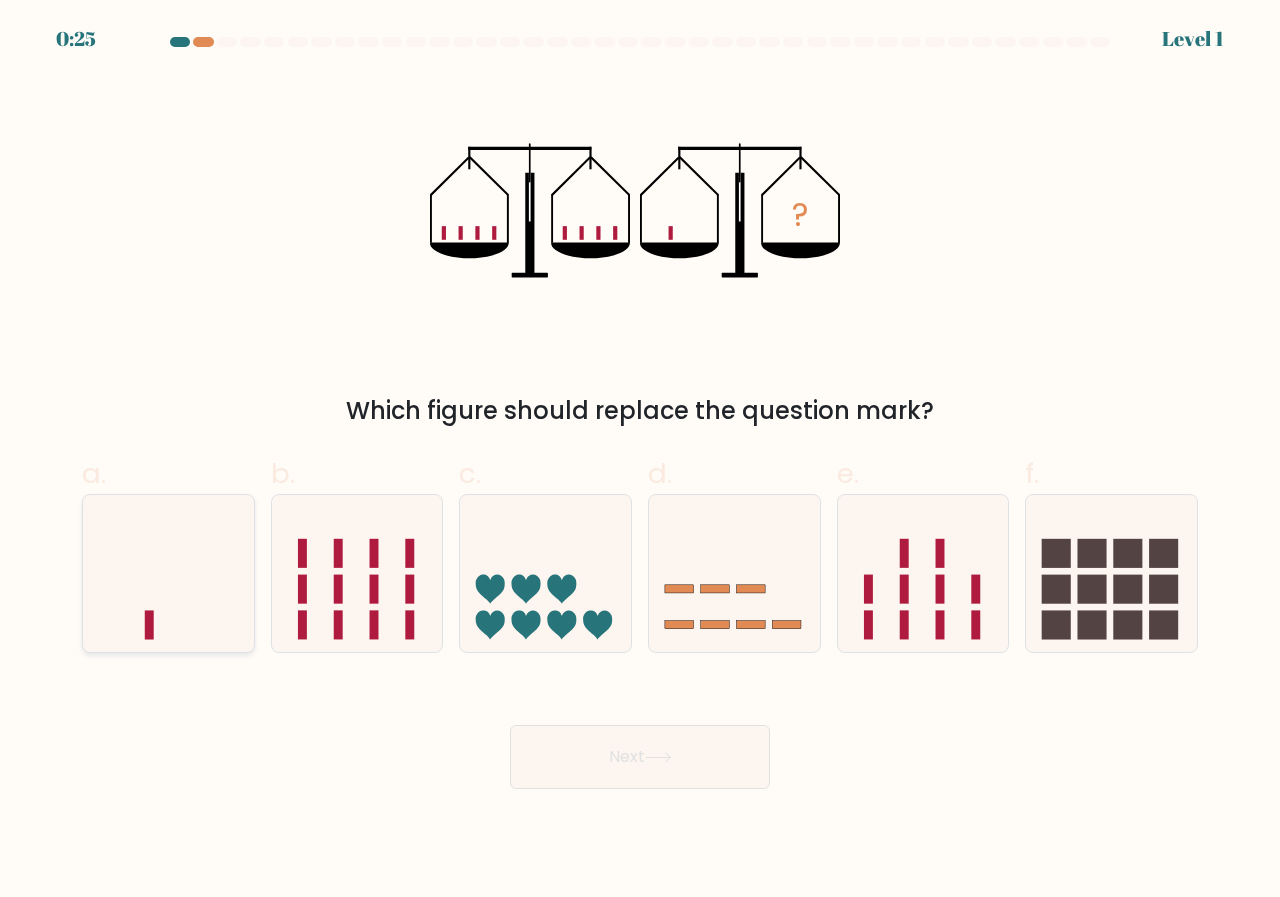 click 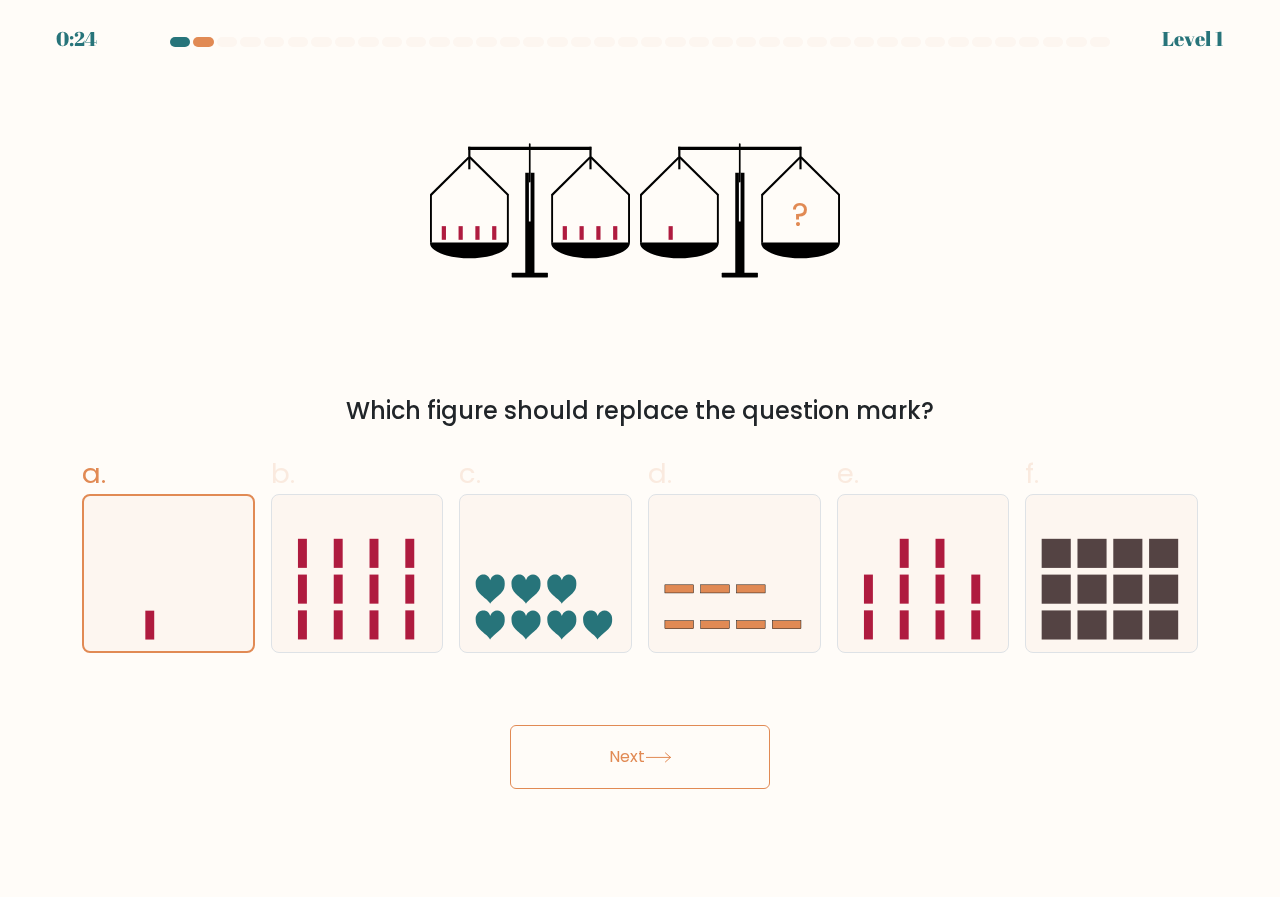 click on "Next" at bounding box center [640, 757] 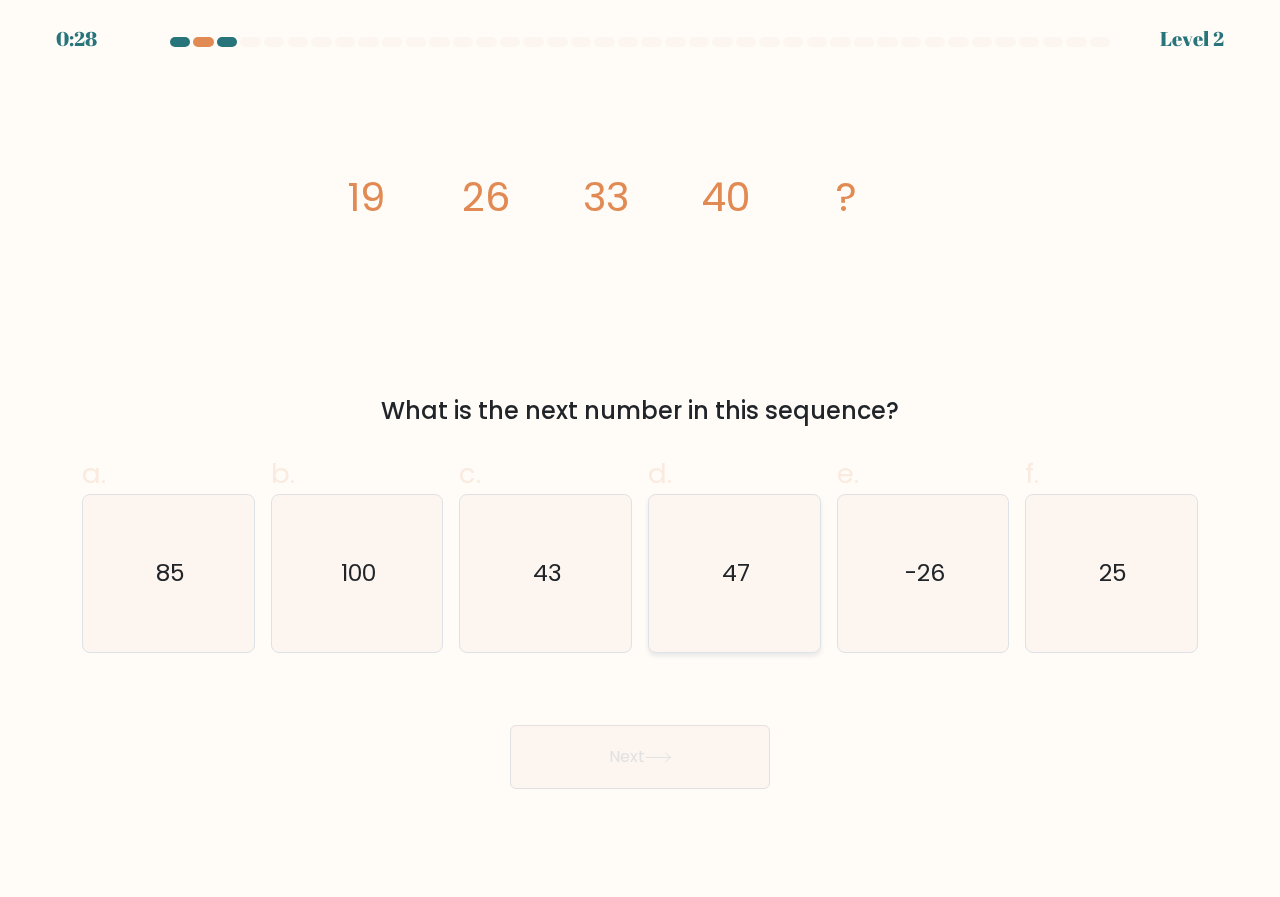 click on "47" 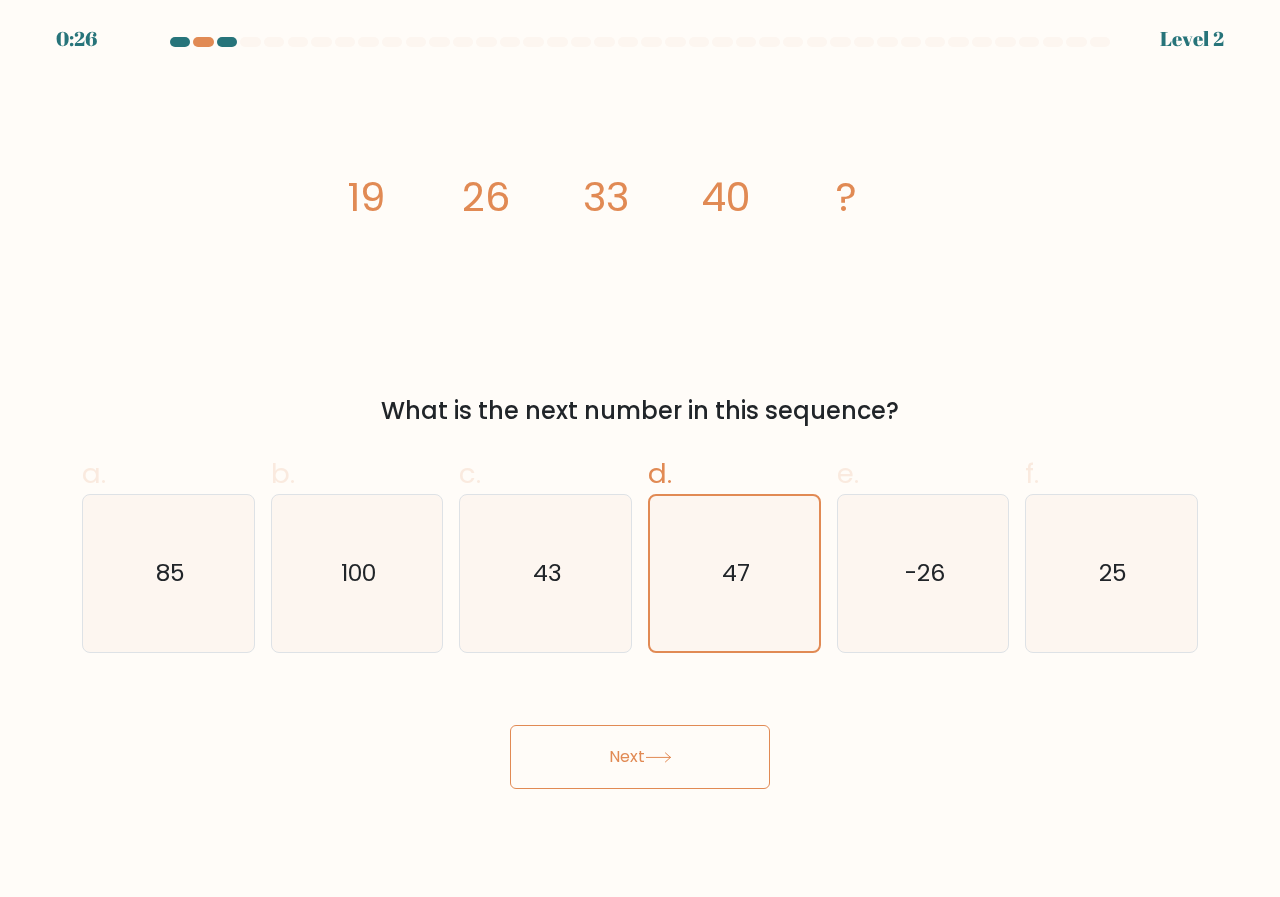 click on "Next" at bounding box center [640, 757] 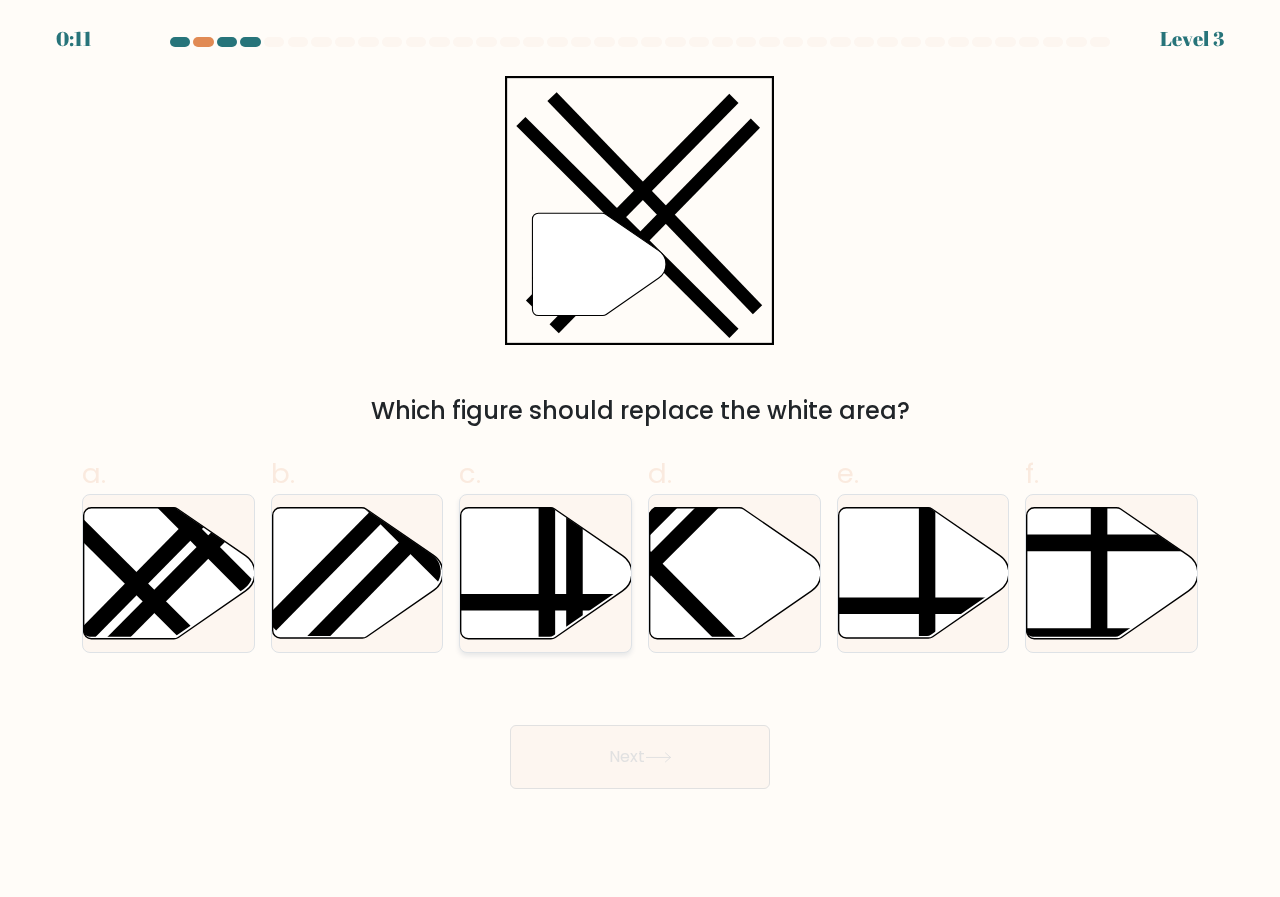 click 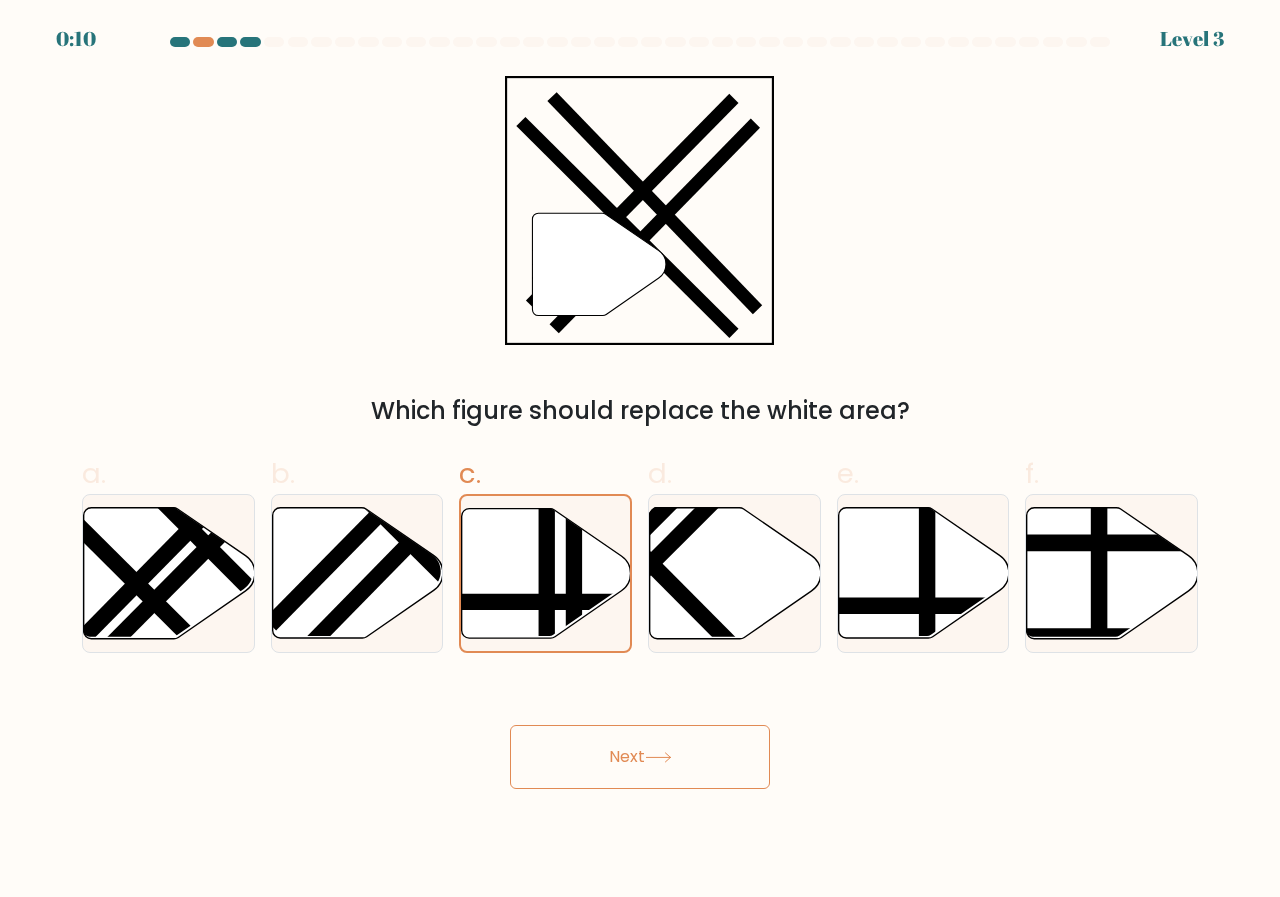click on "Next" at bounding box center [640, 757] 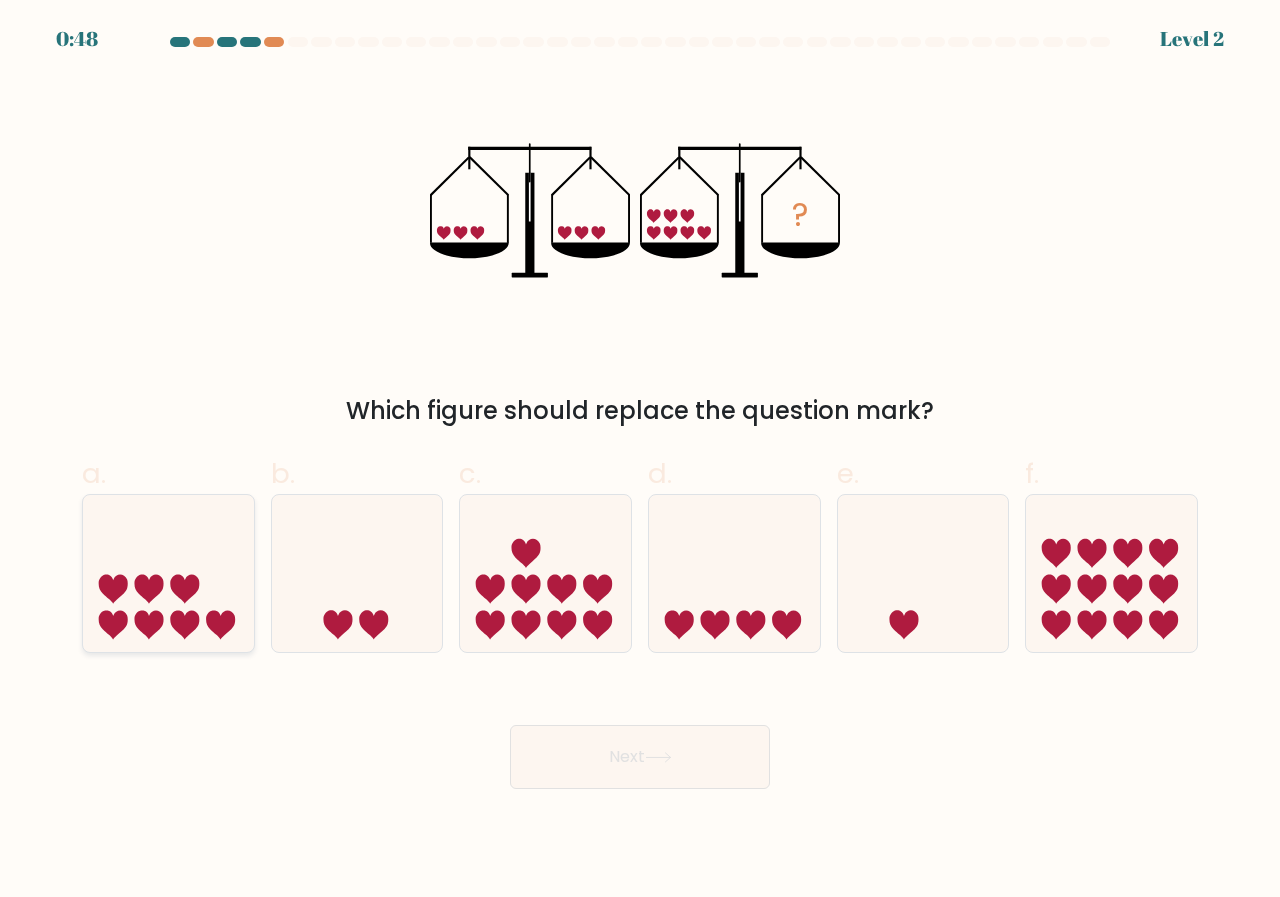 click 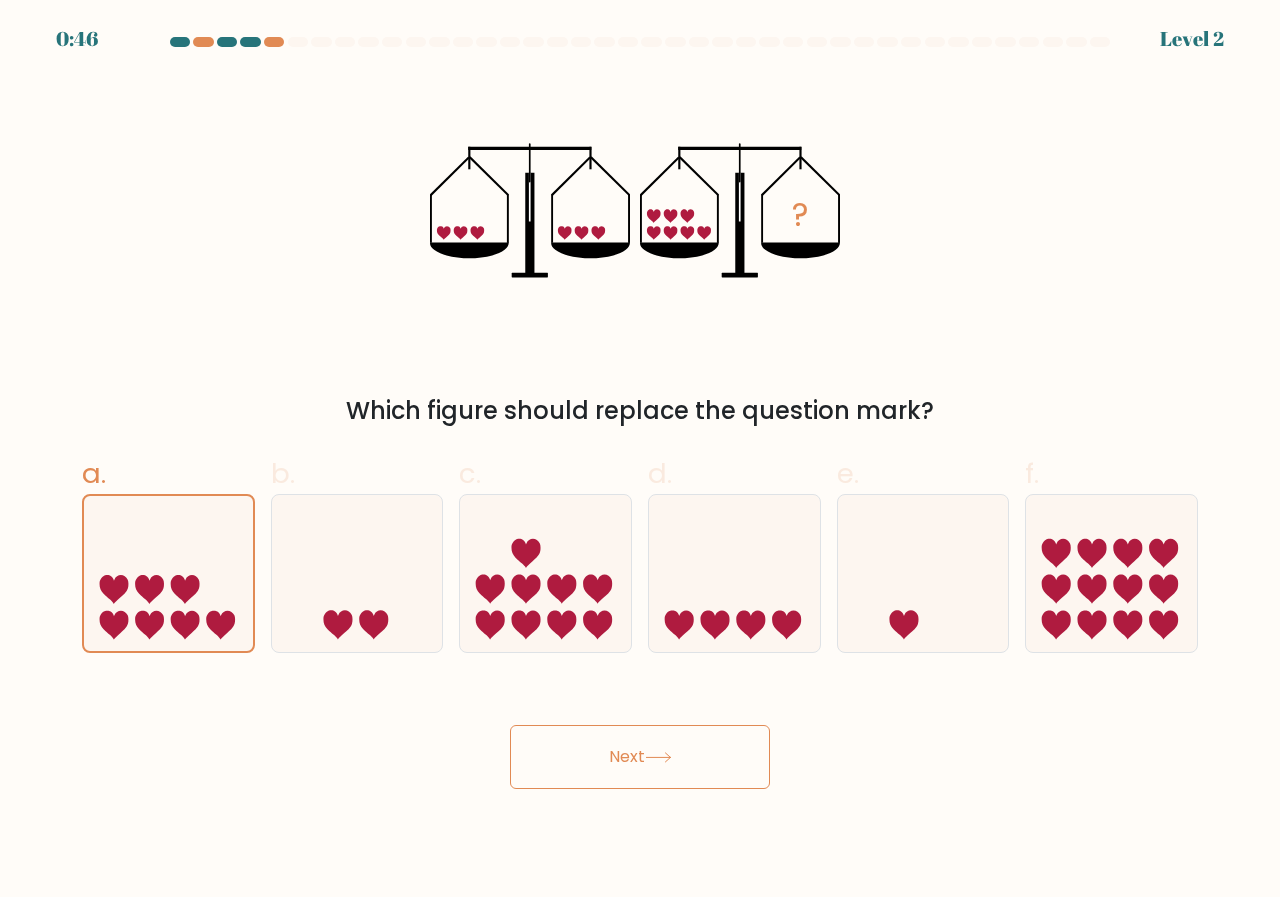 click on "Next" at bounding box center (640, 757) 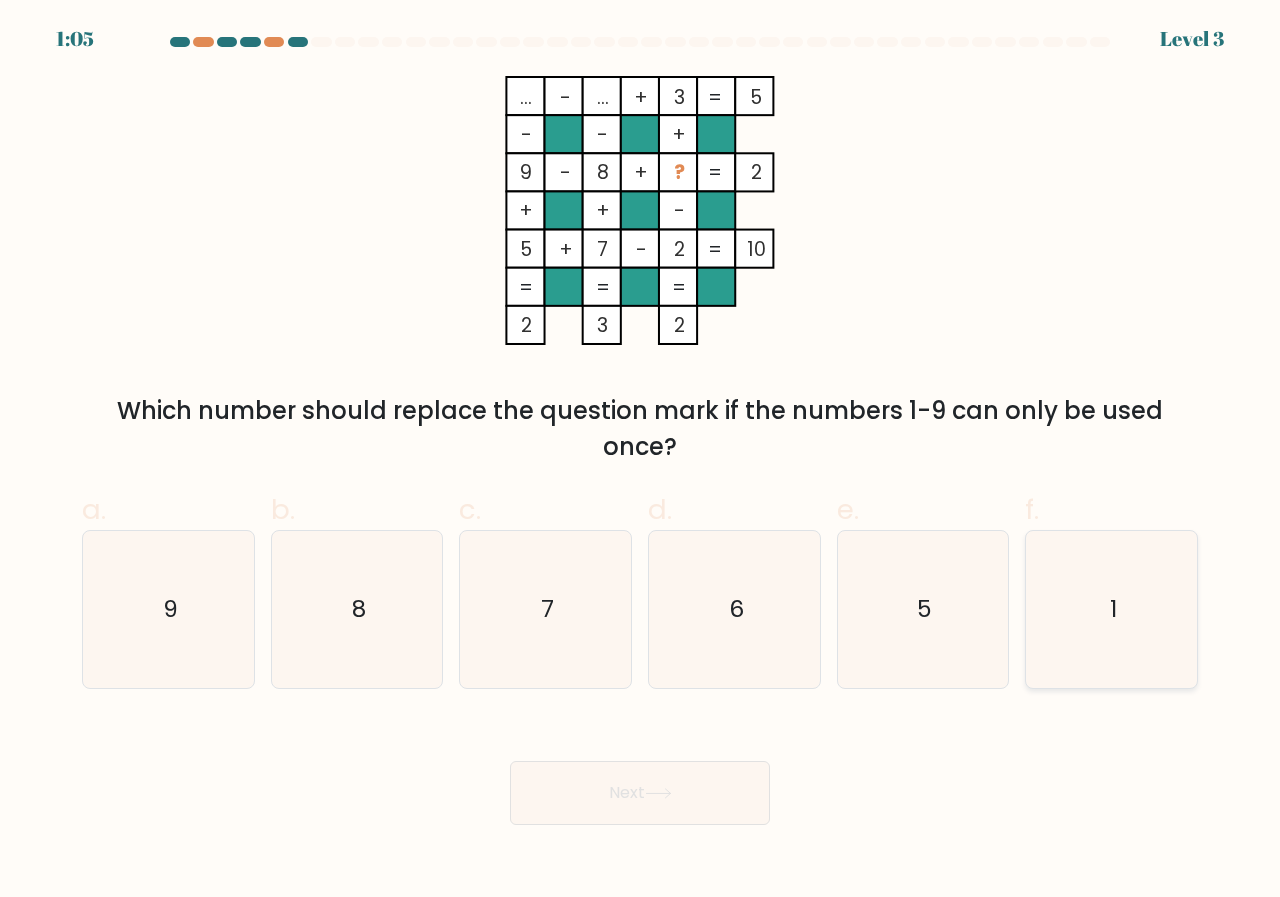 click on "1" 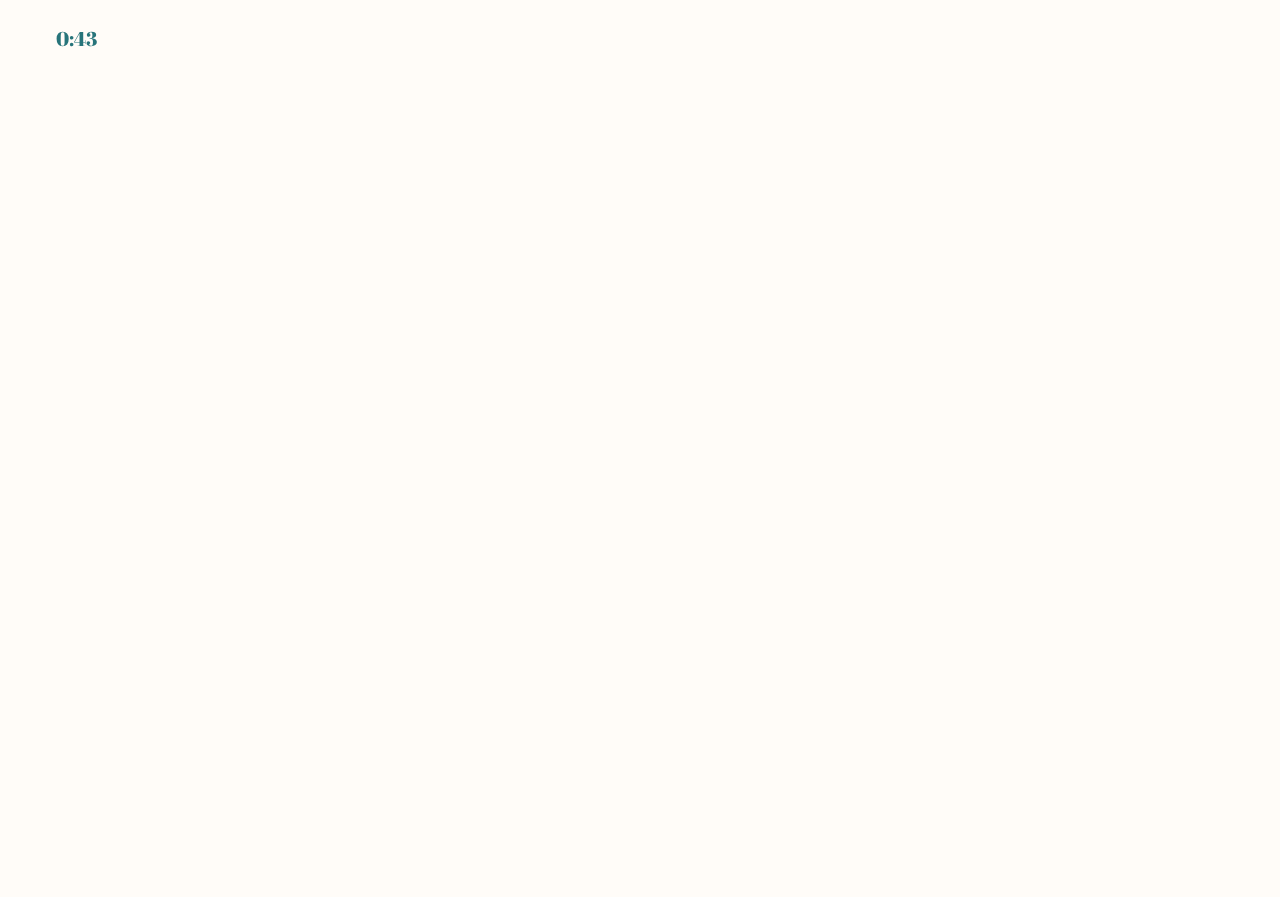 scroll, scrollTop: 0, scrollLeft: 0, axis: both 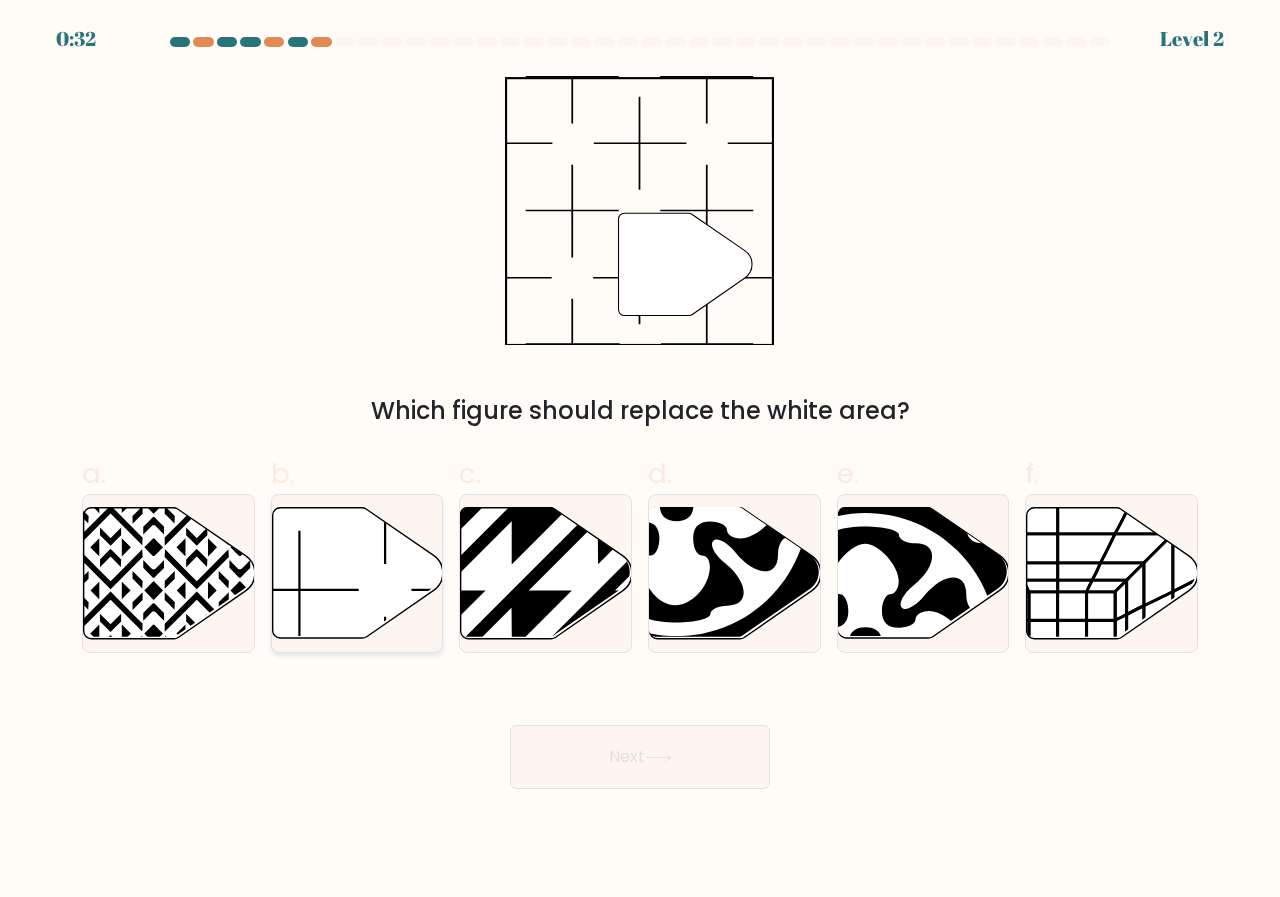 click 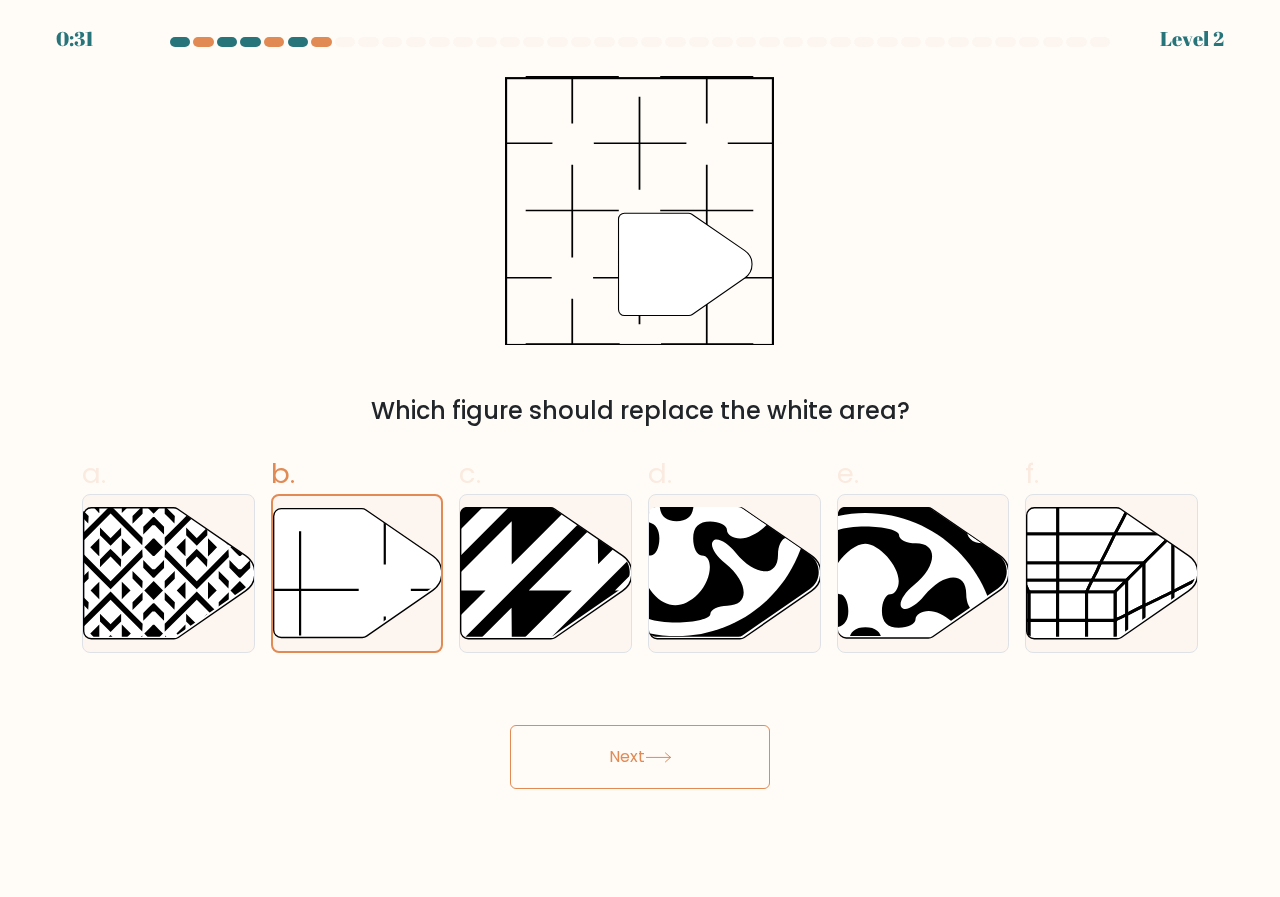 click on "Next" at bounding box center [640, 757] 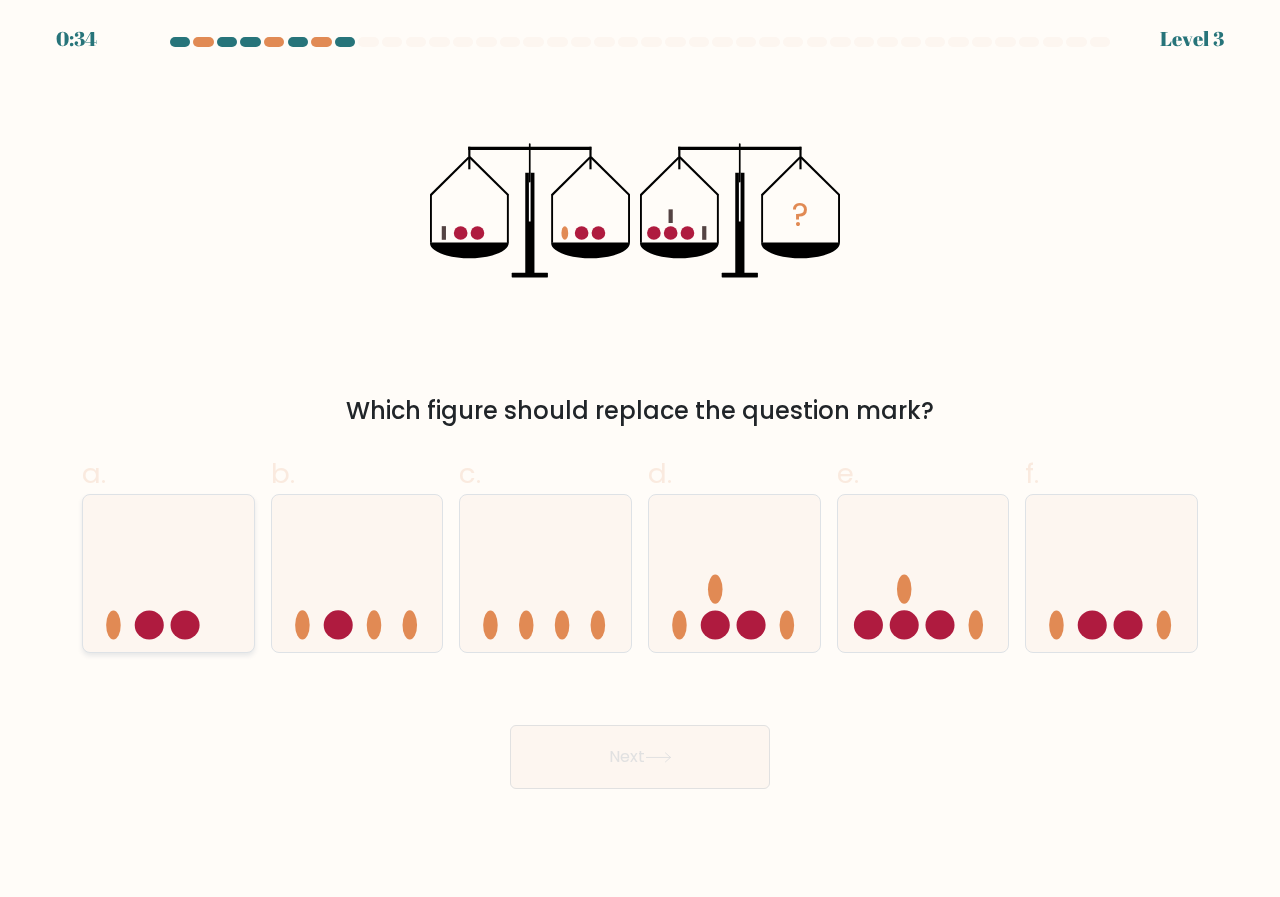 click 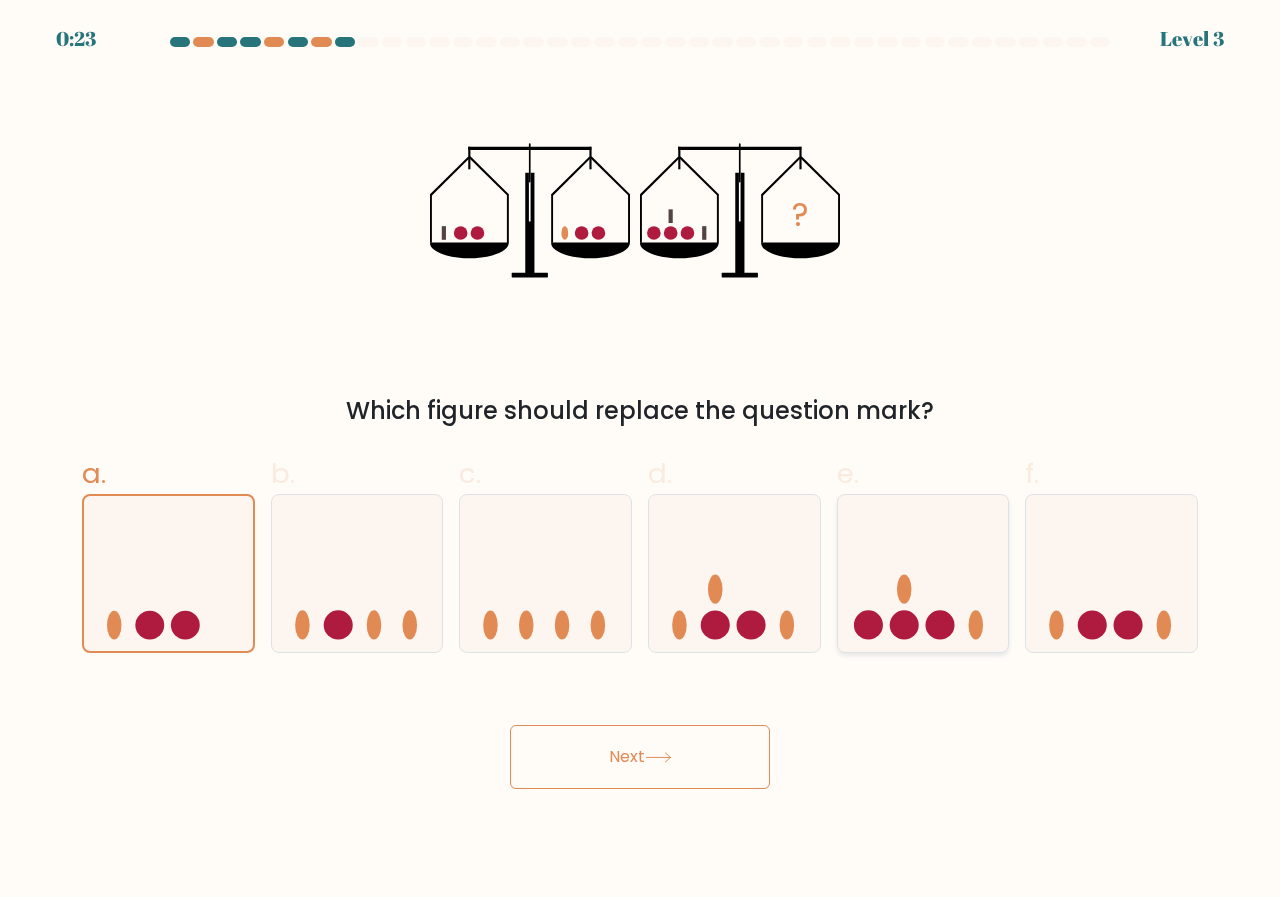 click 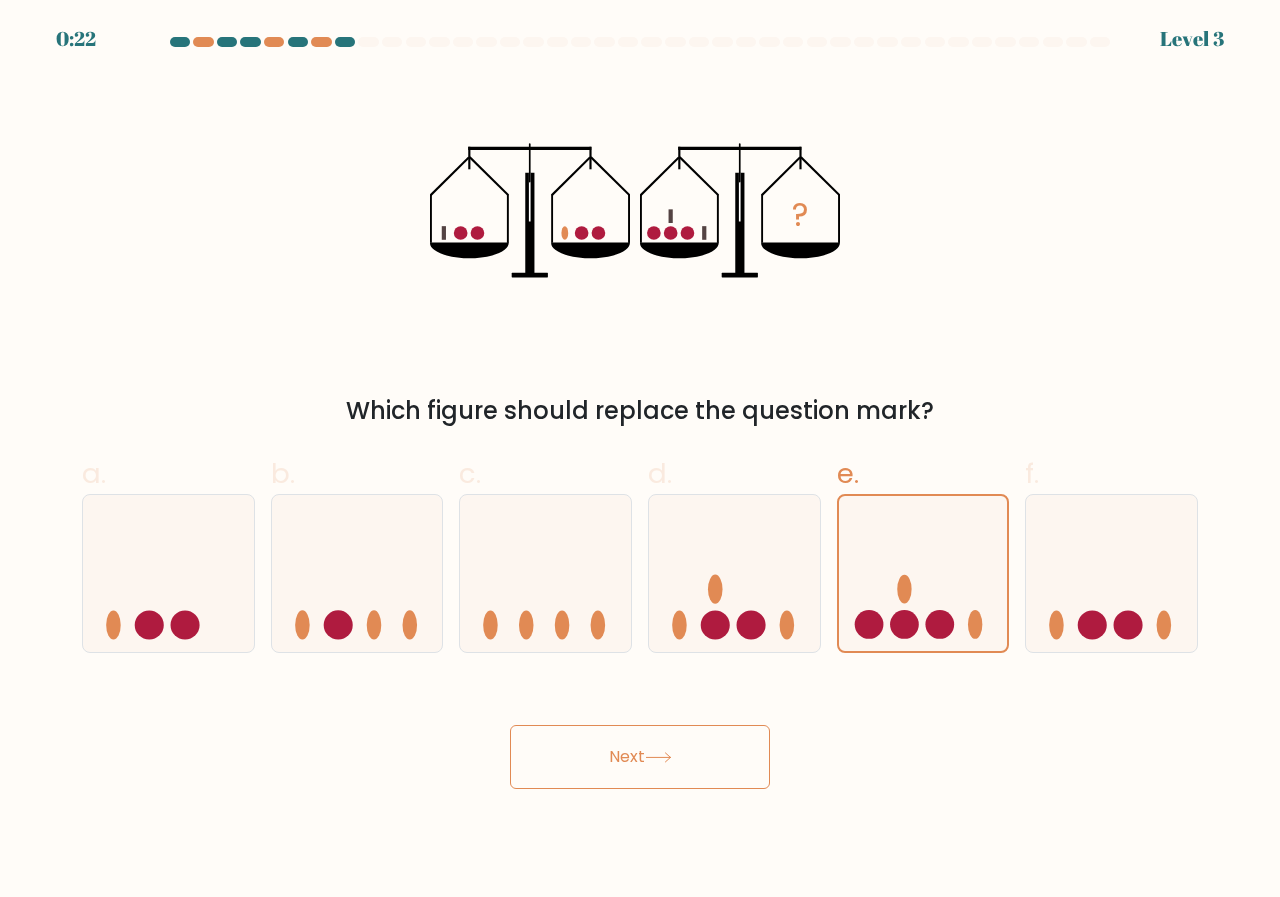 click on "Next" at bounding box center [640, 757] 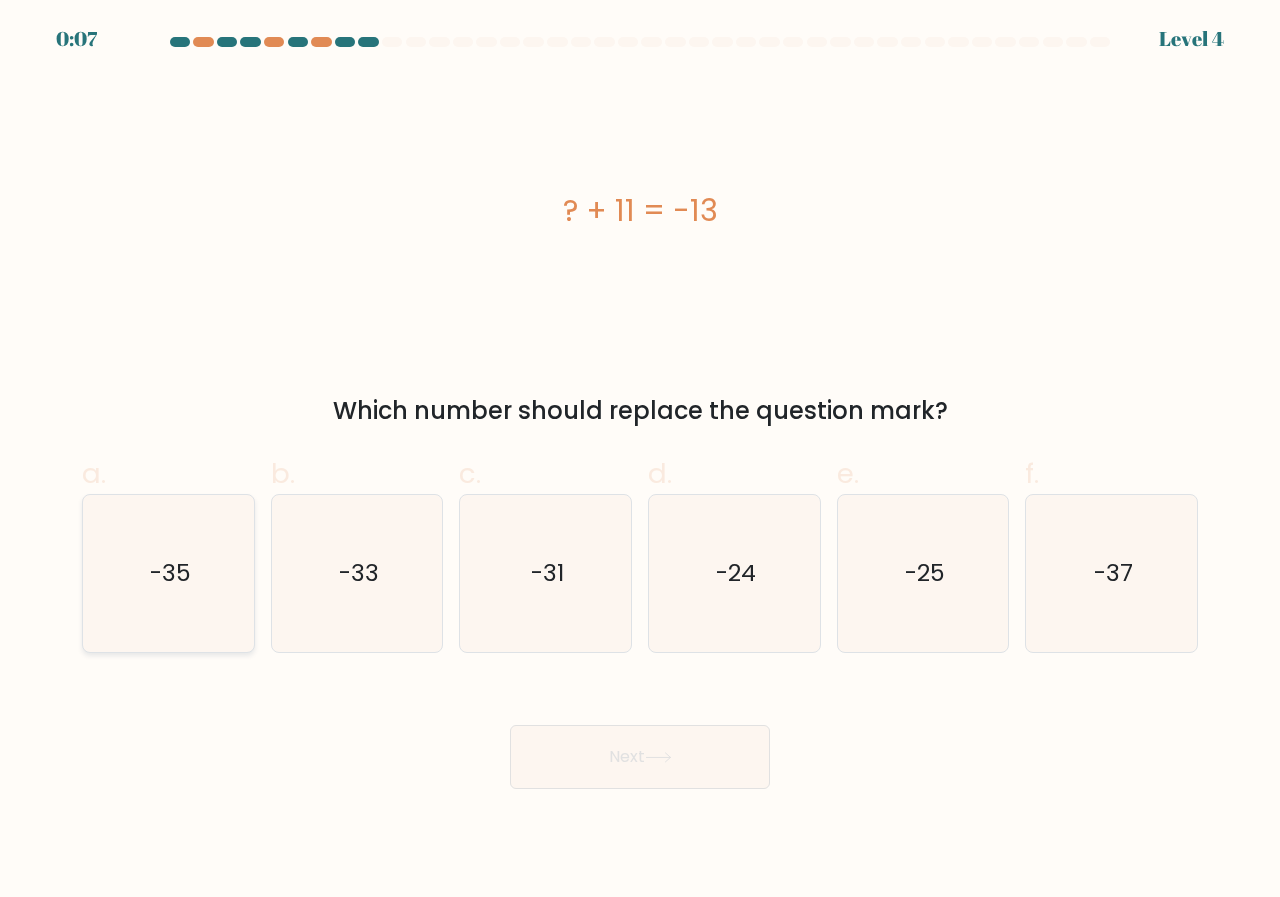 click on "-35" 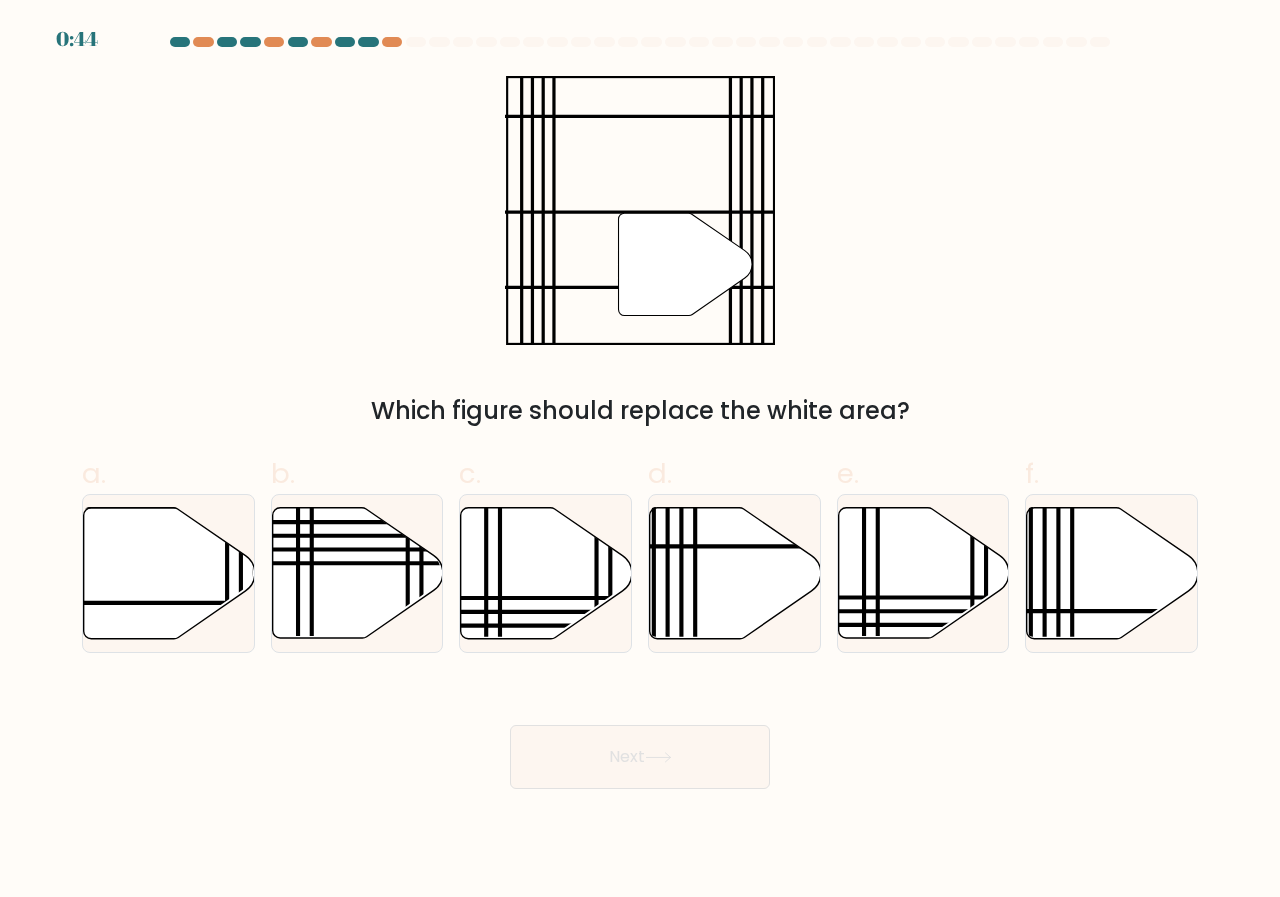 scroll, scrollTop: 0, scrollLeft: 0, axis: both 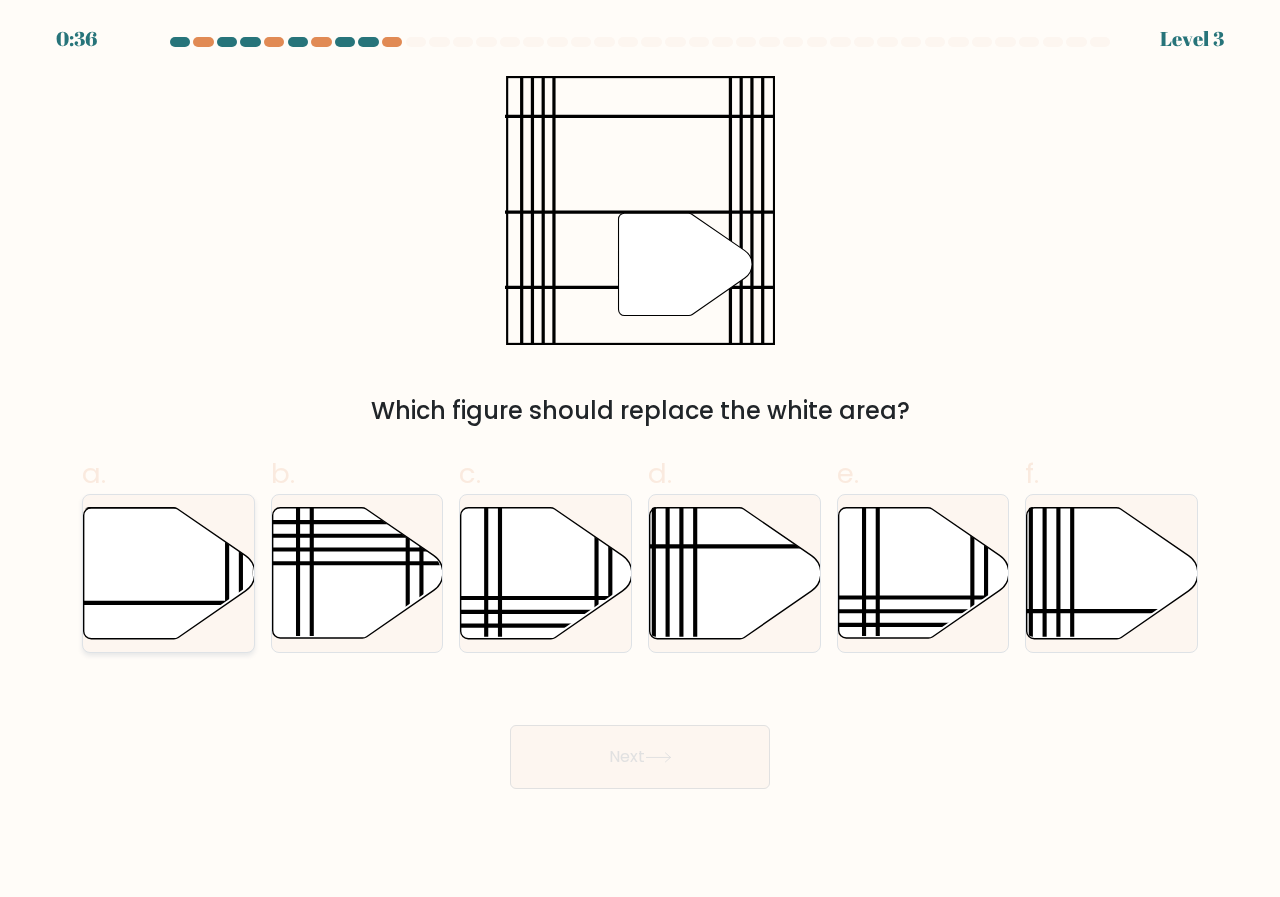 click 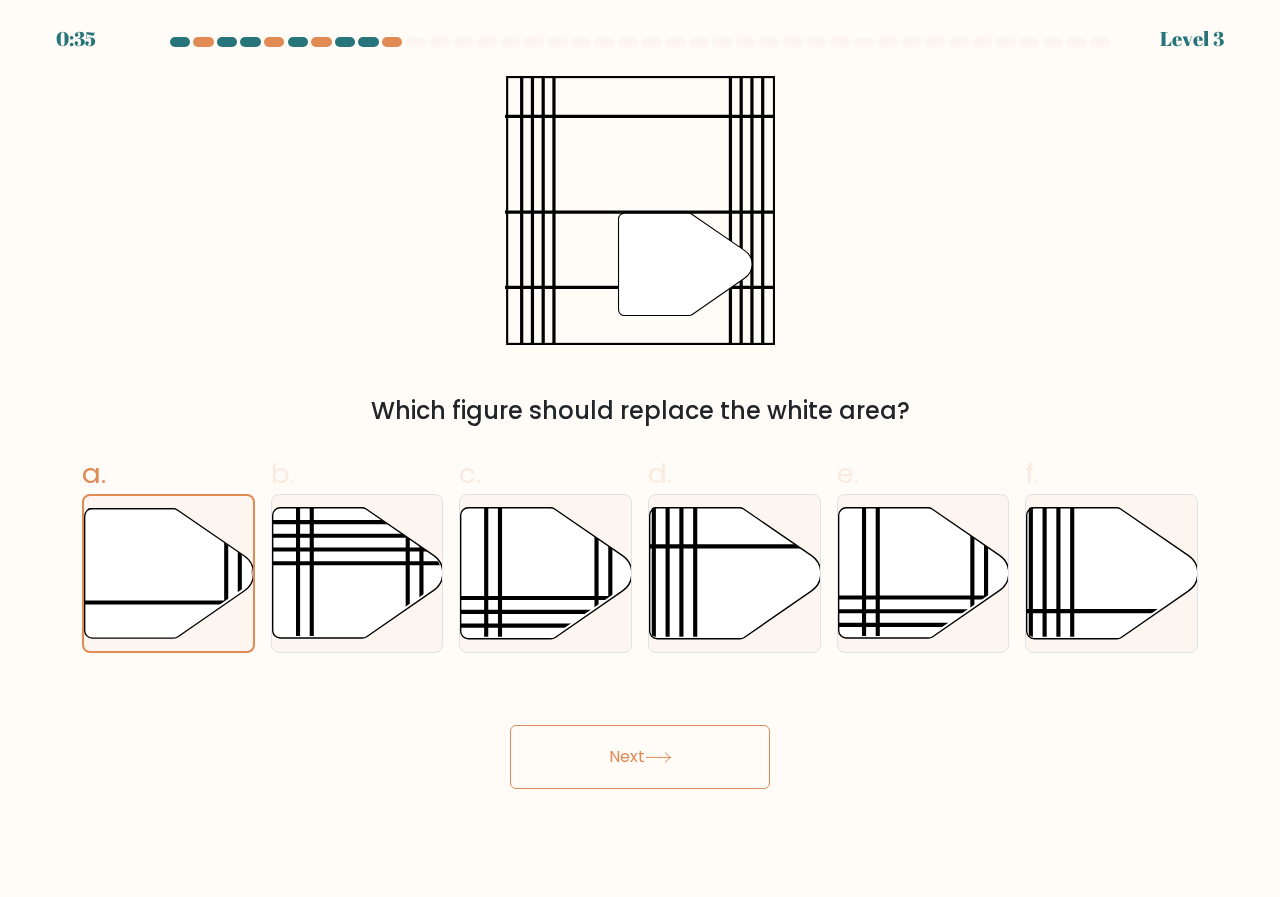 drag, startPoint x: 539, startPoint y: 751, endPoint x: 543, endPoint y: 731, distance: 20.396078 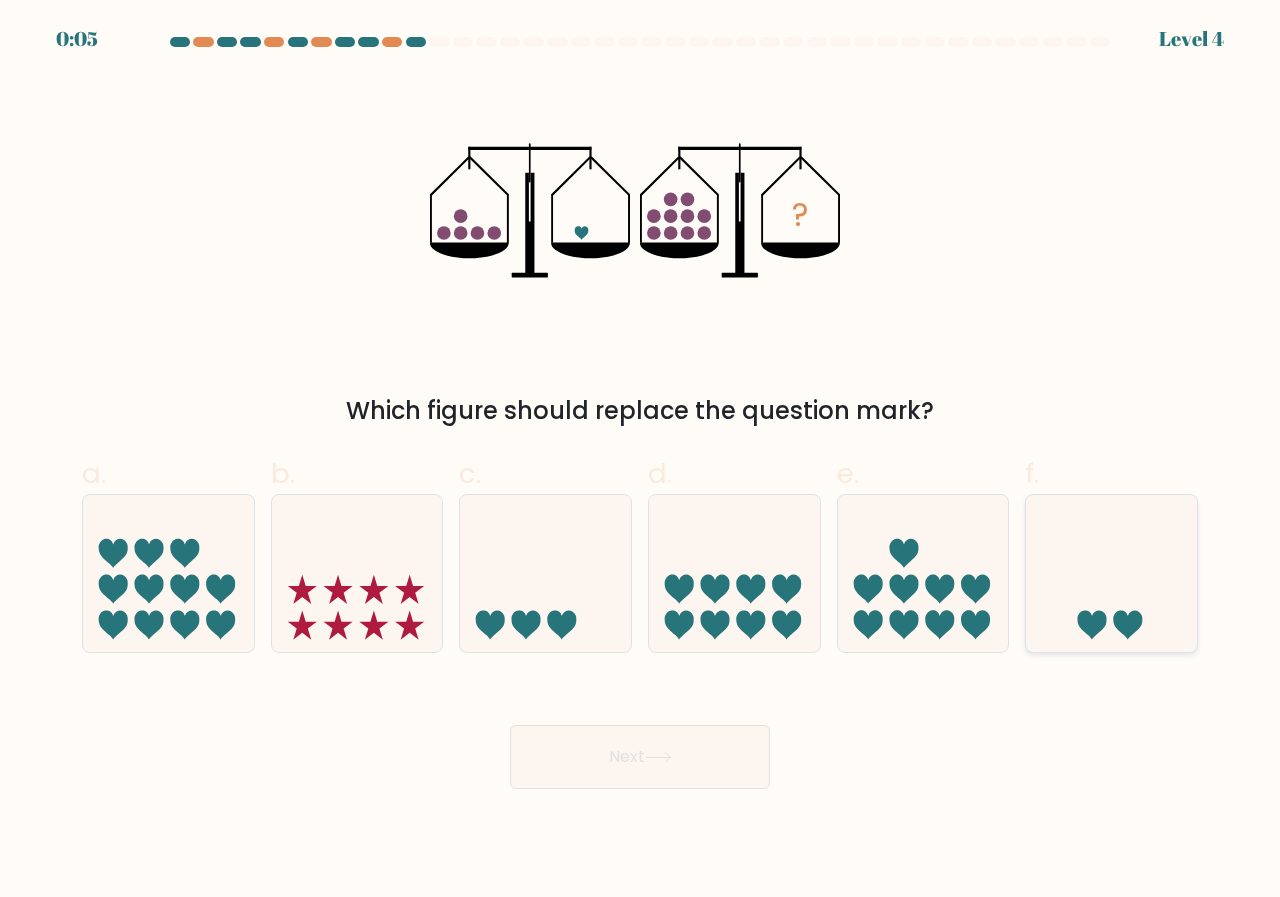 click 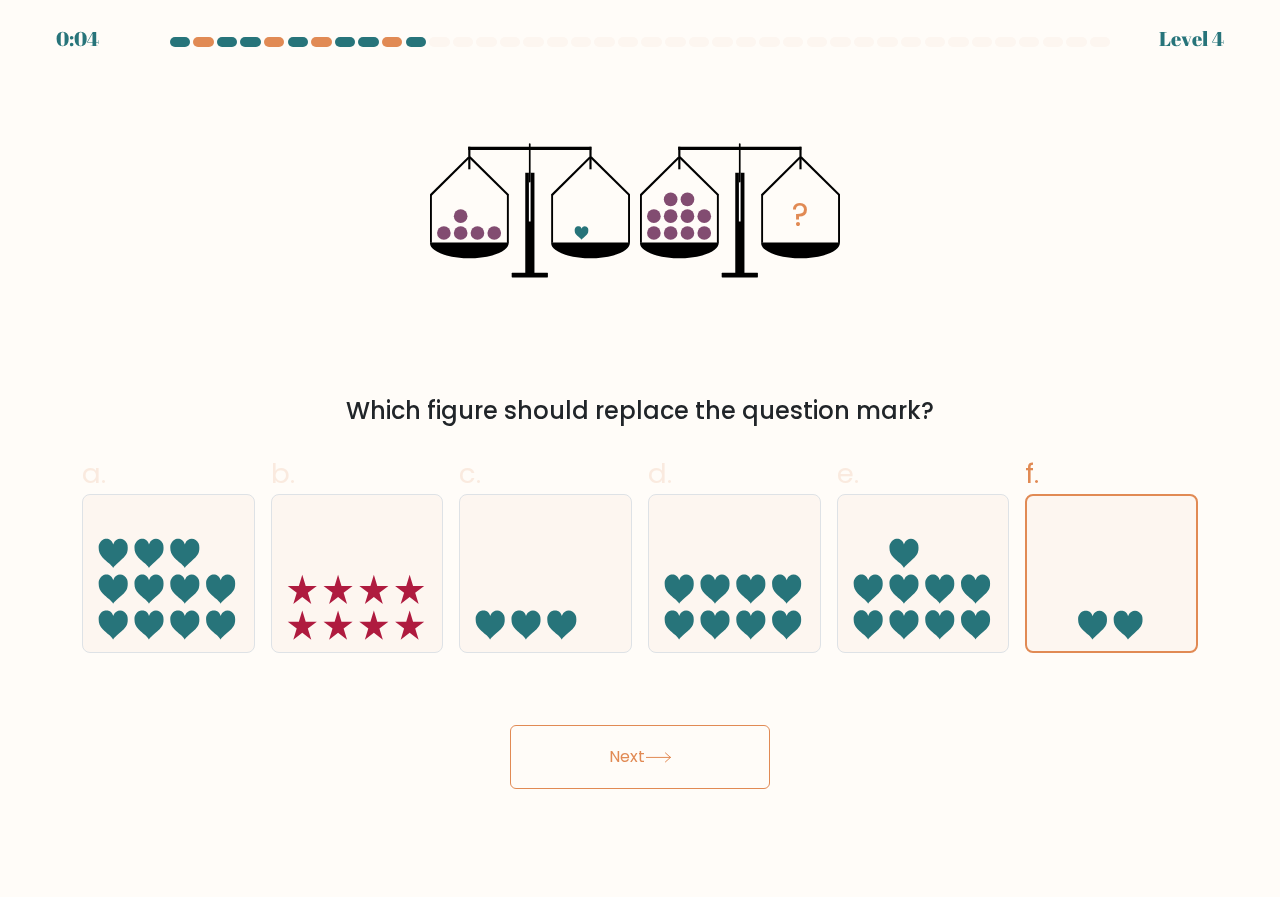 click on "Next" at bounding box center [640, 757] 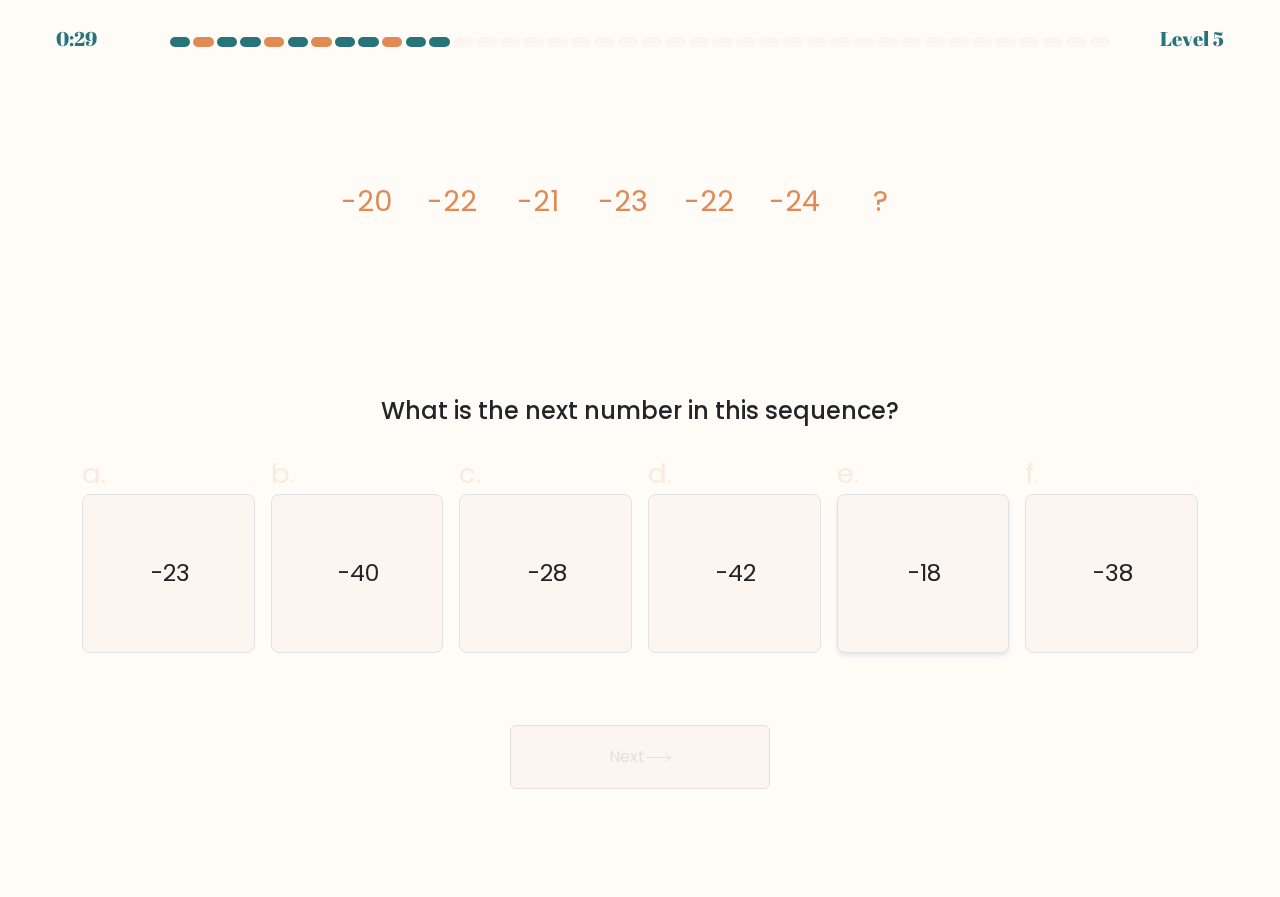 click on "-18" 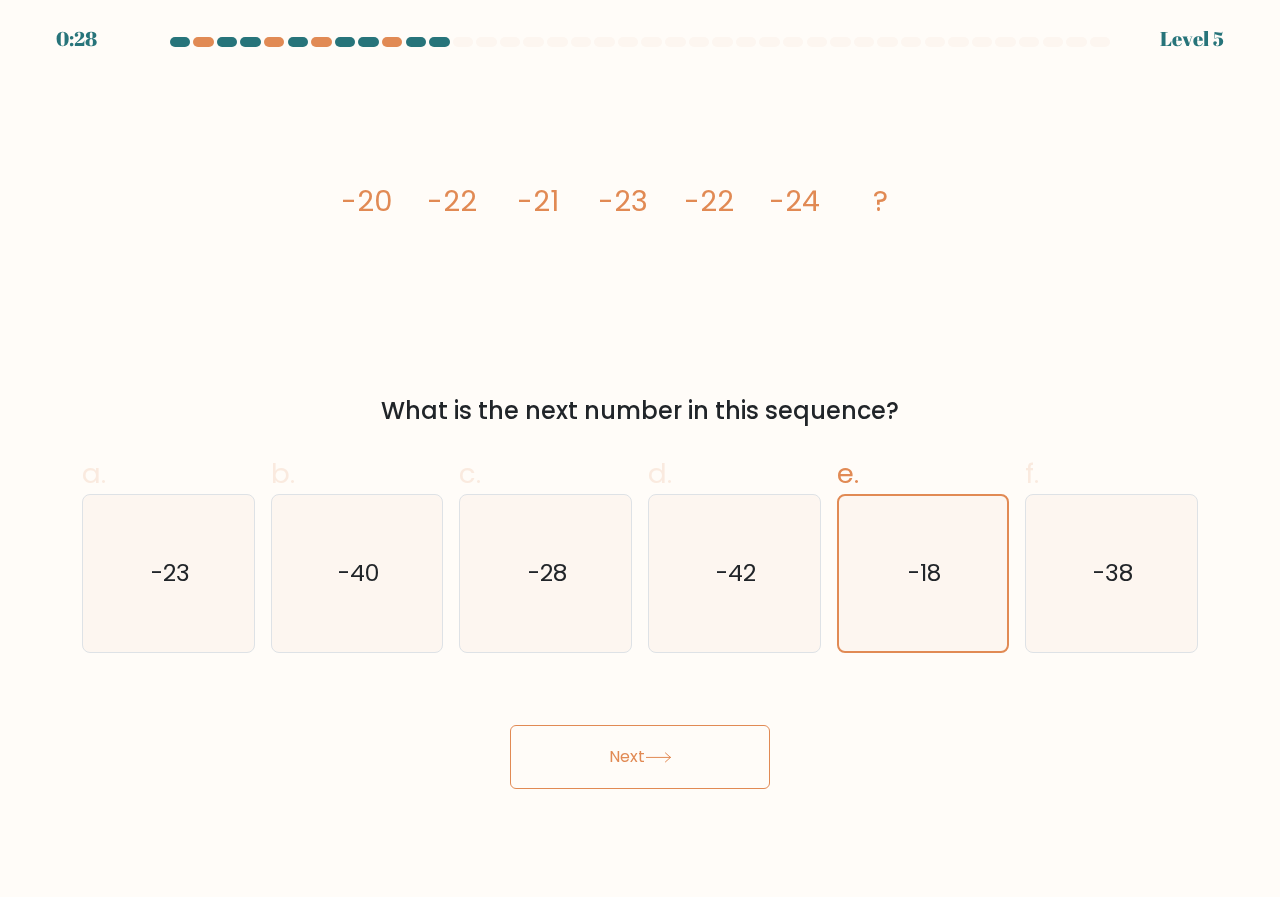 click on "Next" at bounding box center (640, 757) 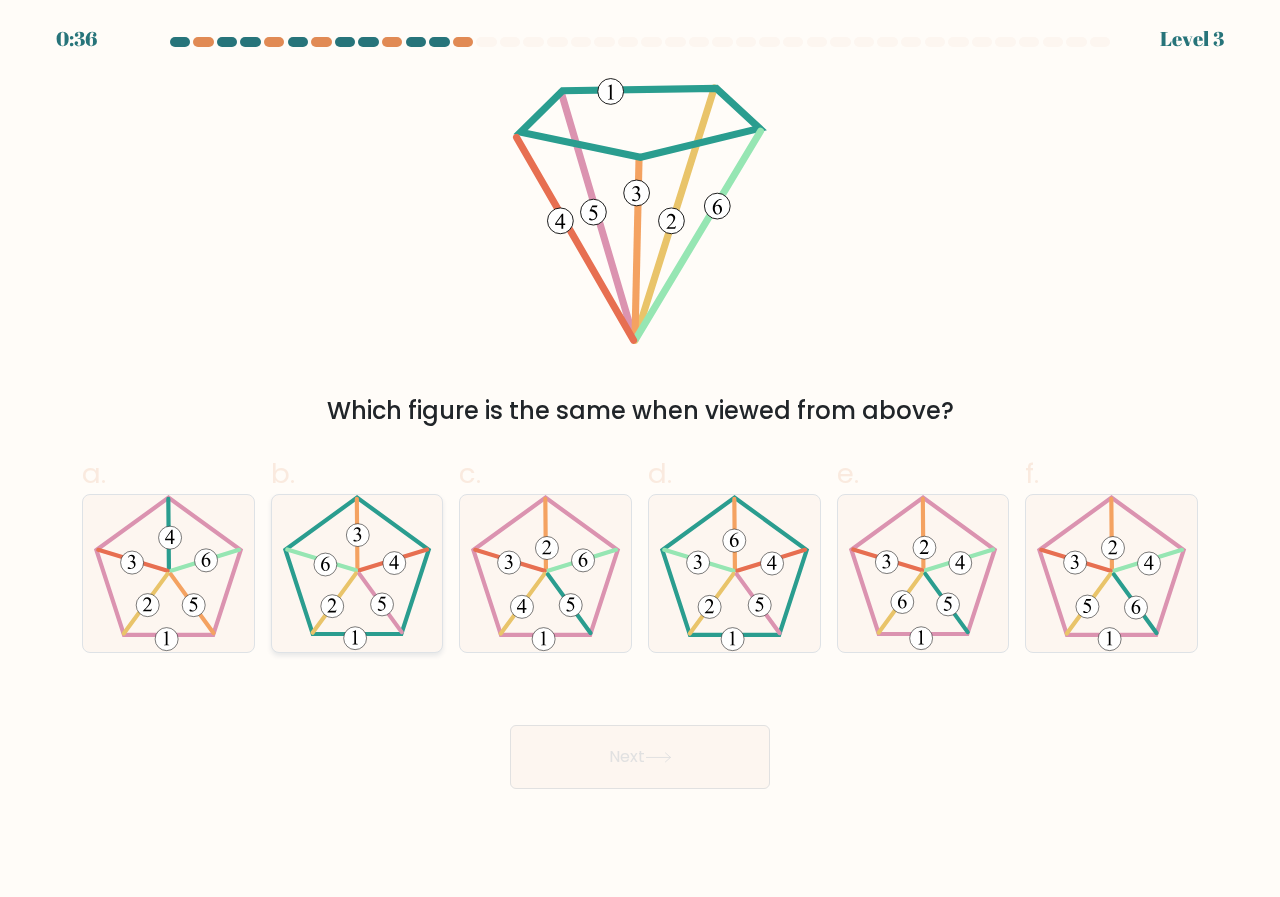 click 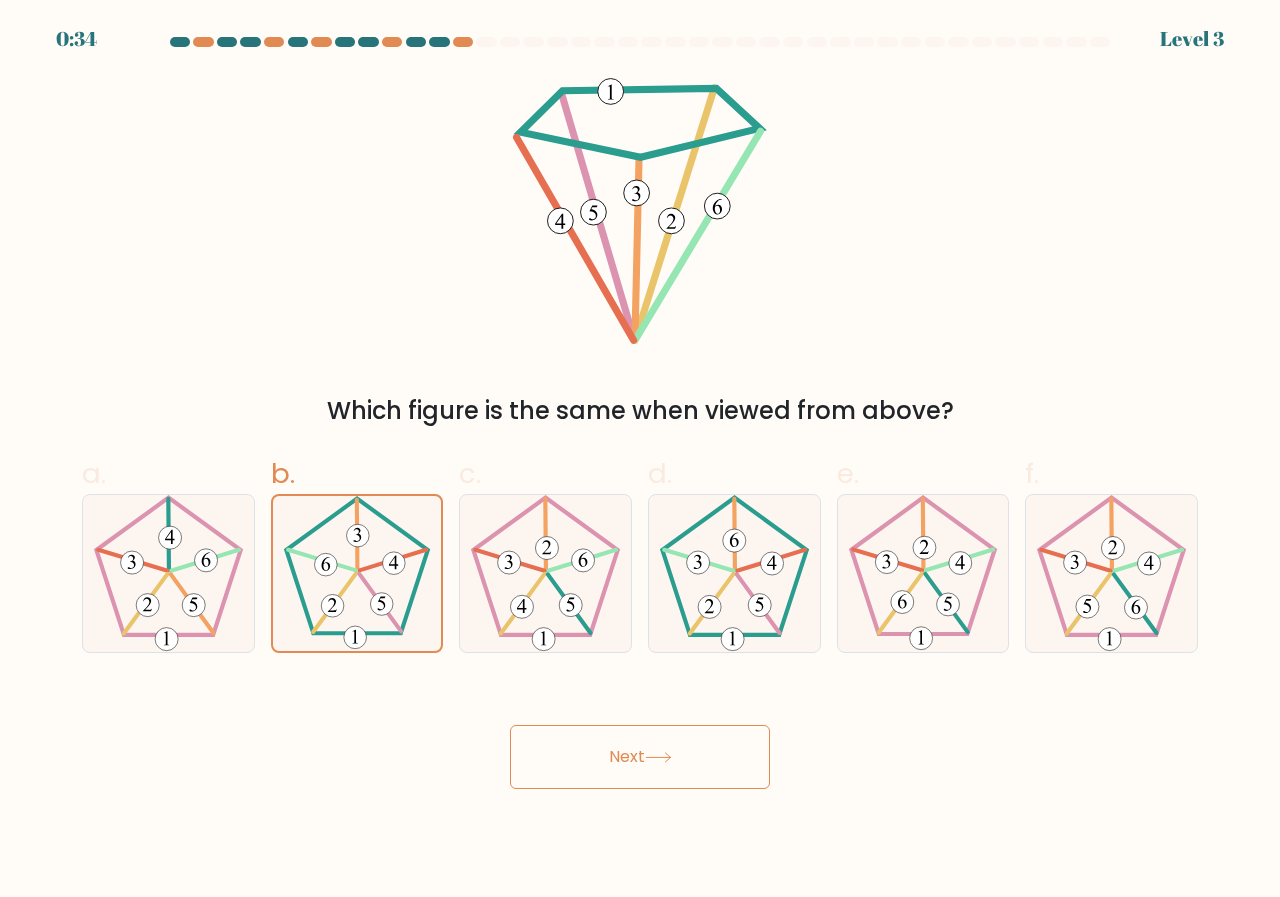 click on "Next" at bounding box center [640, 757] 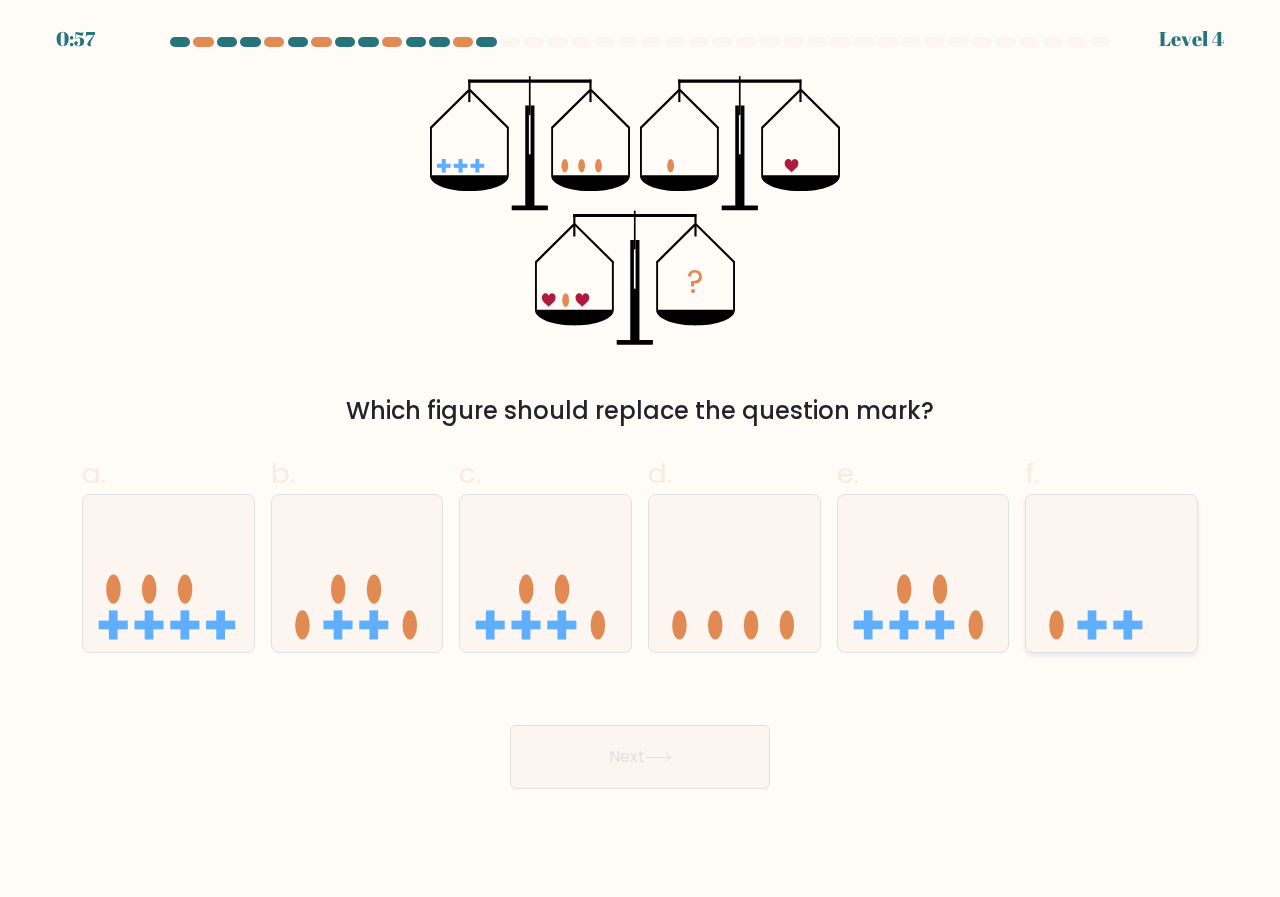click 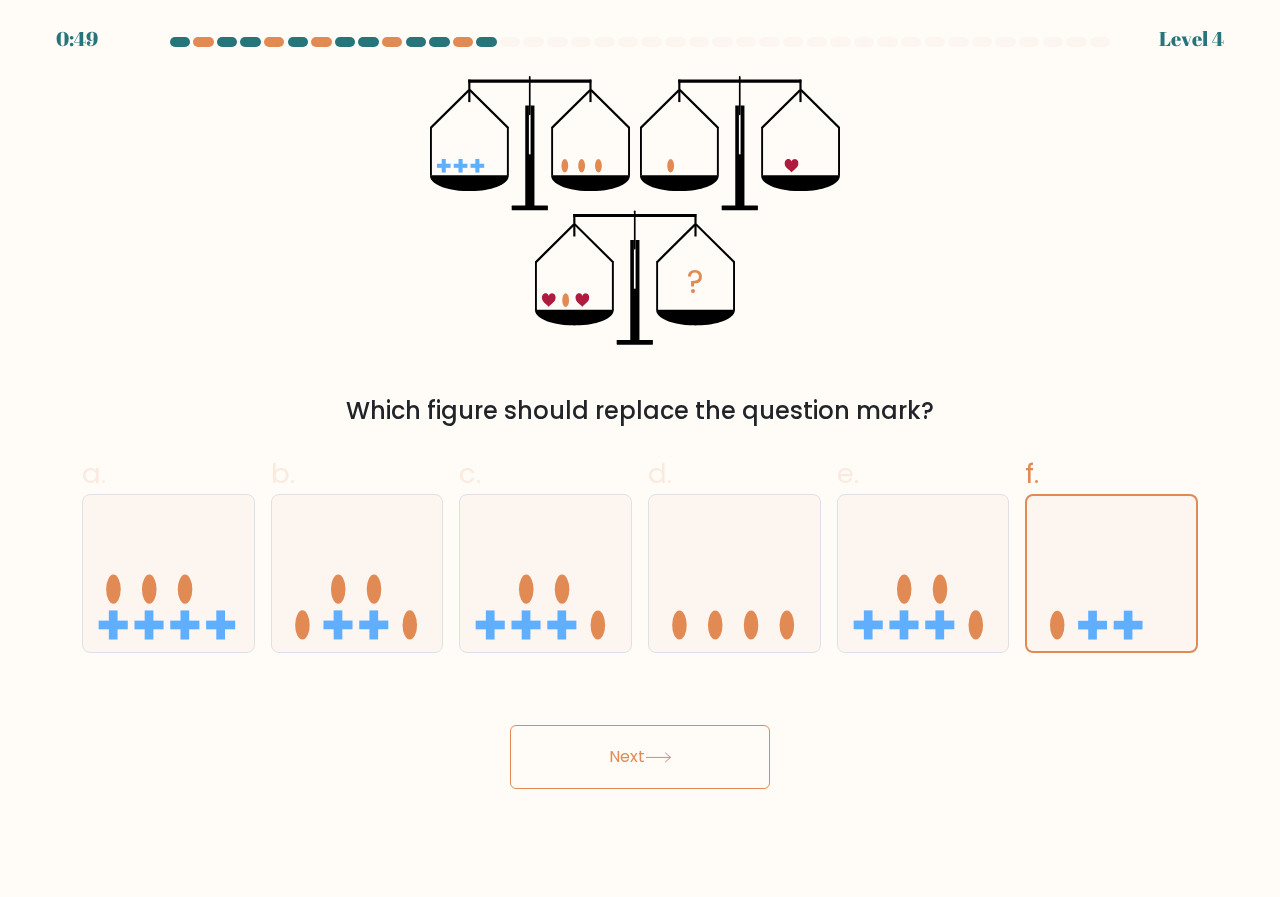 click on "Next" at bounding box center (640, 757) 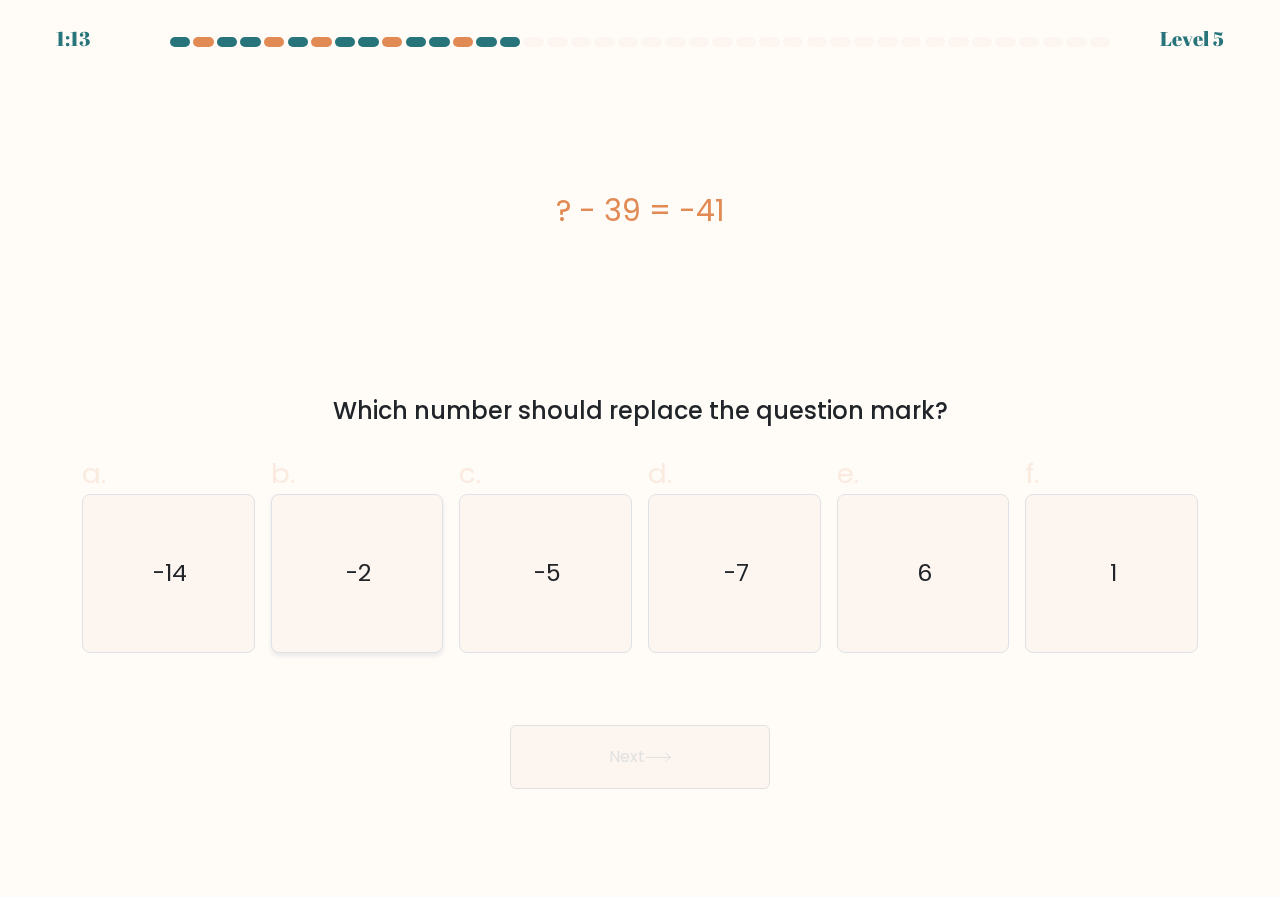 click on "-2" 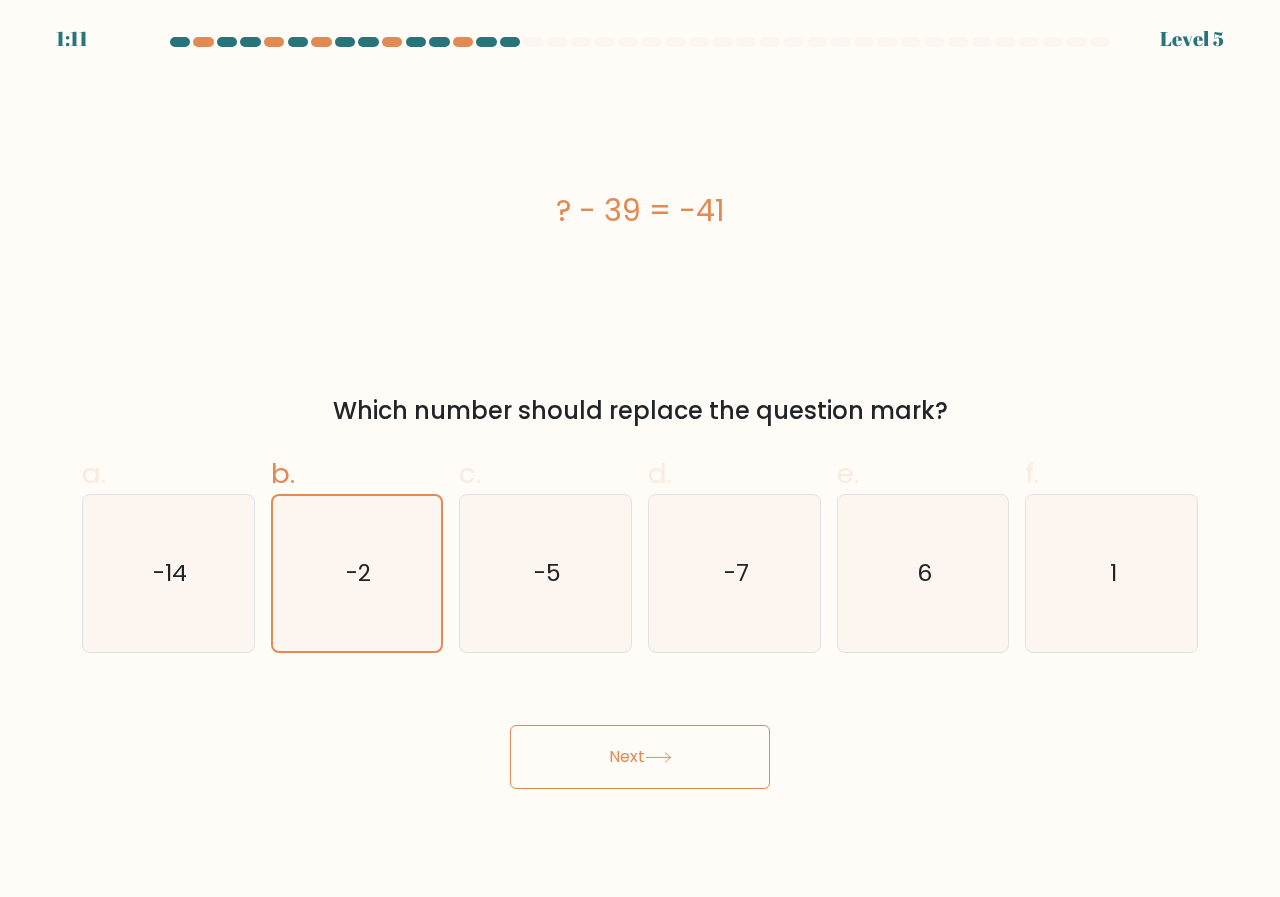 click on "Next" at bounding box center [640, 757] 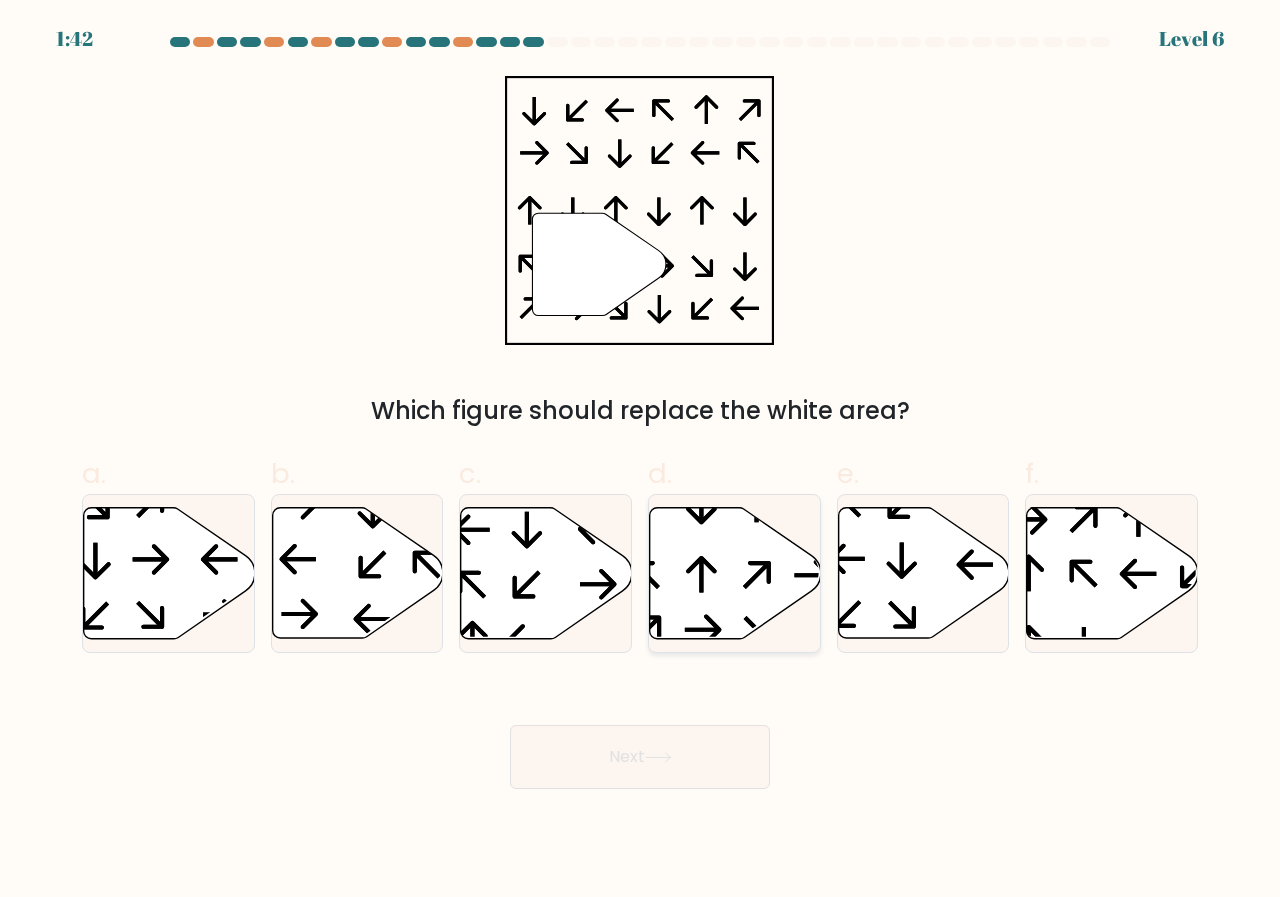 click 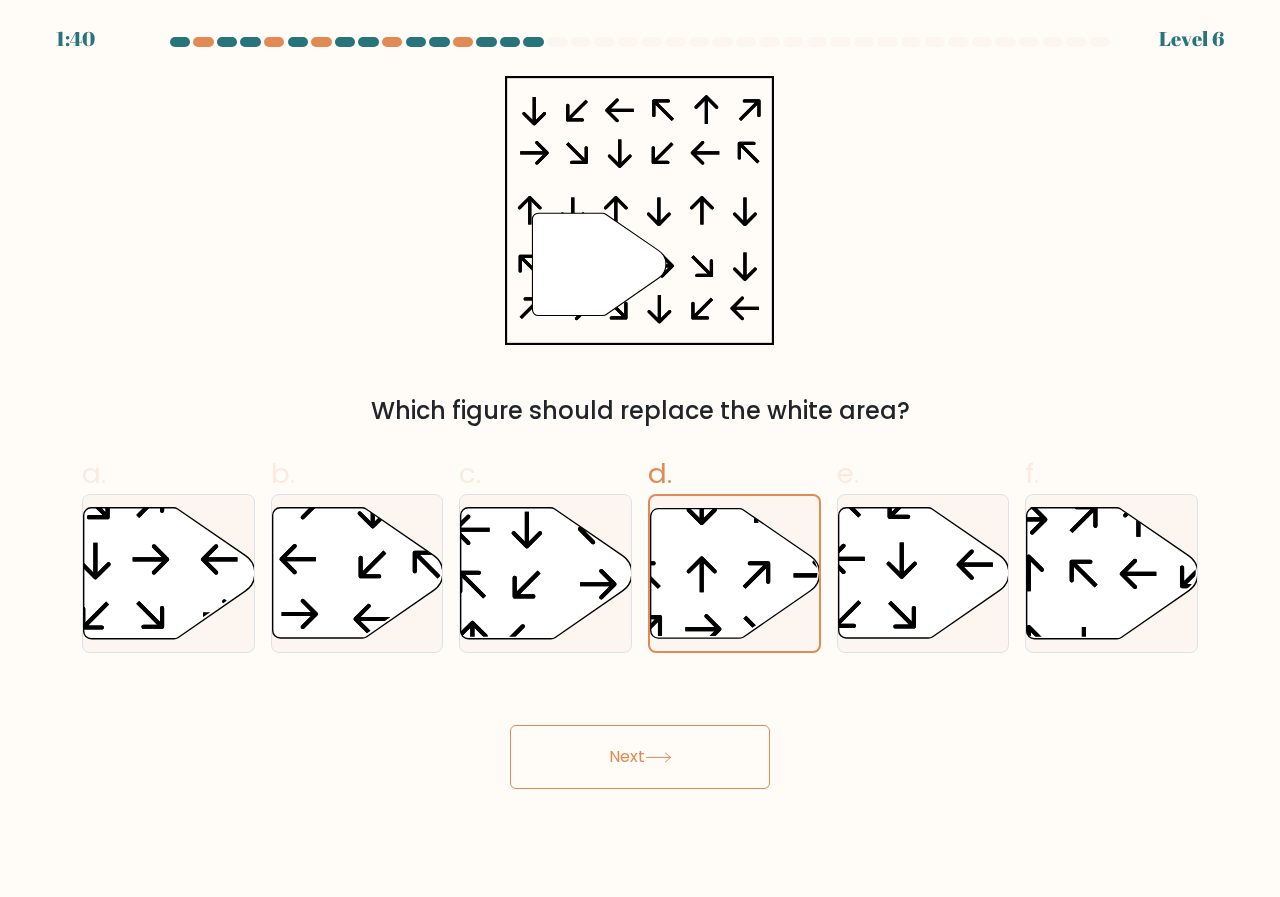 click on "Next" at bounding box center [640, 757] 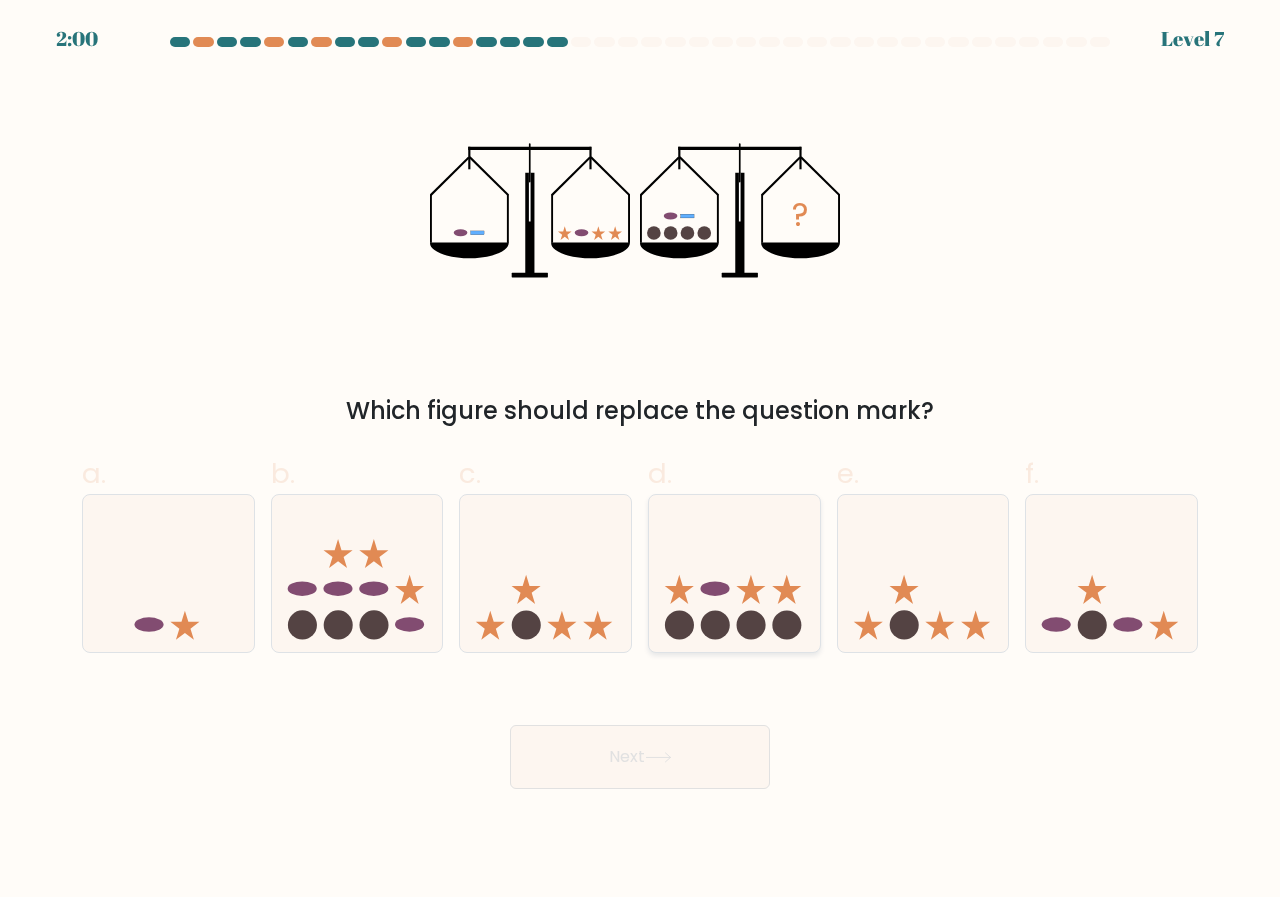 click 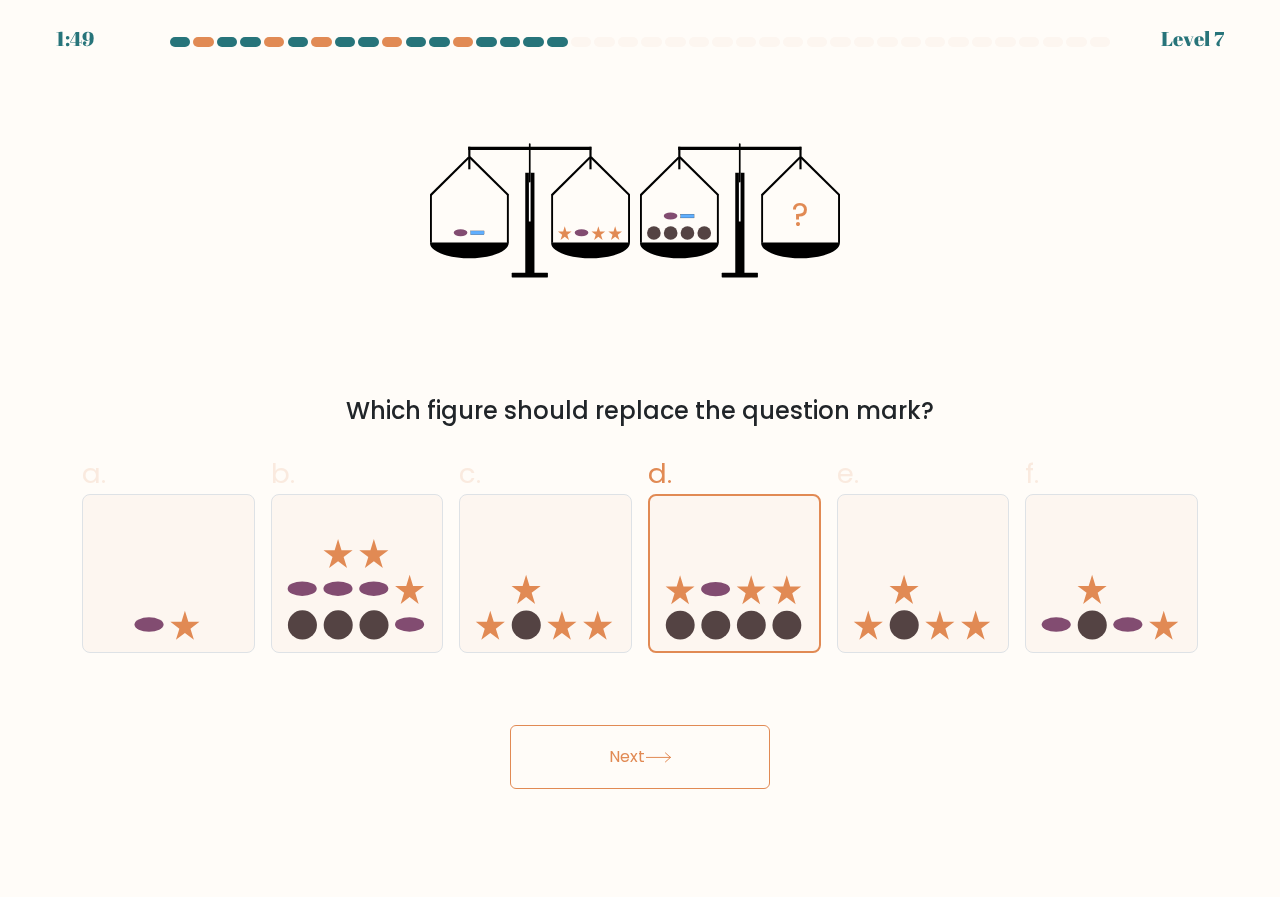 click on "Next" at bounding box center [640, 757] 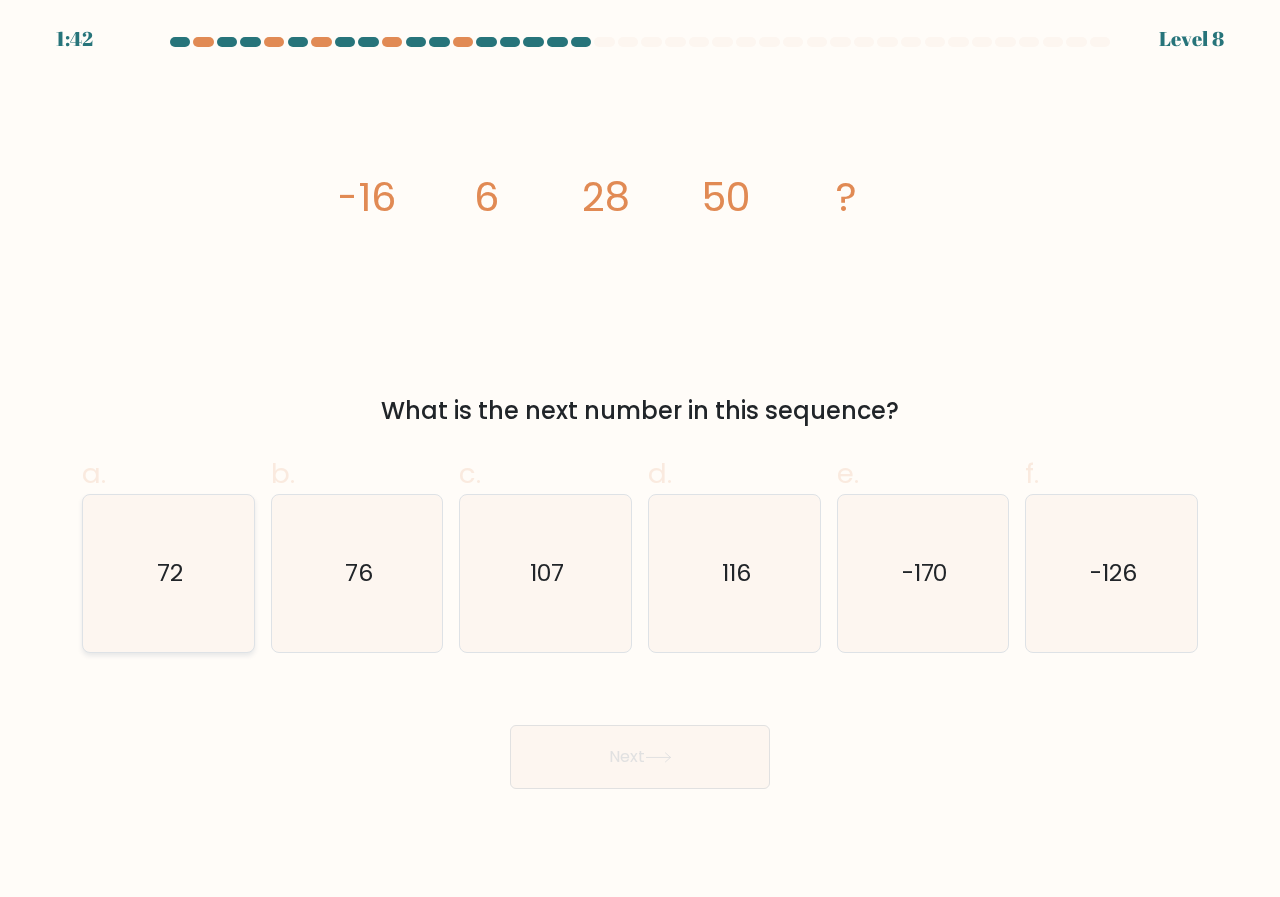 click on "72" 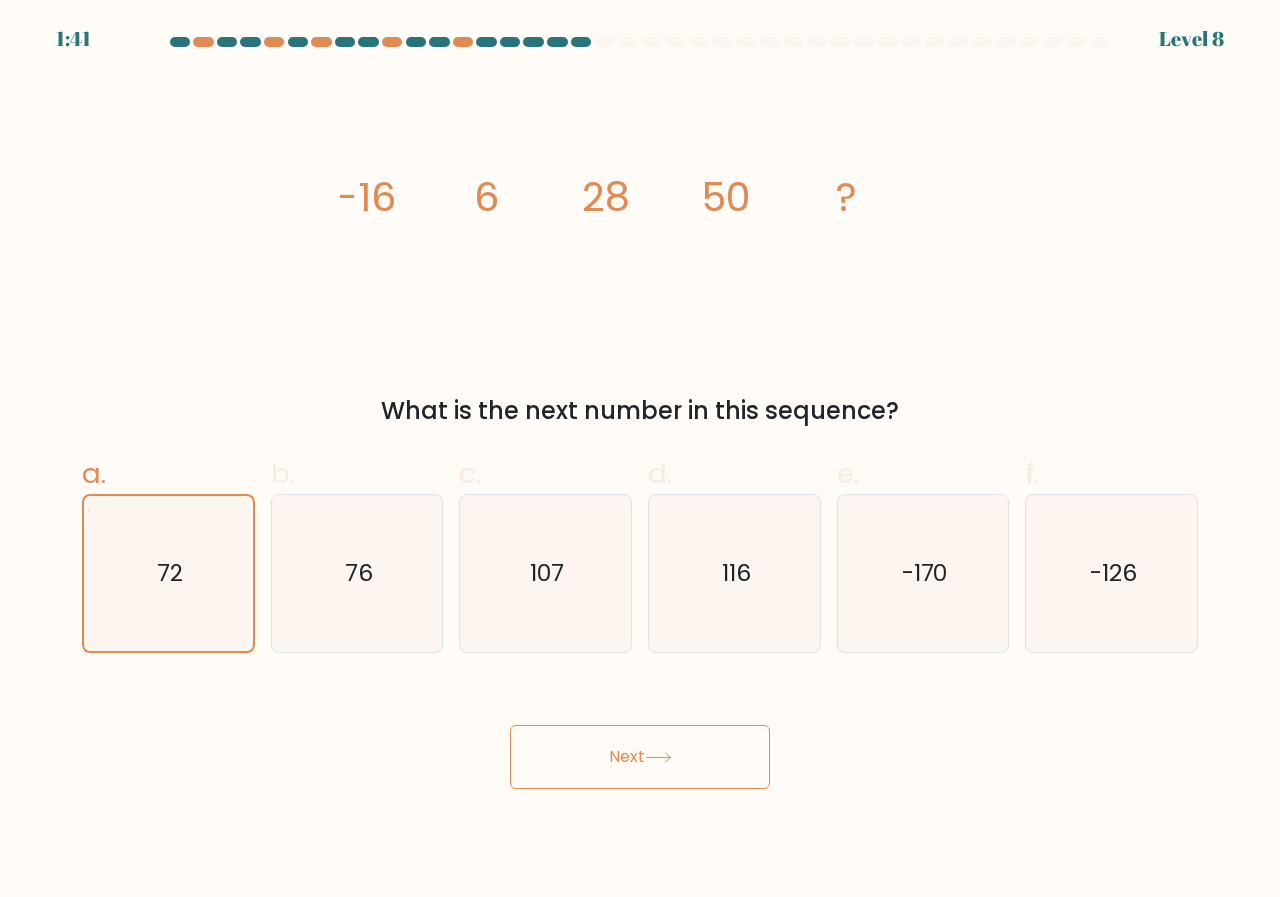 click on "Next" at bounding box center [640, 757] 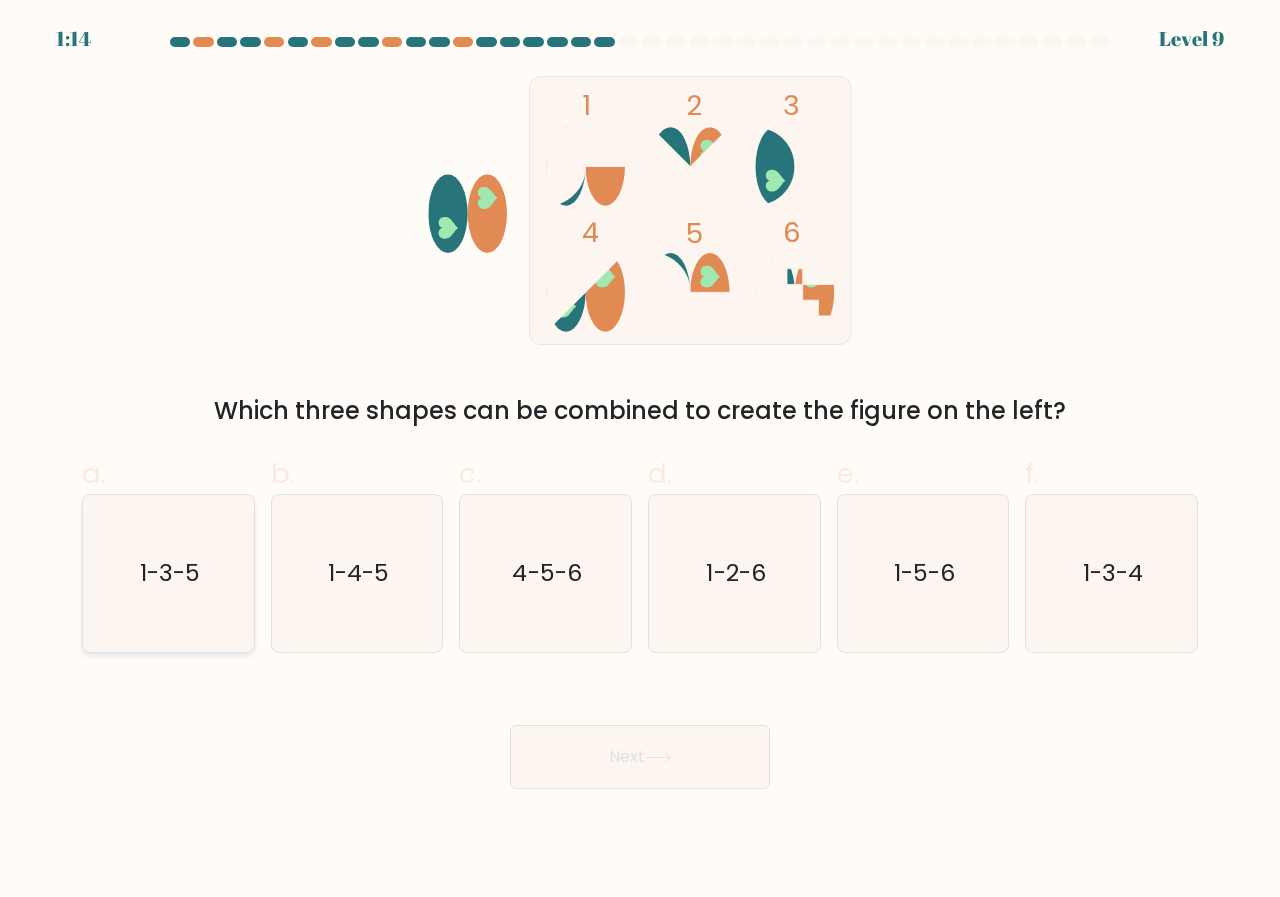 click on "1-3-5" 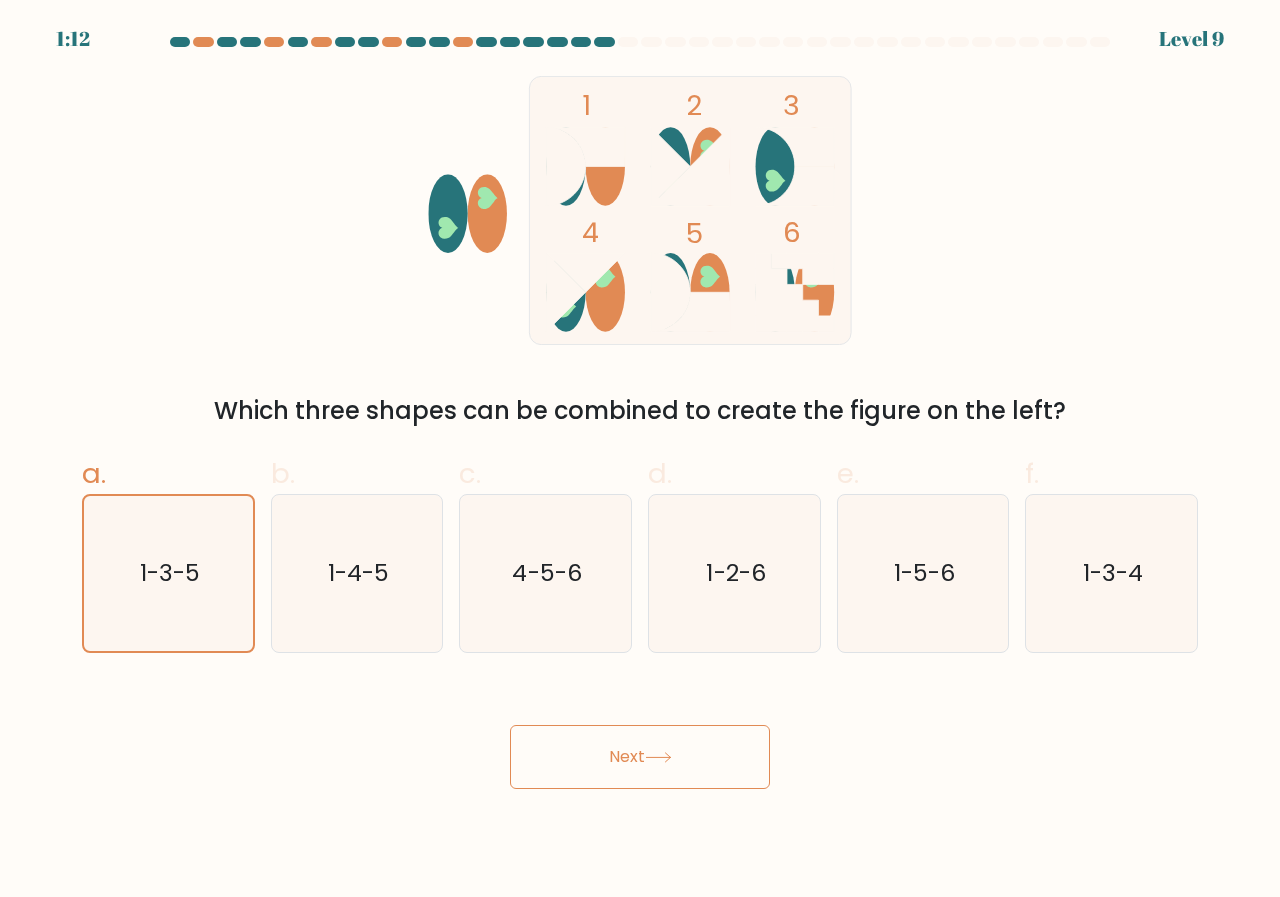 click on "Next" at bounding box center [640, 757] 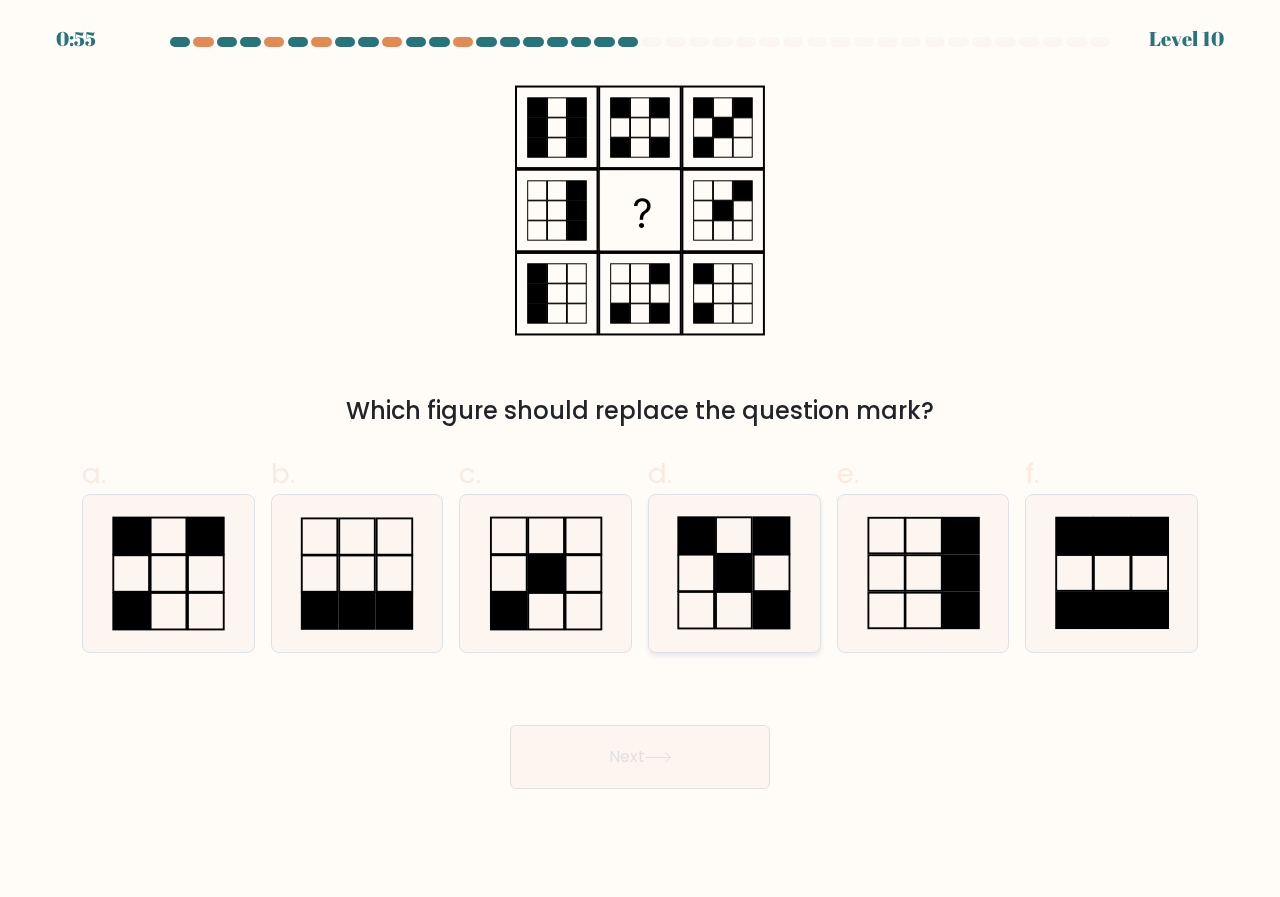 click 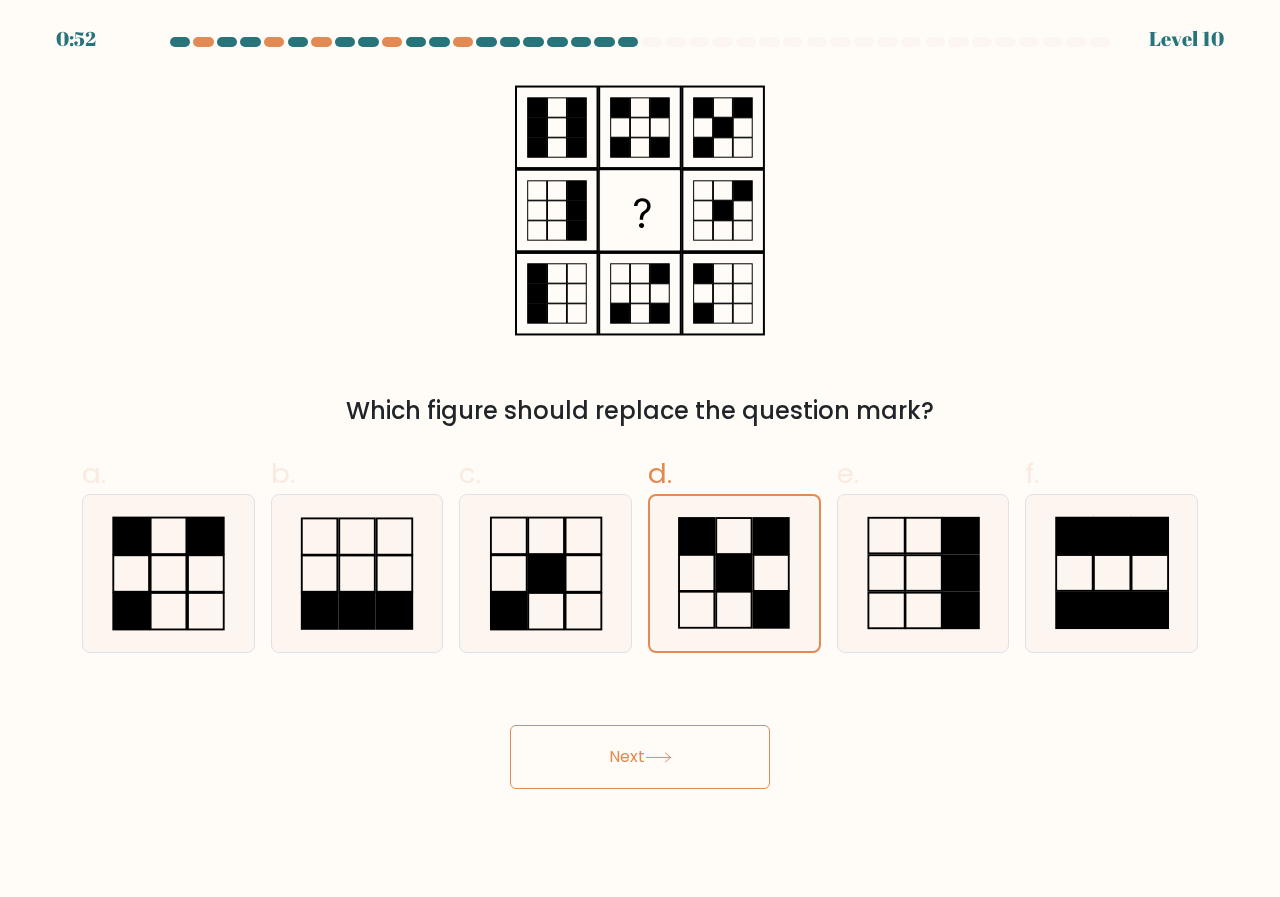 click on "Next" at bounding box center [640, 757] 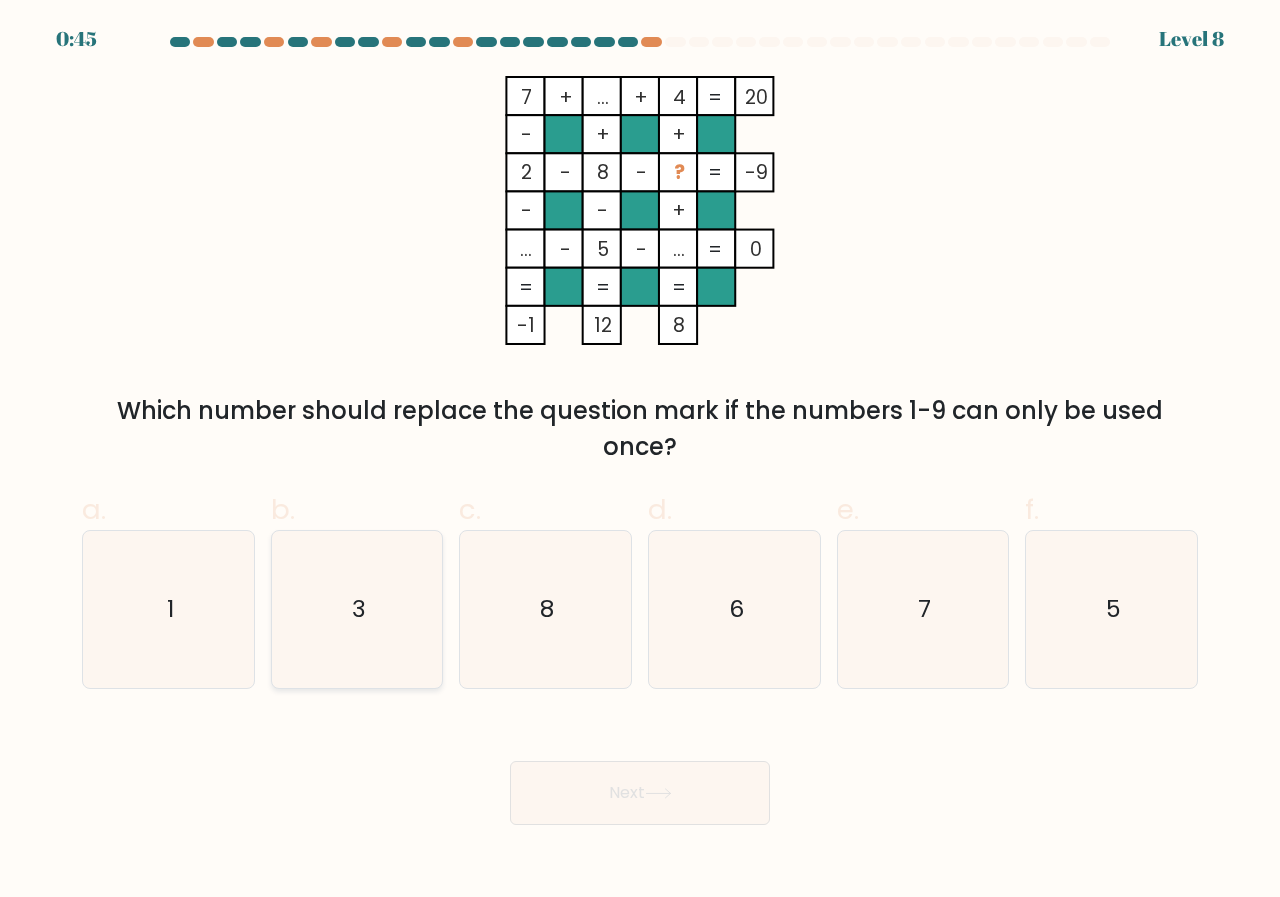 click on "3" 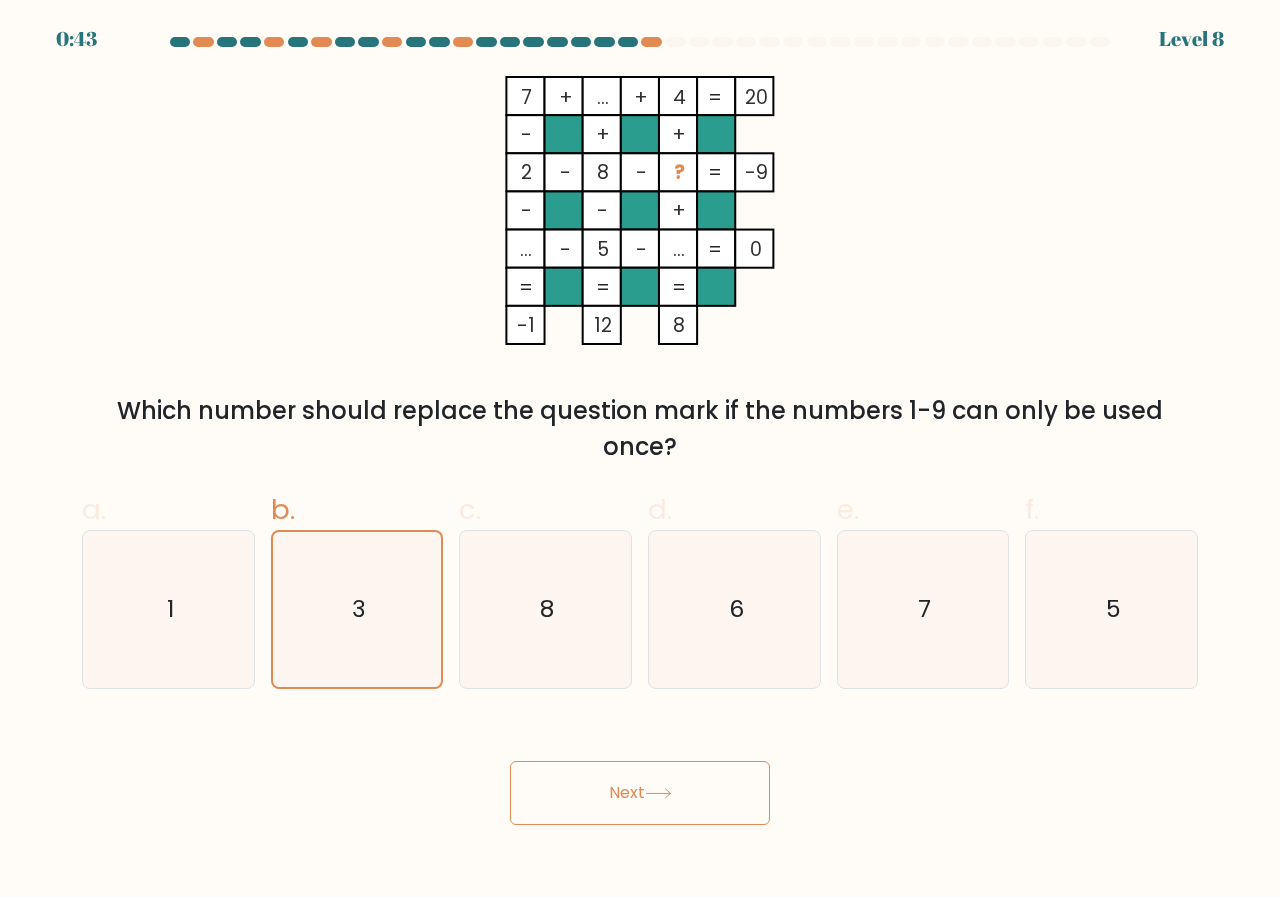 click on "Next" at bounding box center [640, 793] 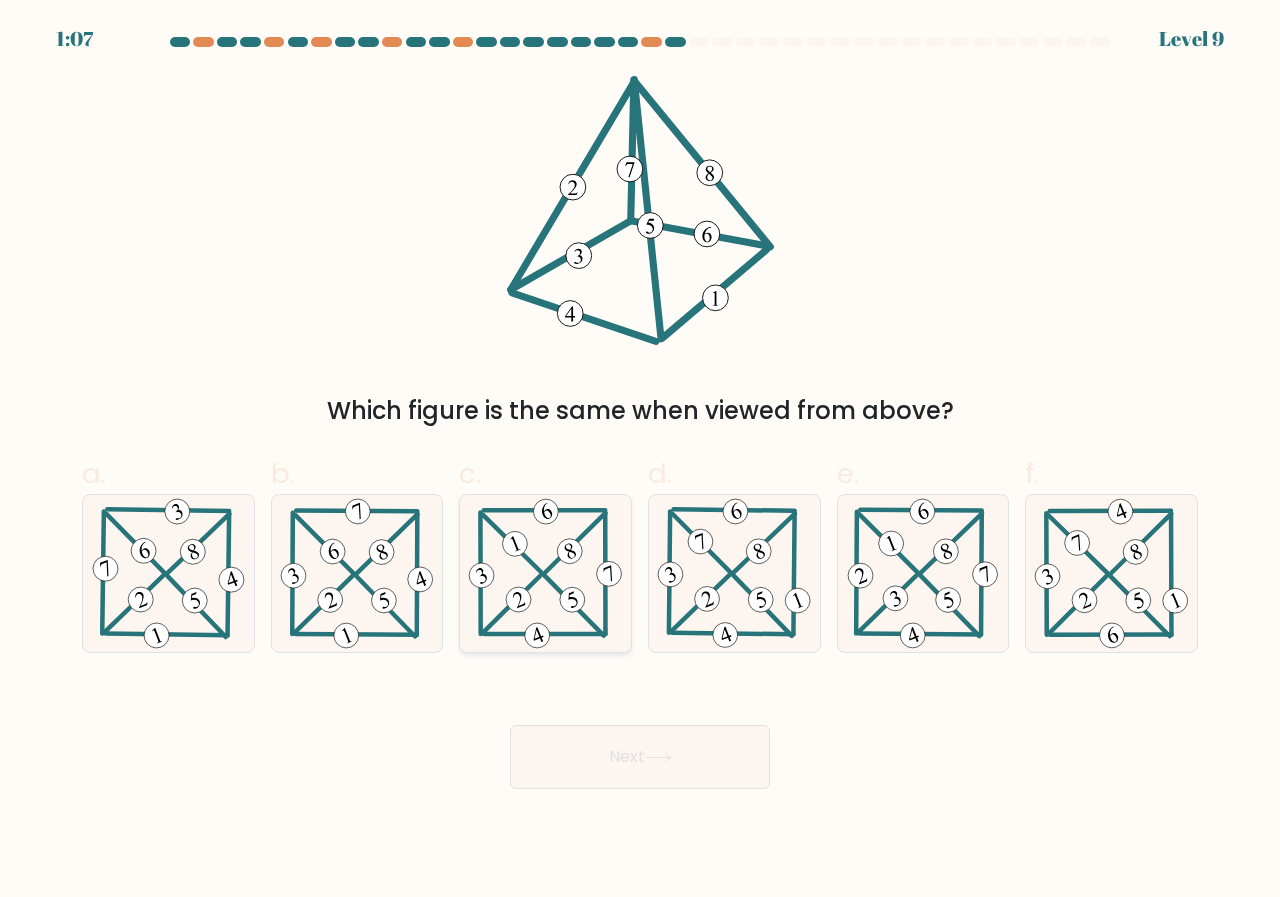 click 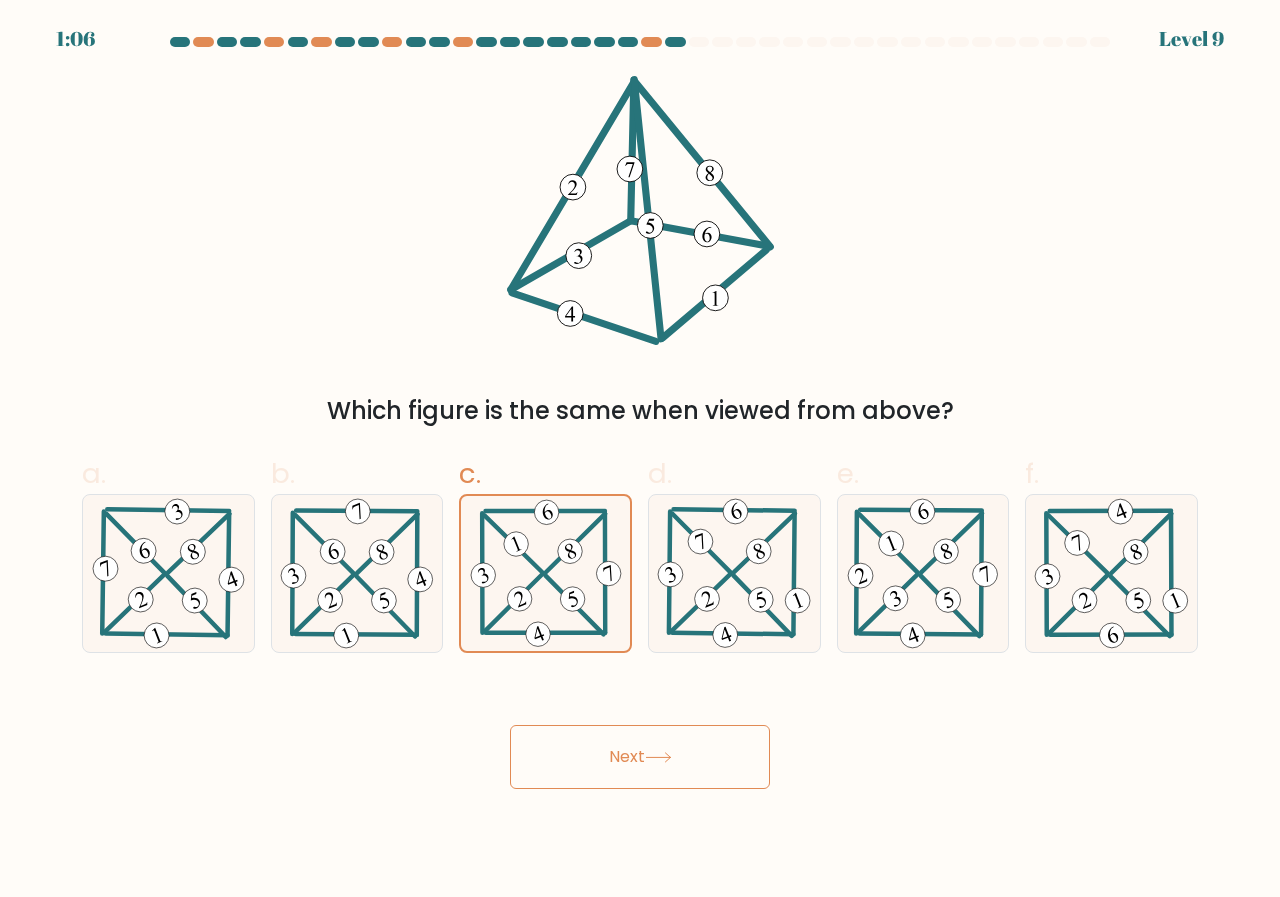 click 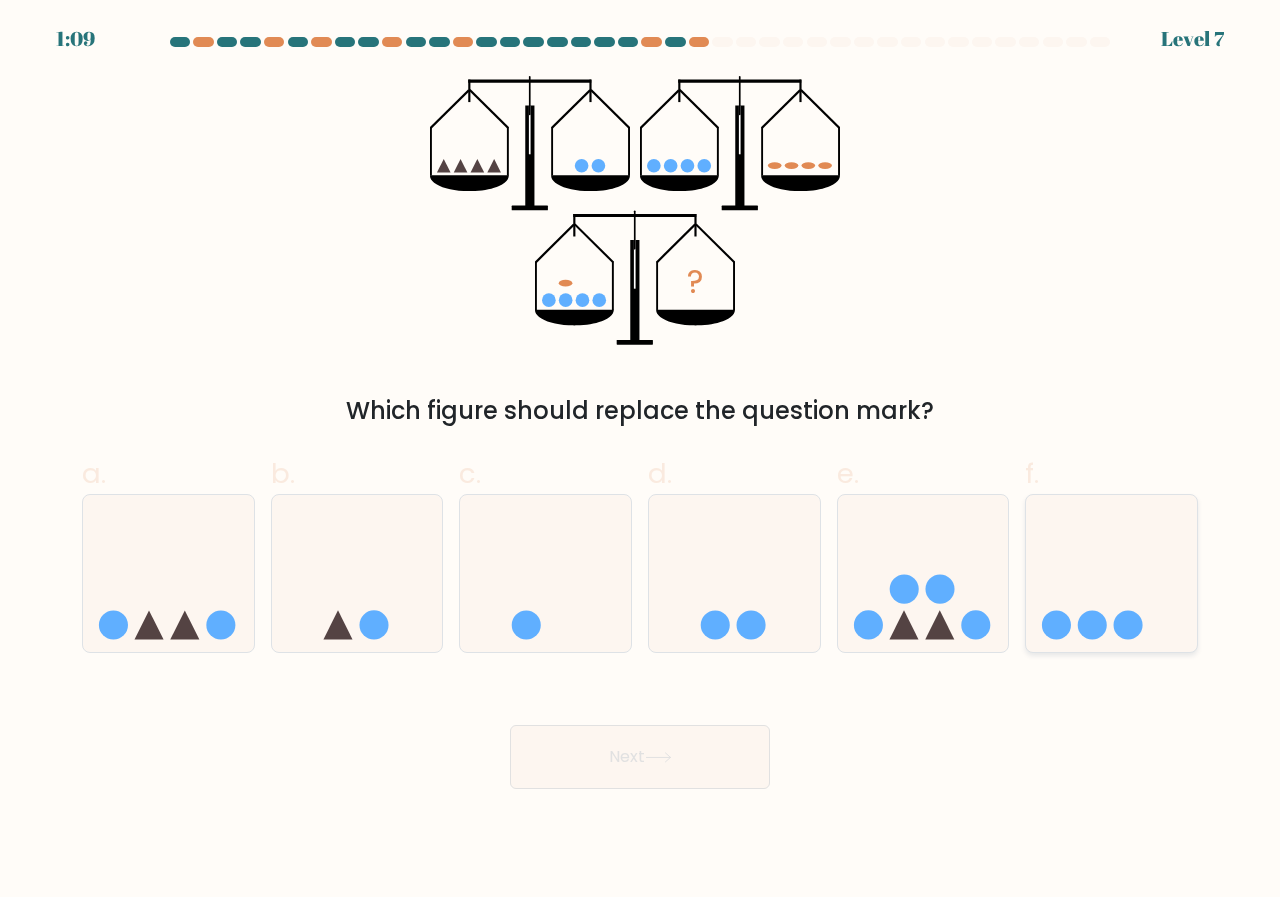 click 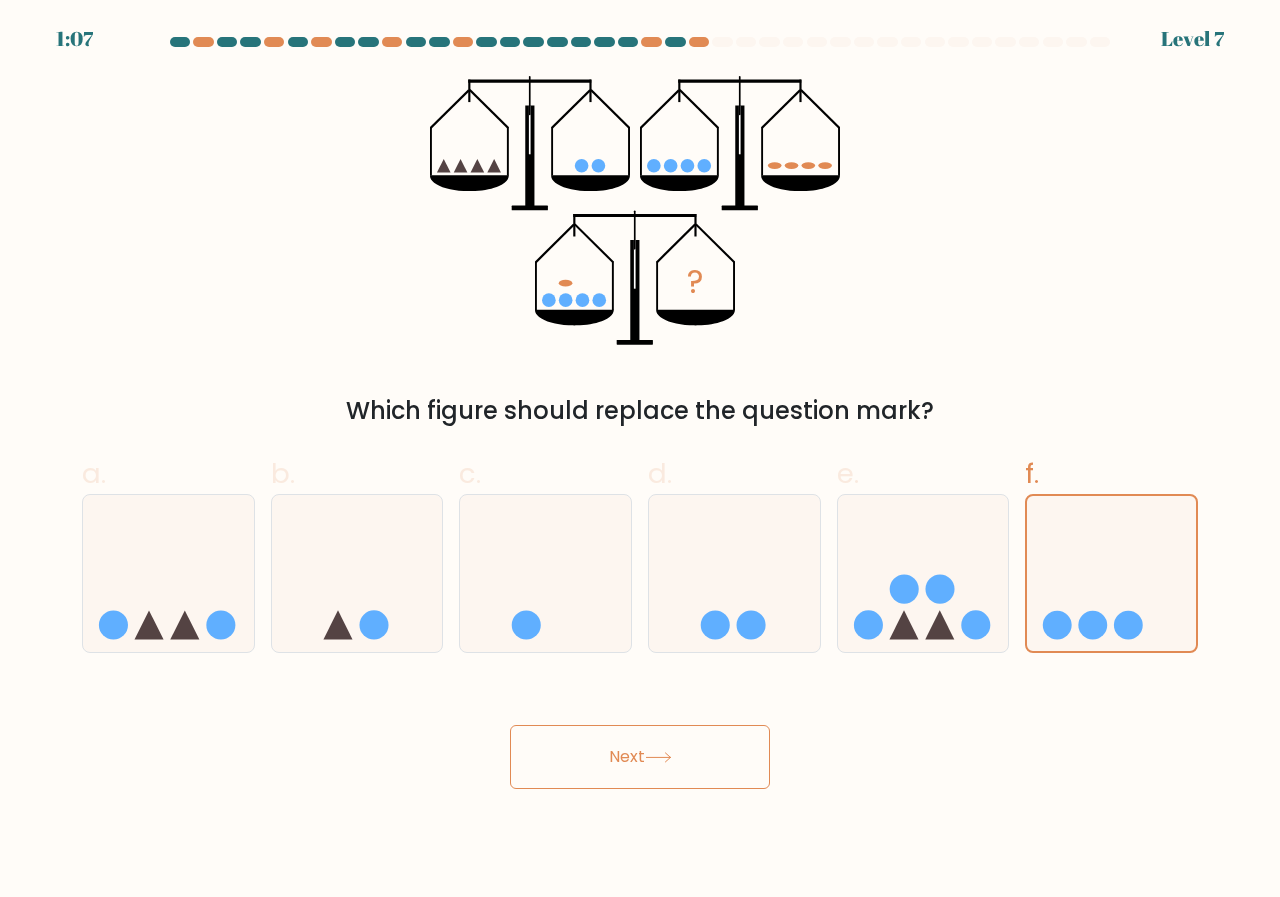 click on "Next" at bounding box center [640, 757] 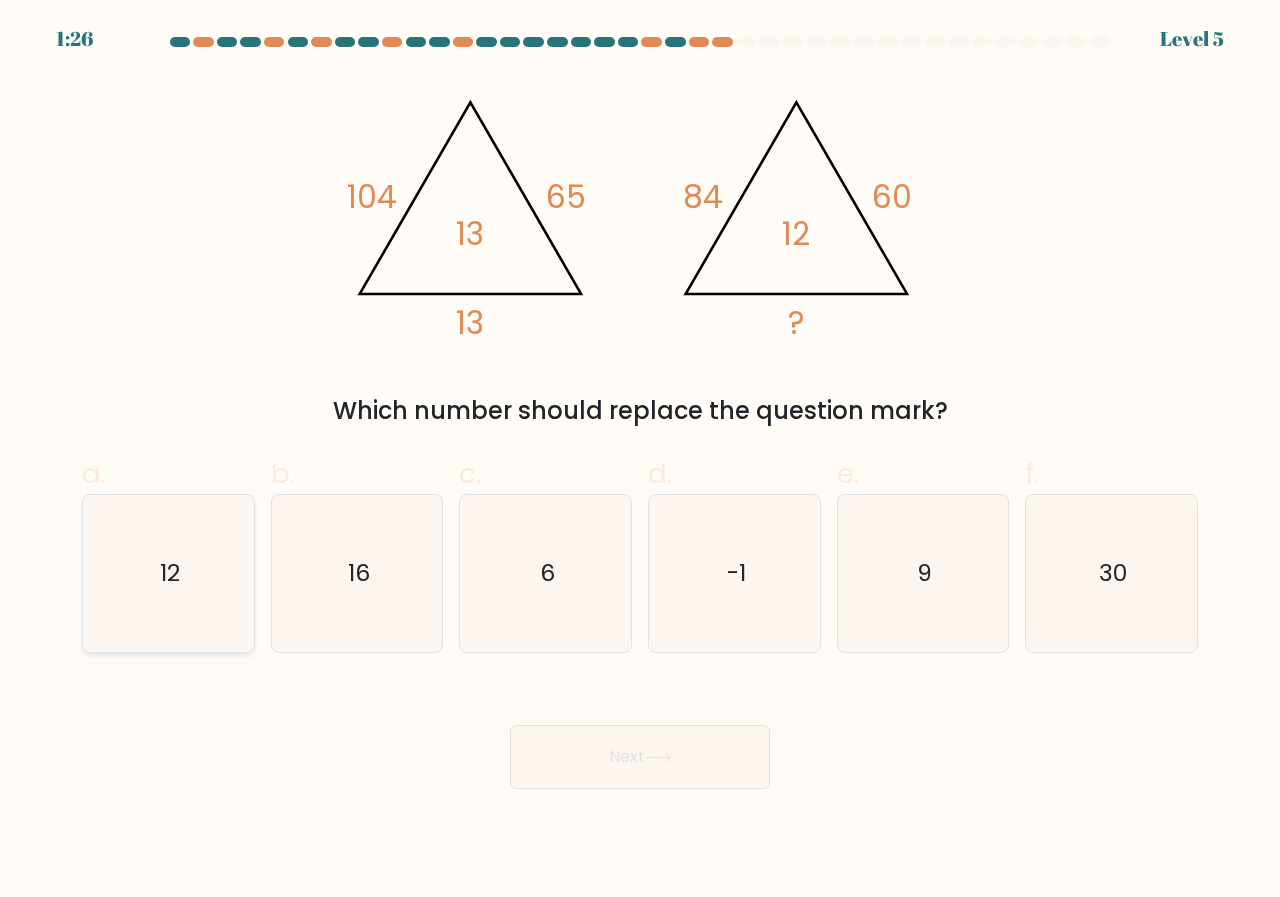 click on "12" 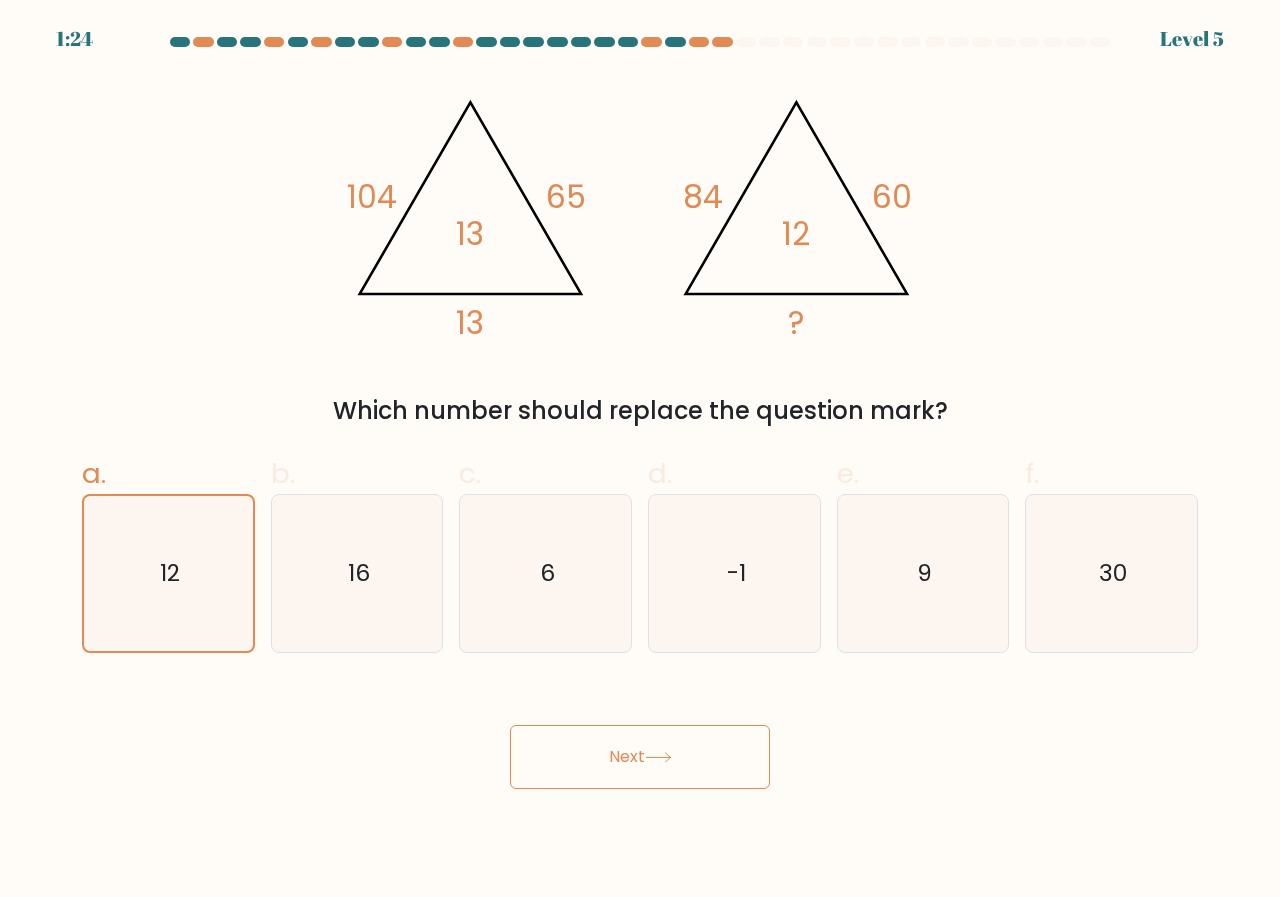 click on "Next" at bounding box center (640, 757) 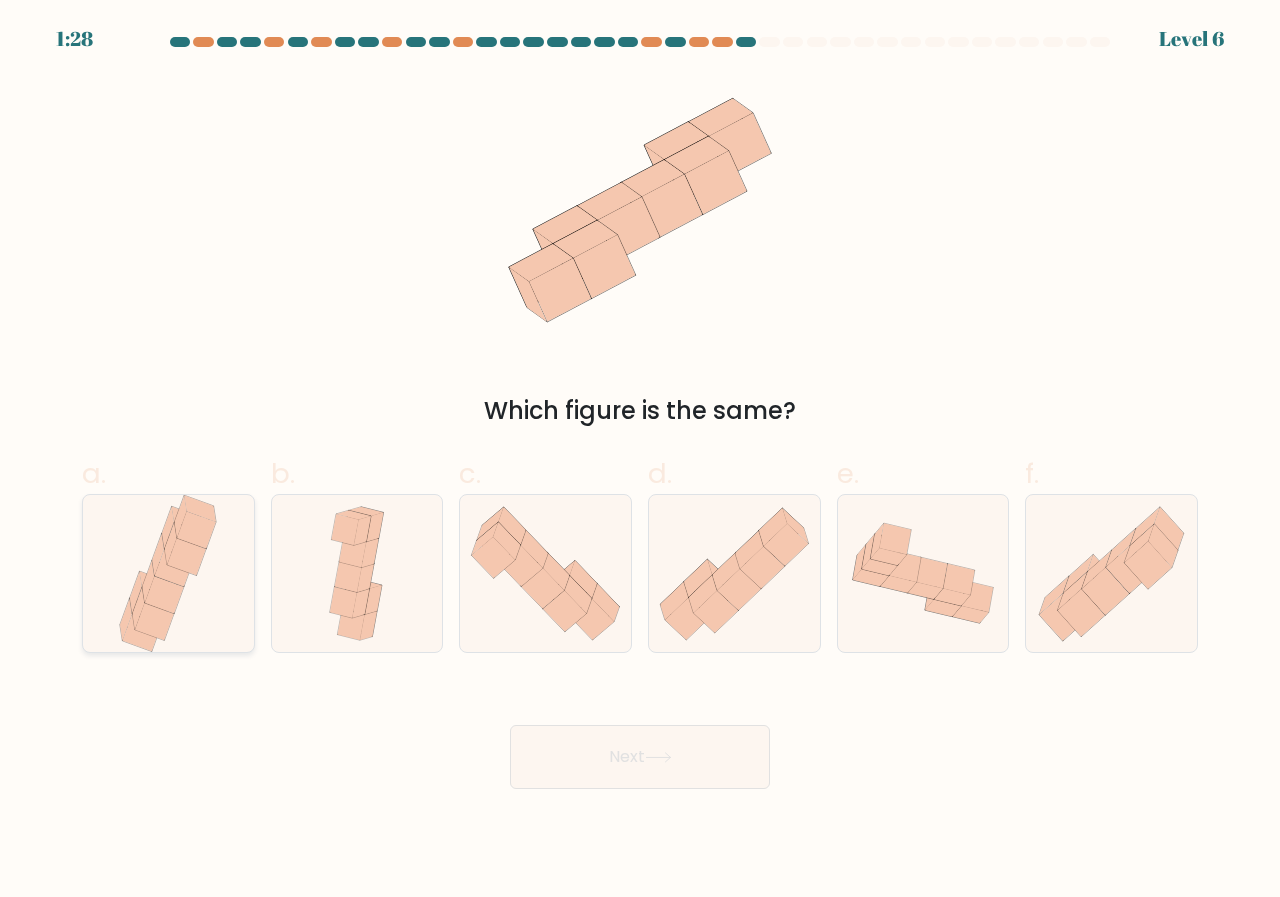 click 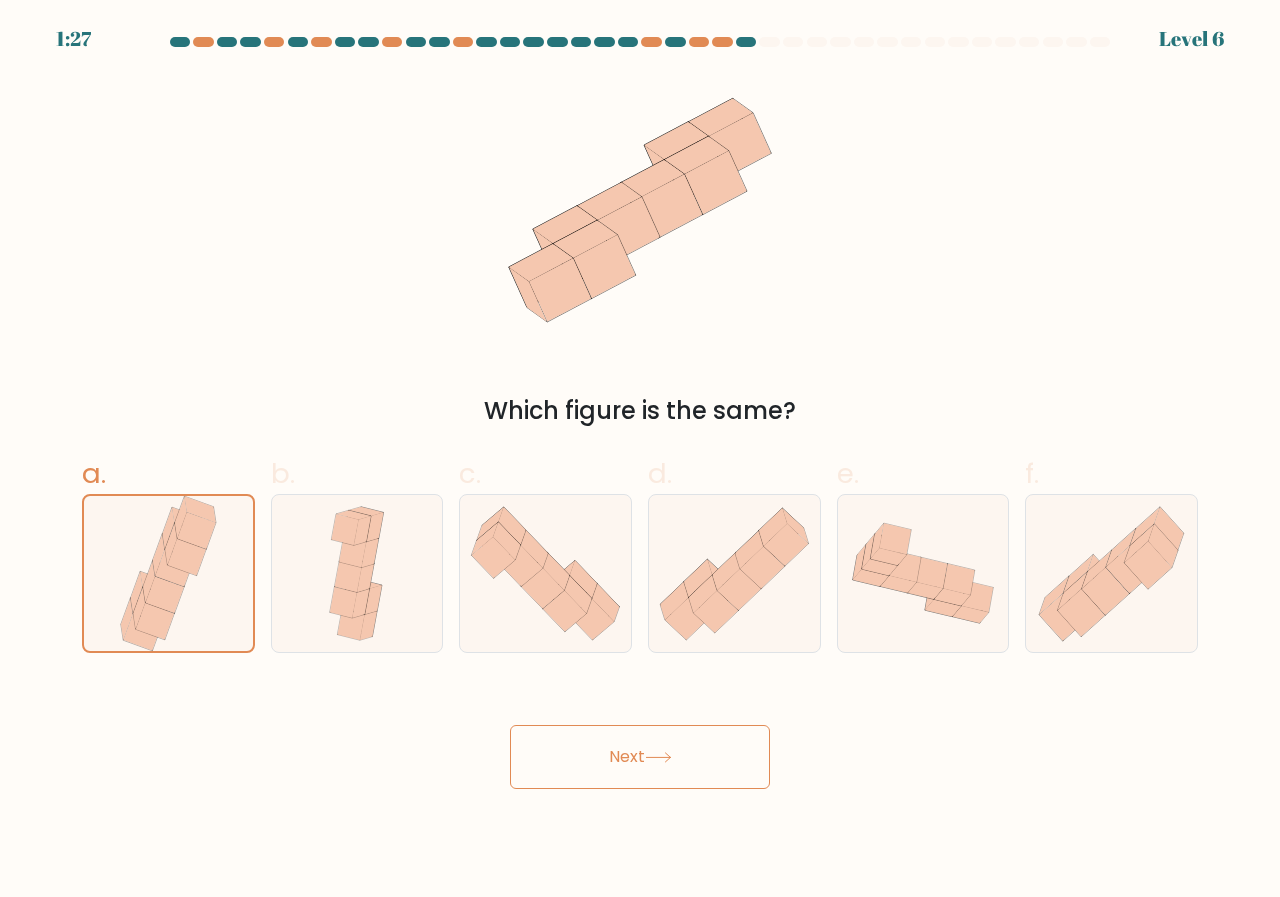 click on "Next" at bounding box center [640, 757] 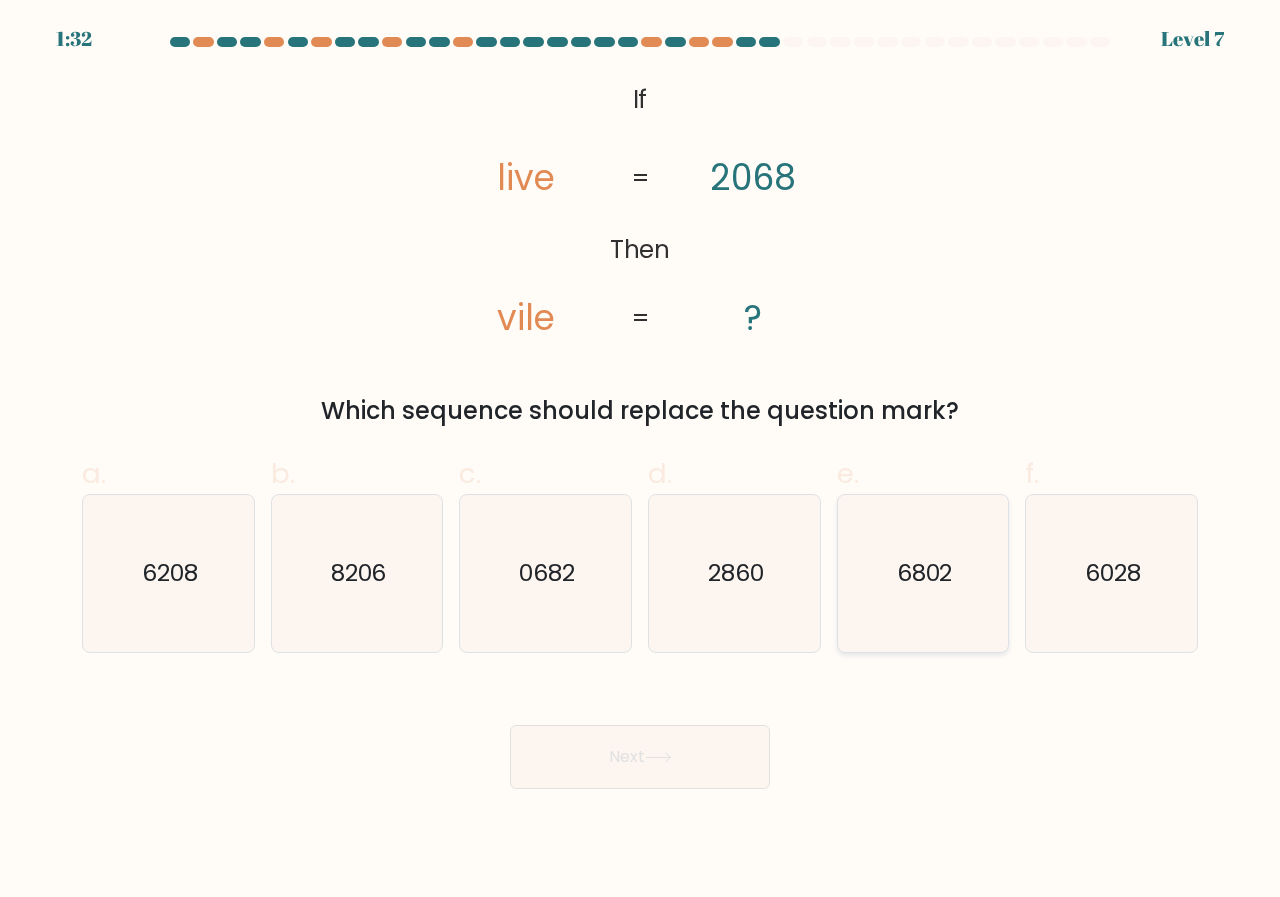 click on "6802" 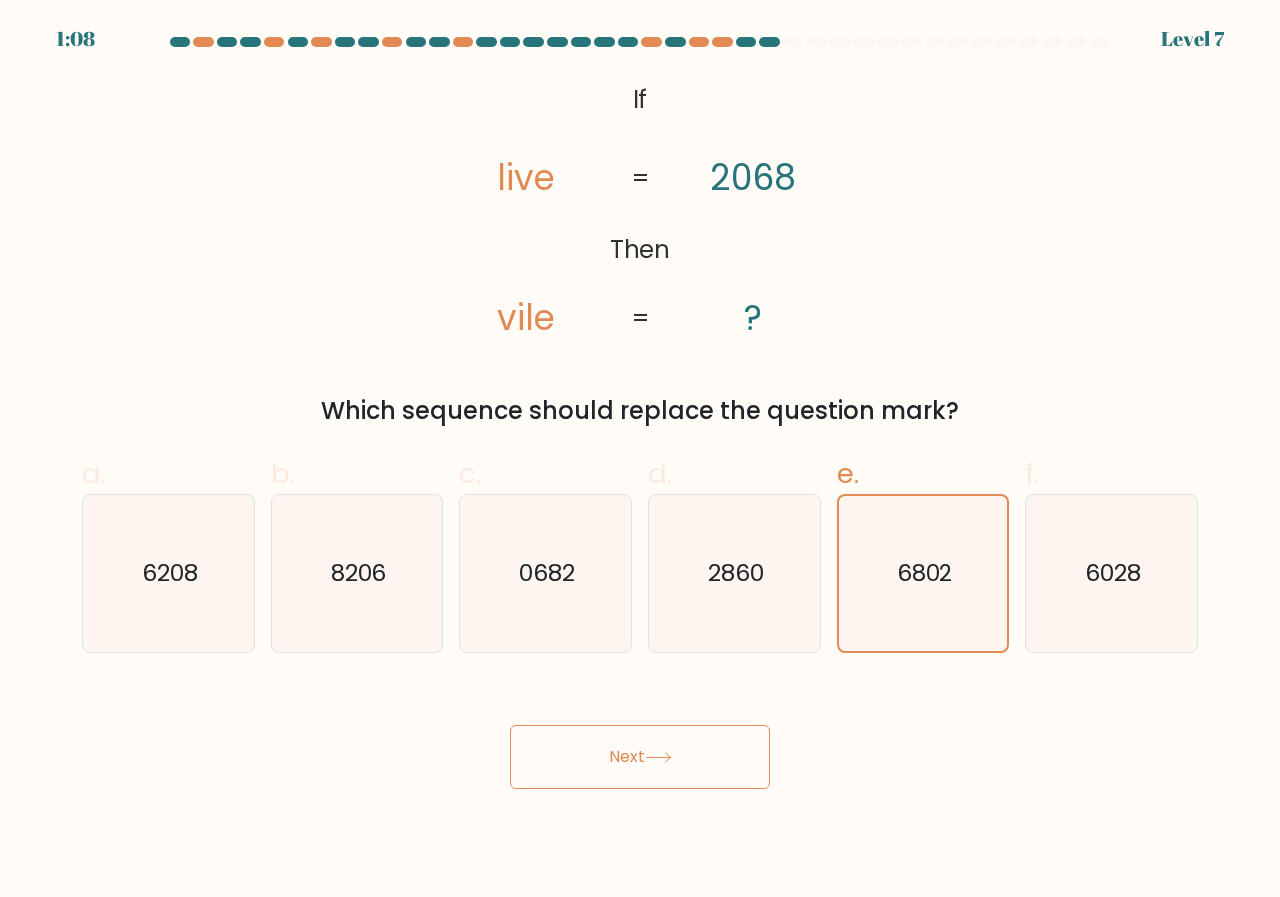 click on "Next" at bounding box center [640, 757] 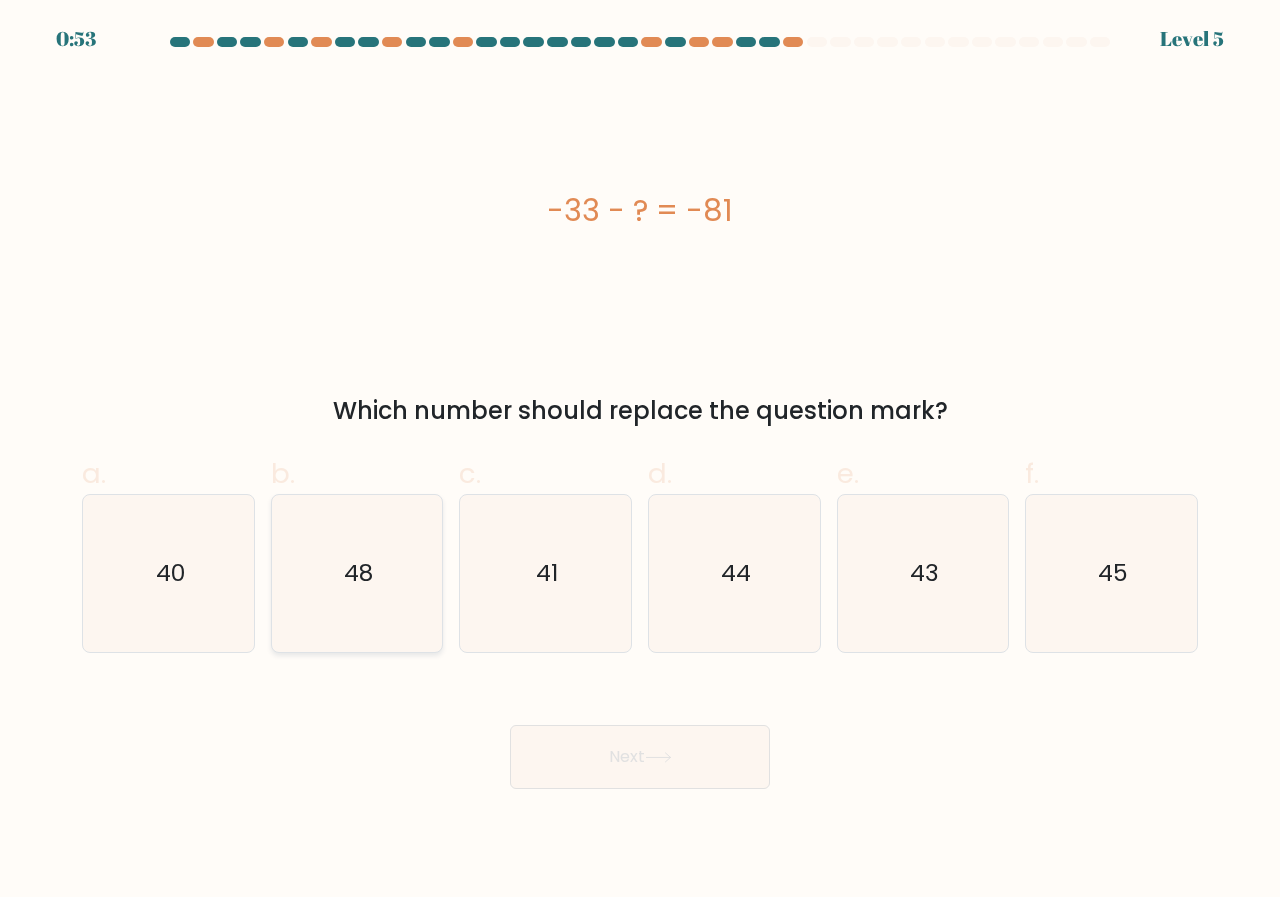 click on "48" 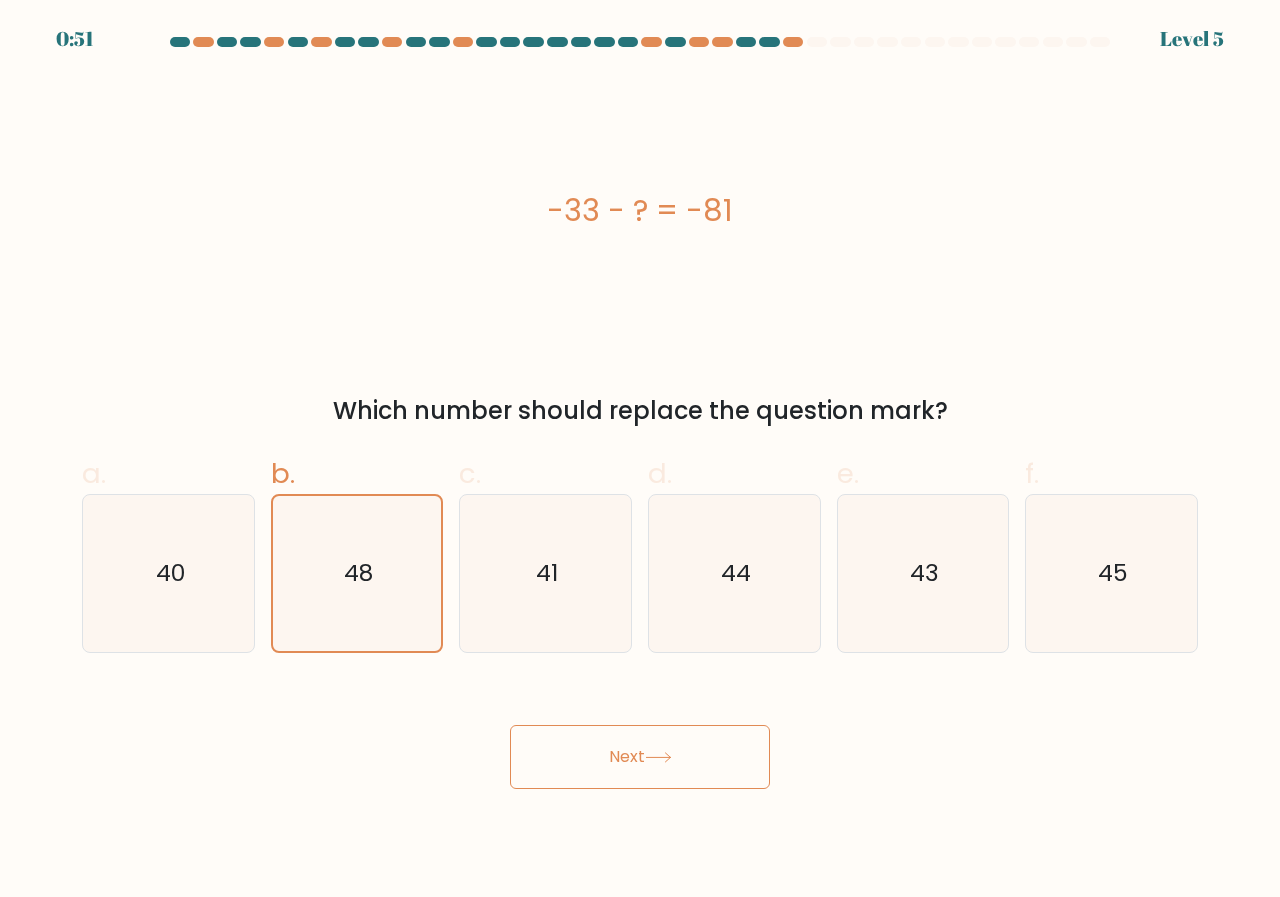 click on "Next" at bounding box center [640, 757] 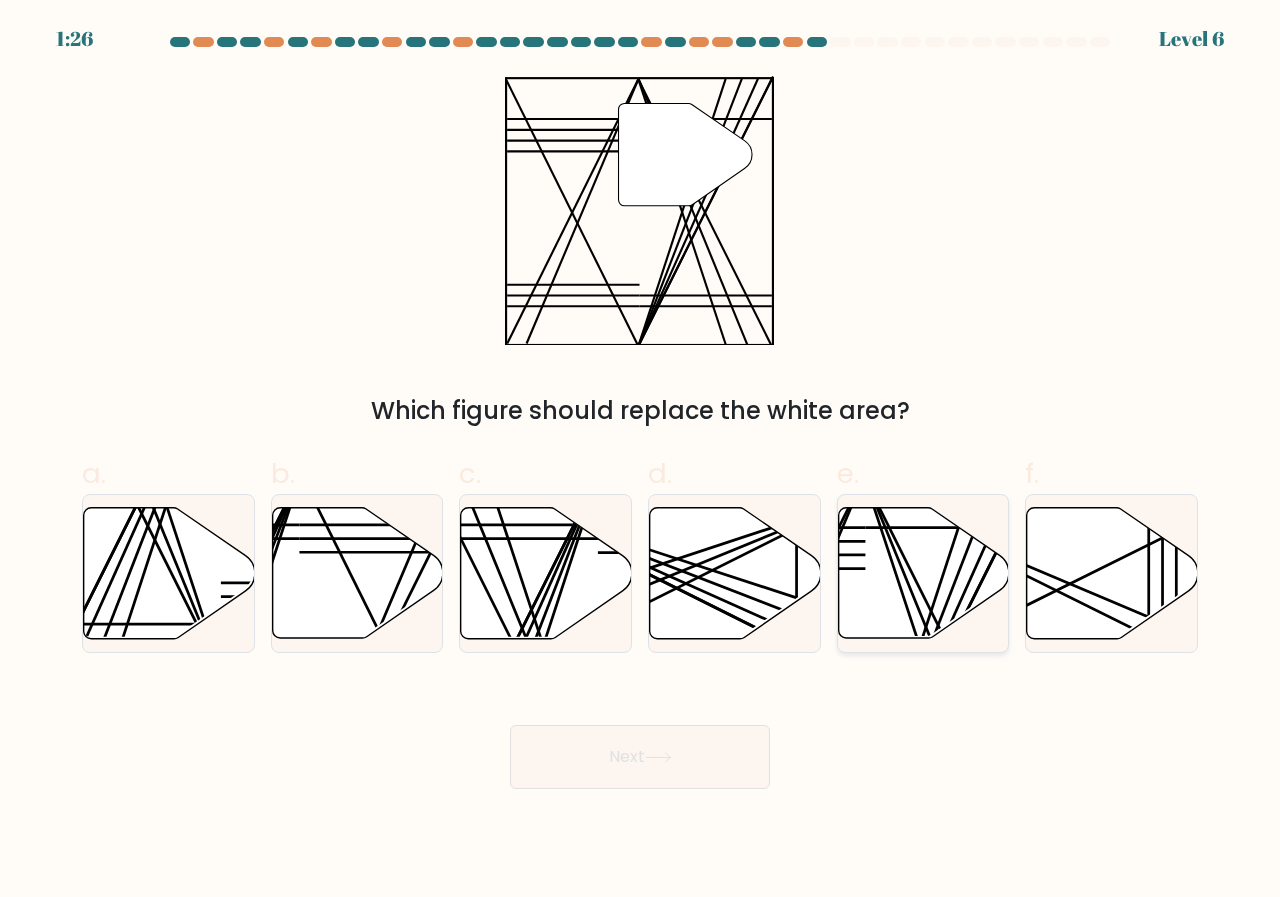 click 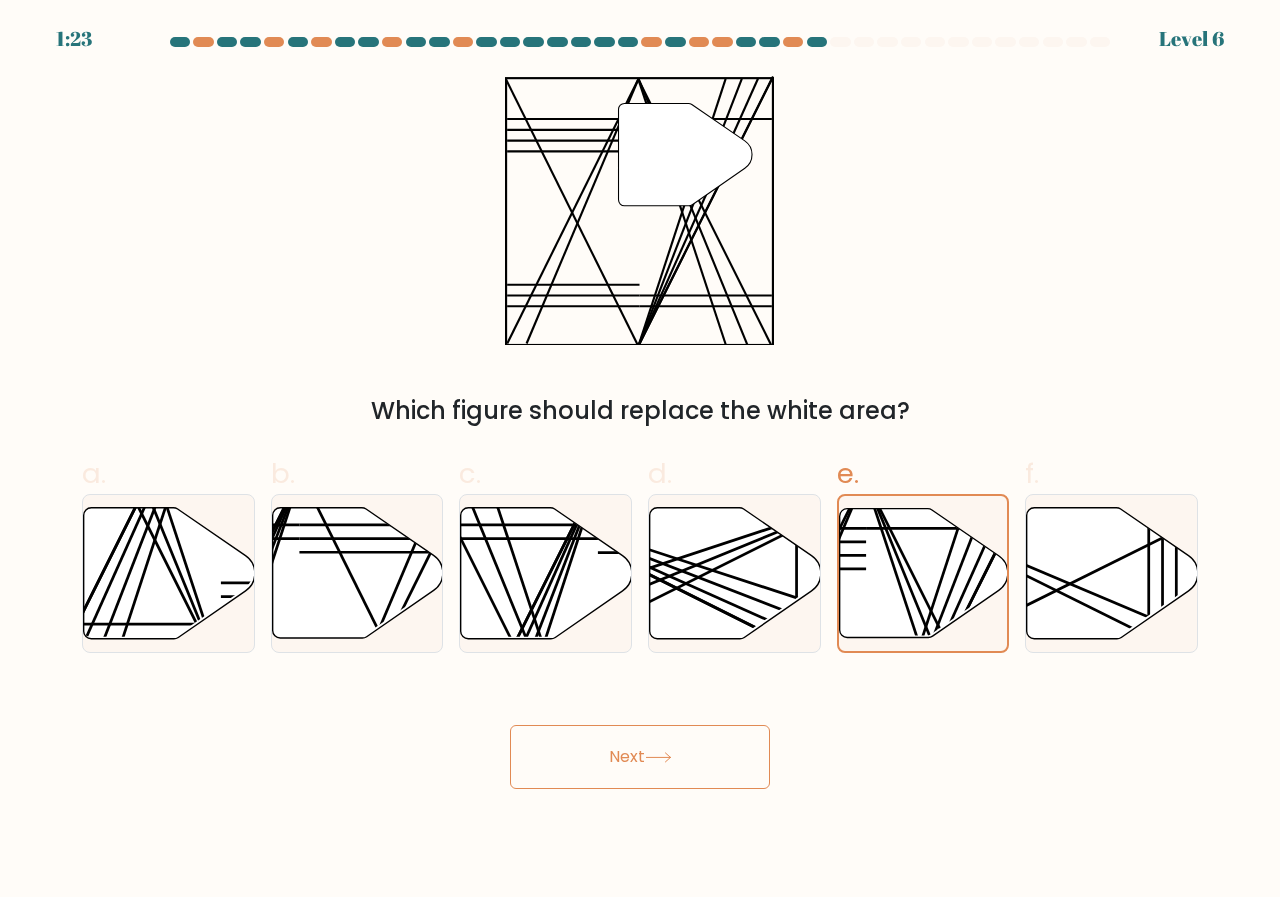 click 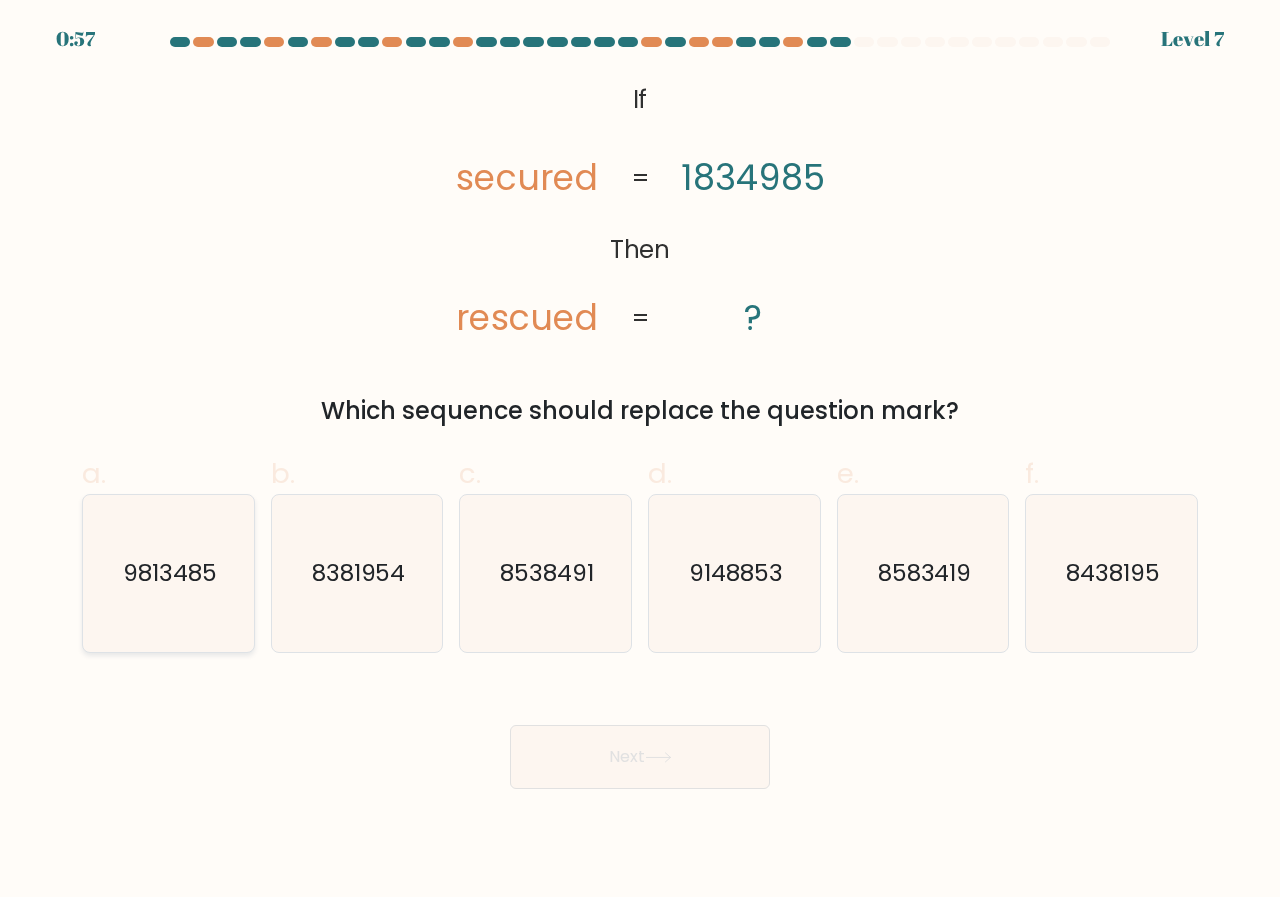 drag, startPoint x: 180, startPoint y: 572, endPoint x: 176, endPoint y: 559, distance: 13.601471 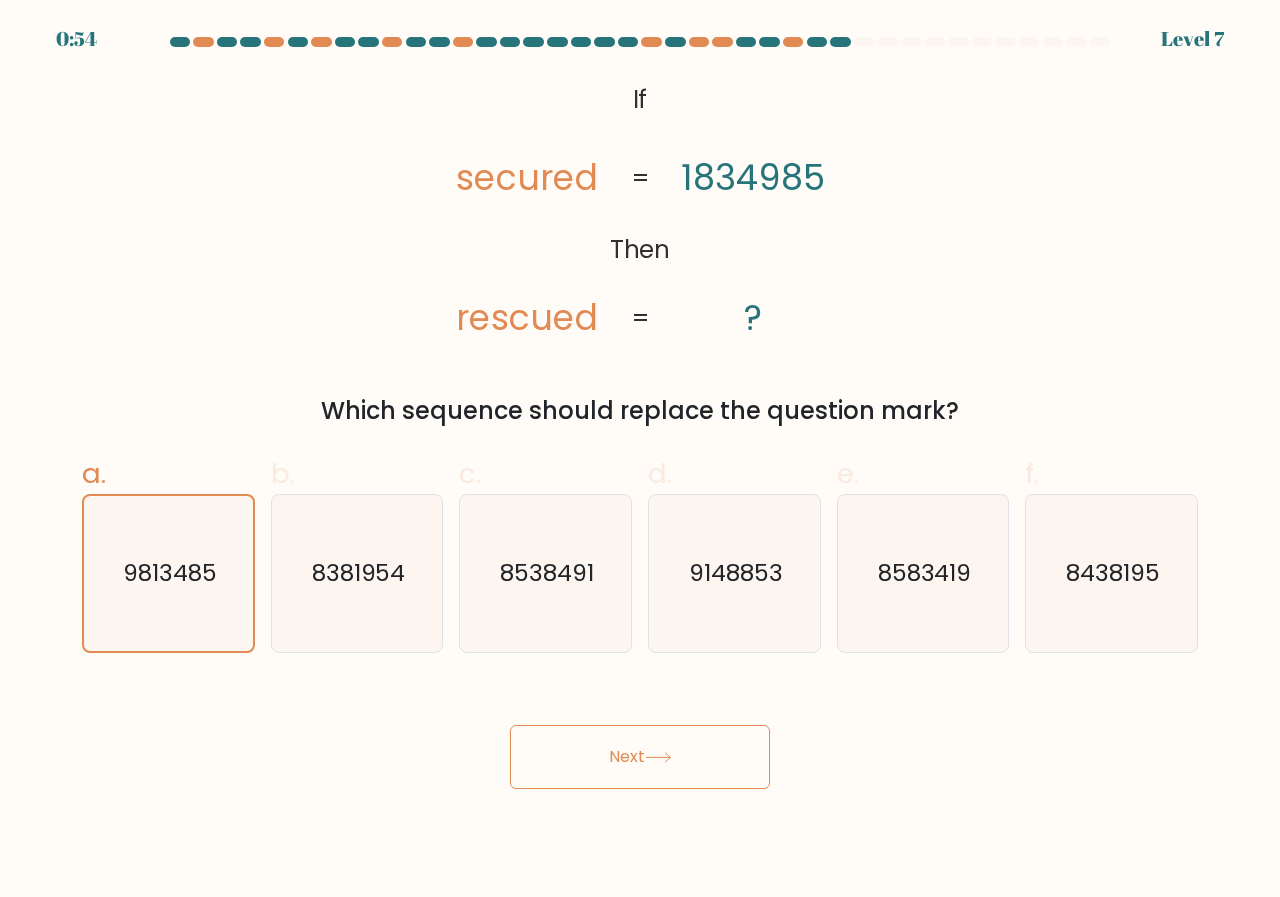click on "Next" at bounding box center [640, 757] 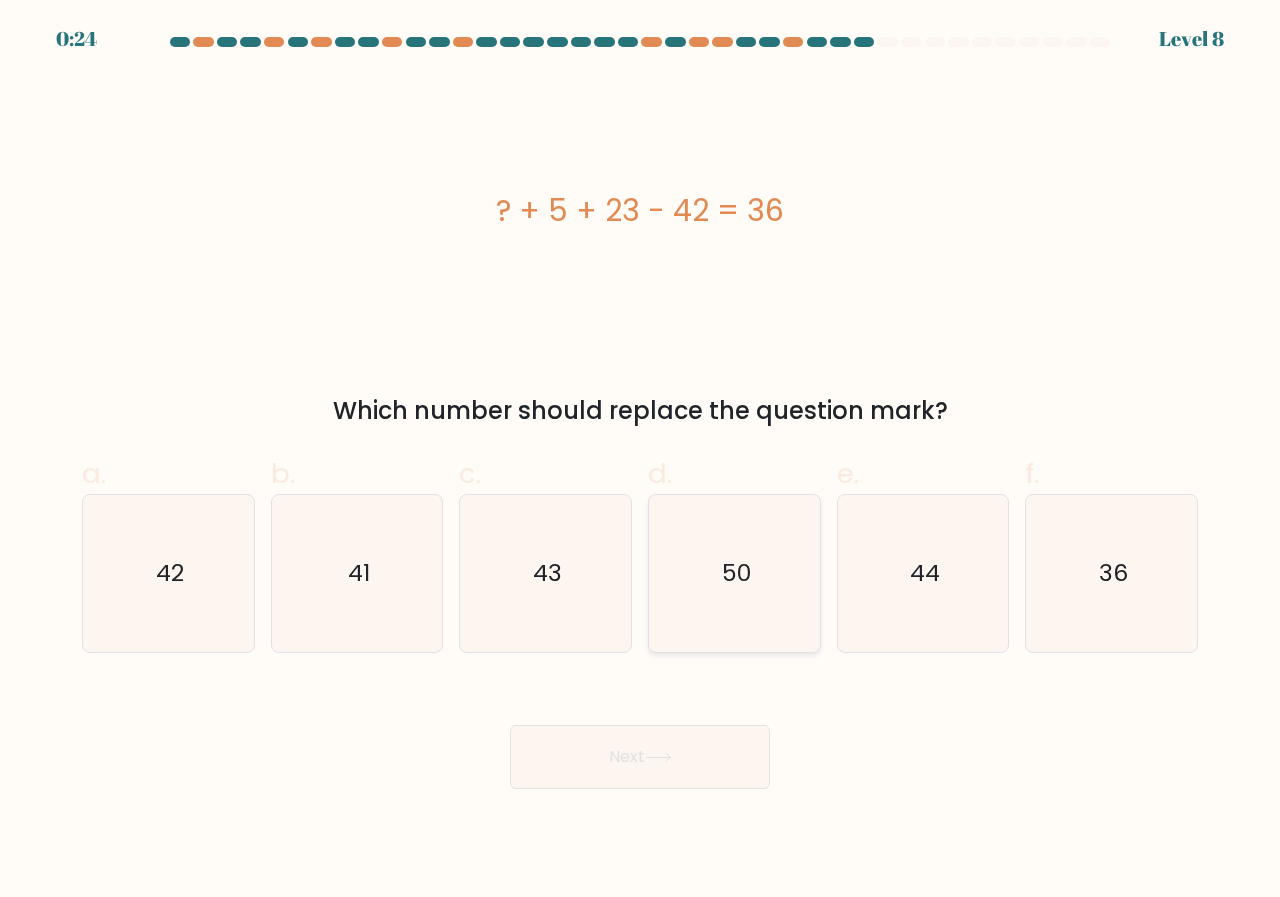 click on "50" 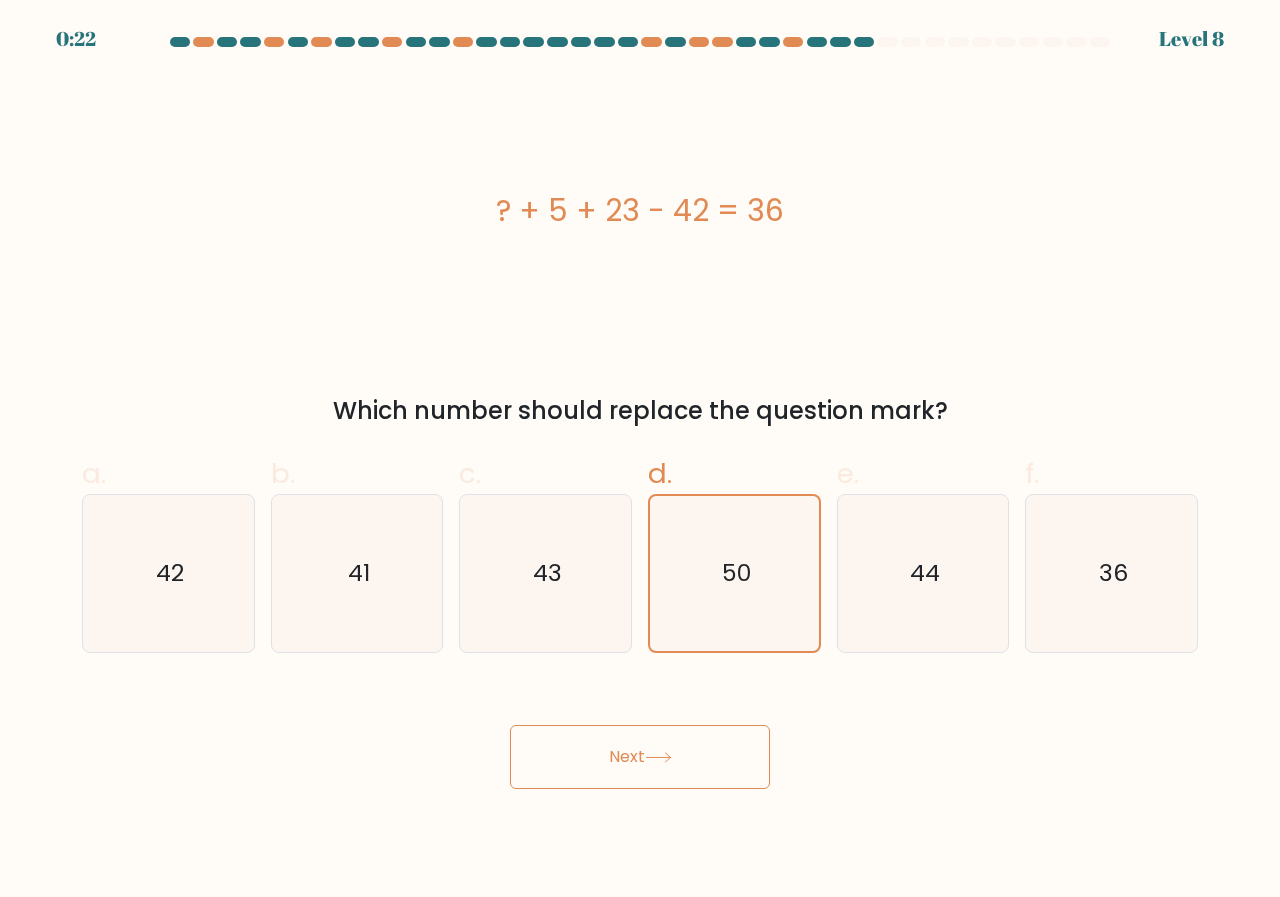 click on "Next" at bounding box center [640, 757] 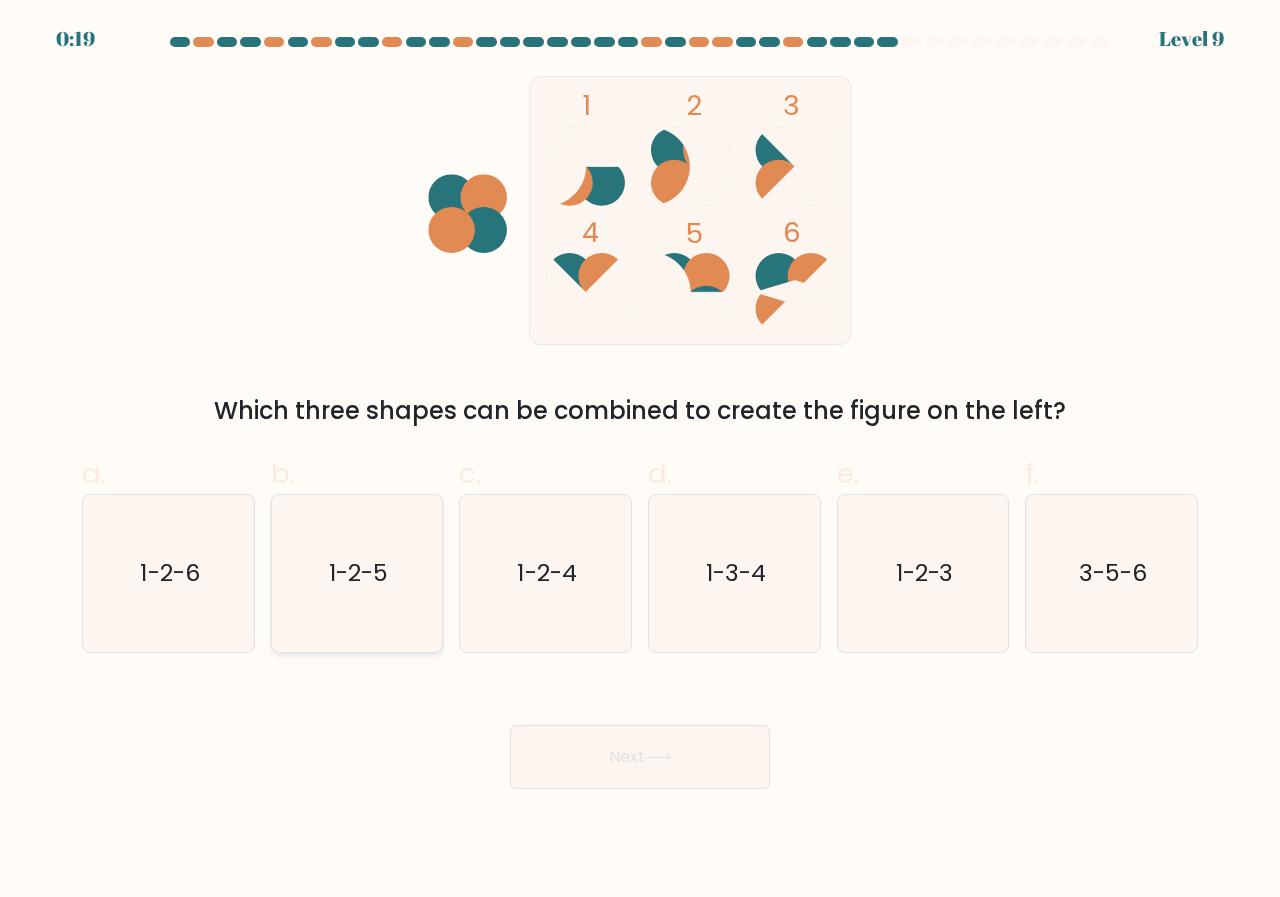 click on "1-2-5" 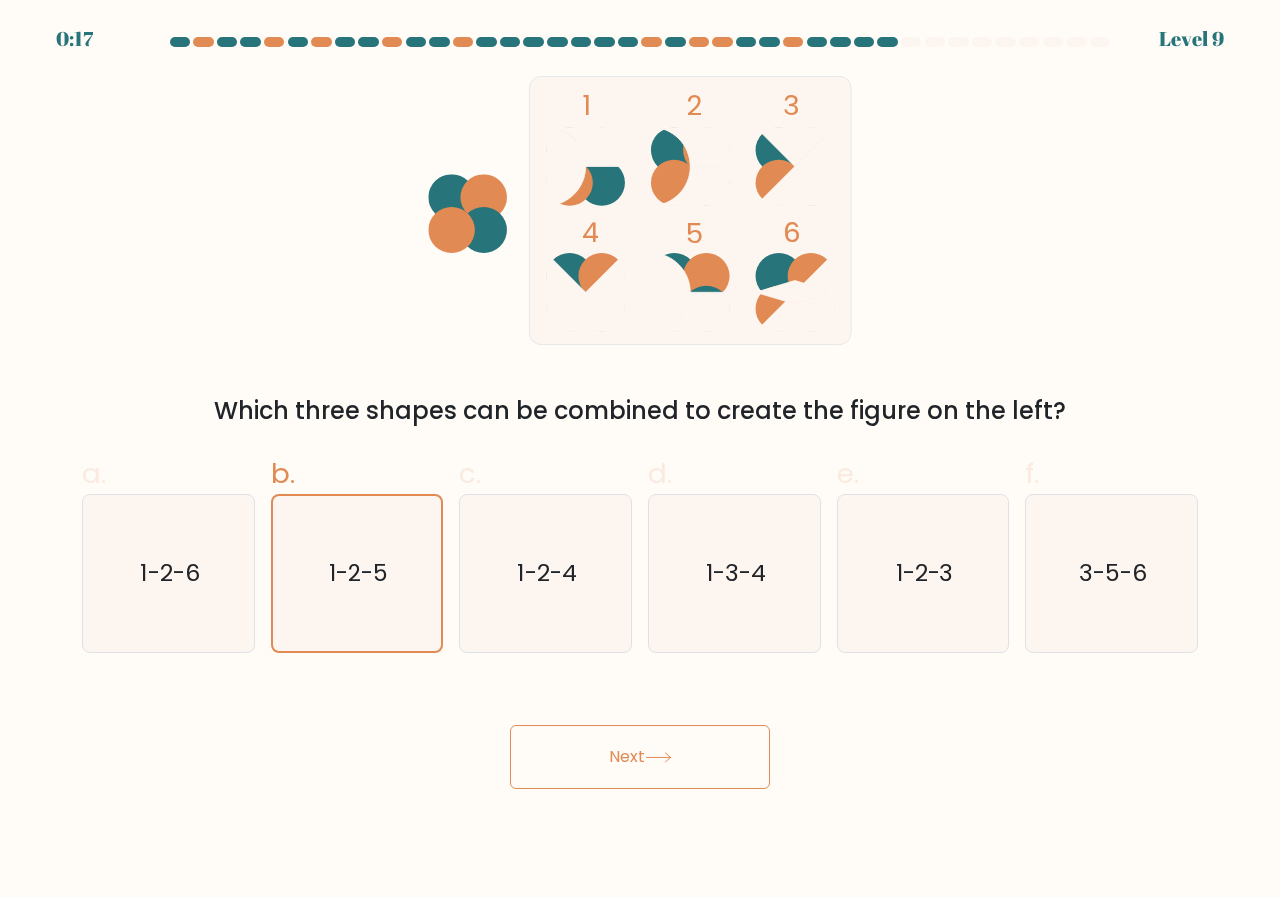 drag, startPoint x: 565, startPoint y: 753, endPoint x: 566, endPoint y: 741, distance: 12.0415945 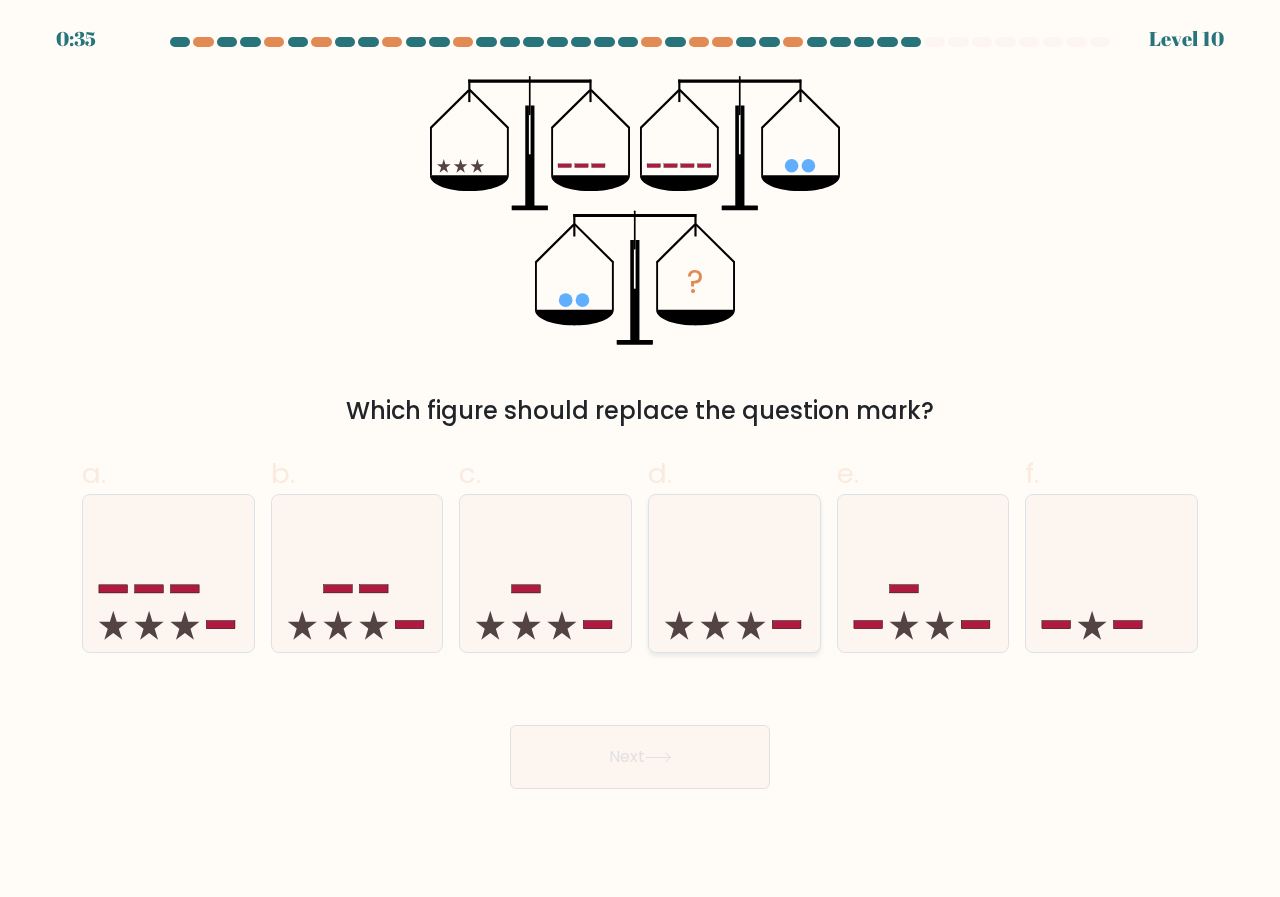 click 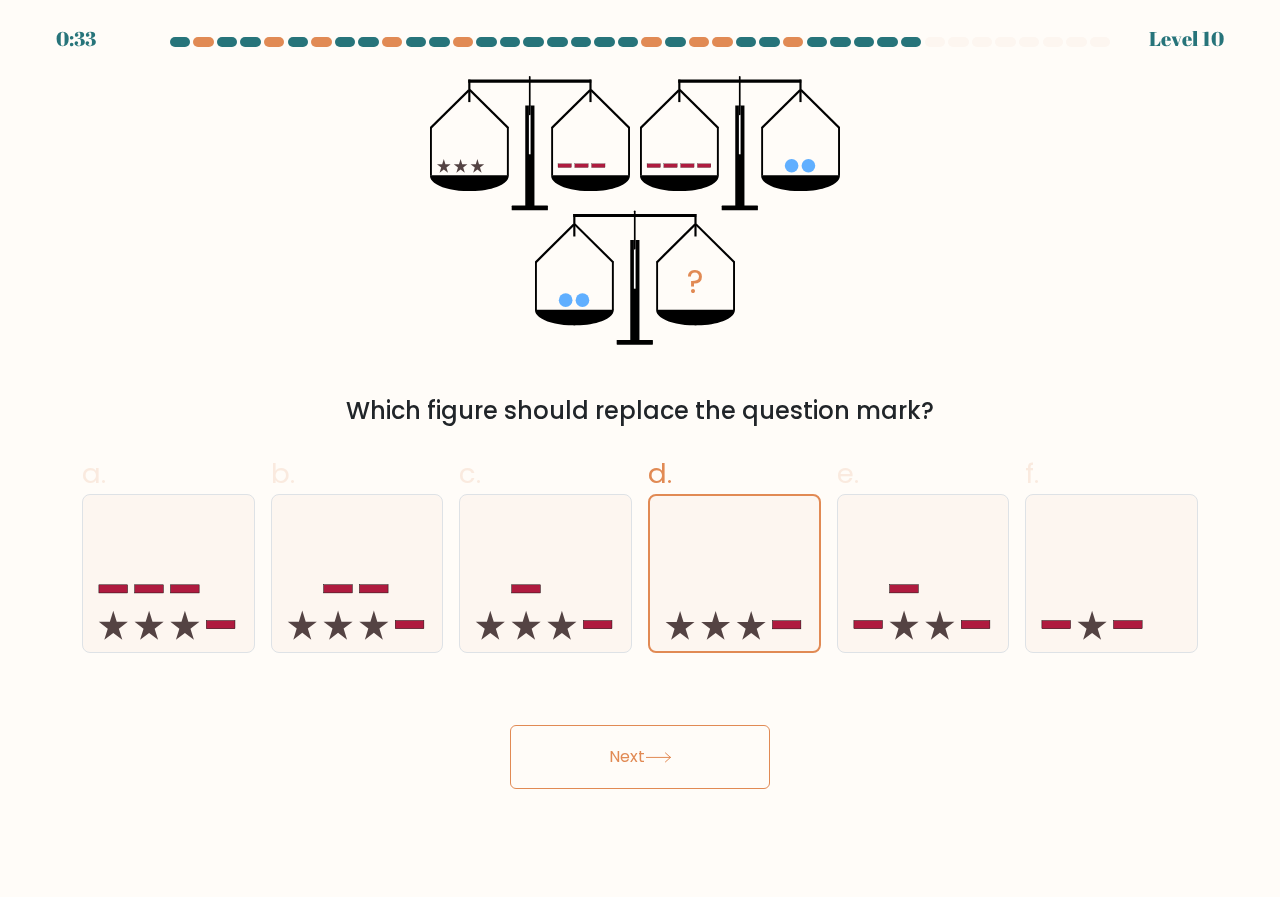 click on "Next" at bounding box center [640, 757] 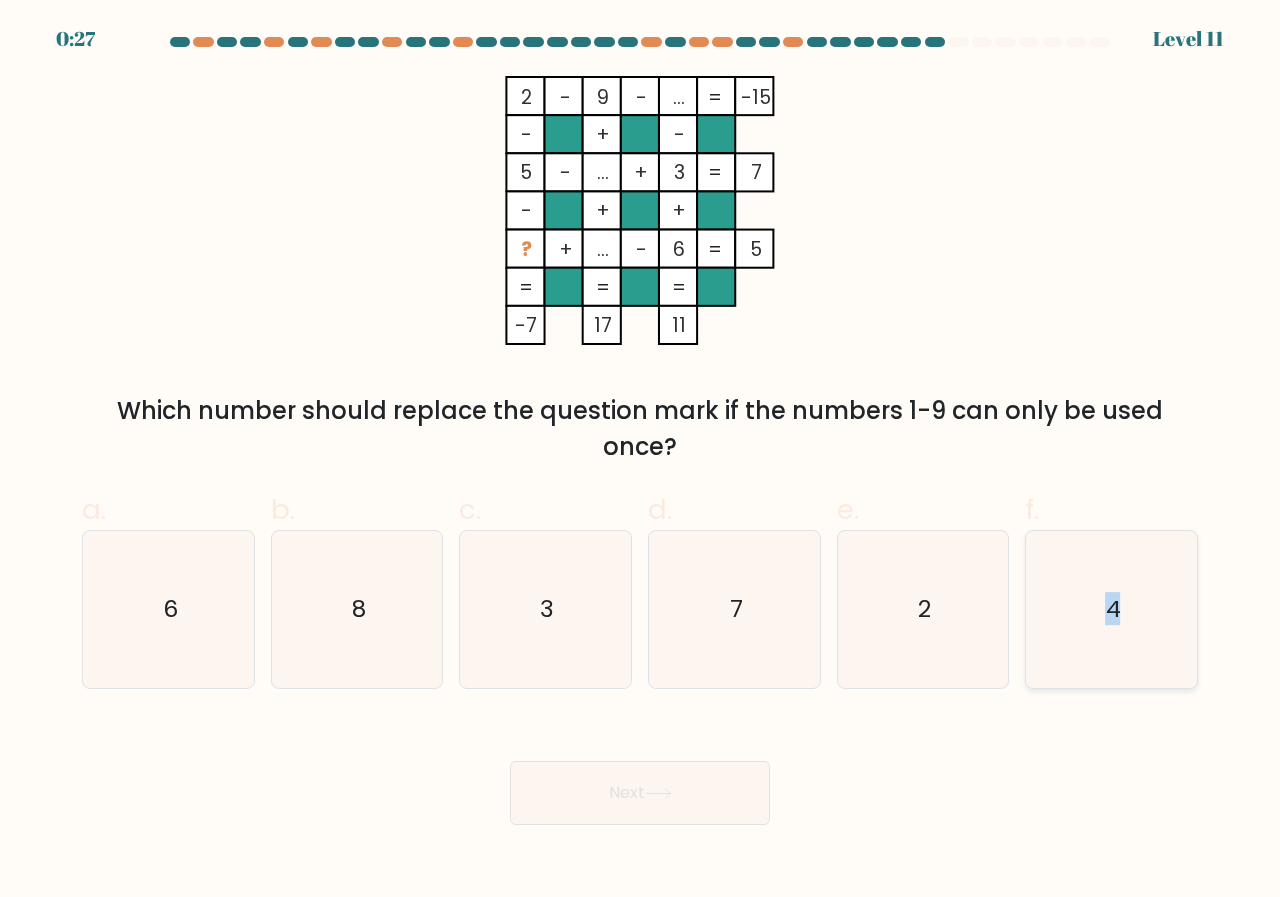 drag, startPoint x: 1110, startPoint y: 610, endPoint x: 1121, endPoint y: 608, distance: 11.18034 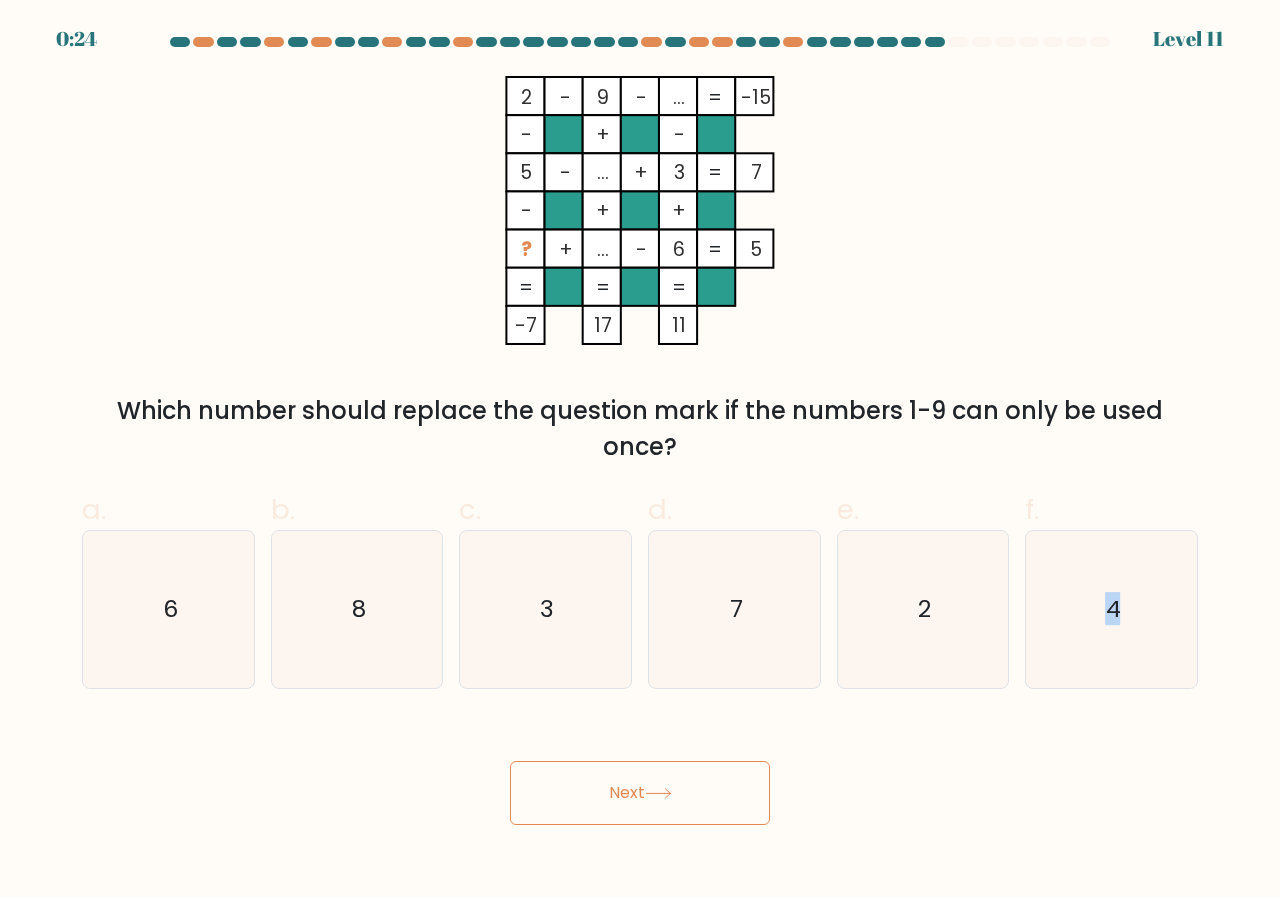 click on "Next" at bounding box center [640, 793] 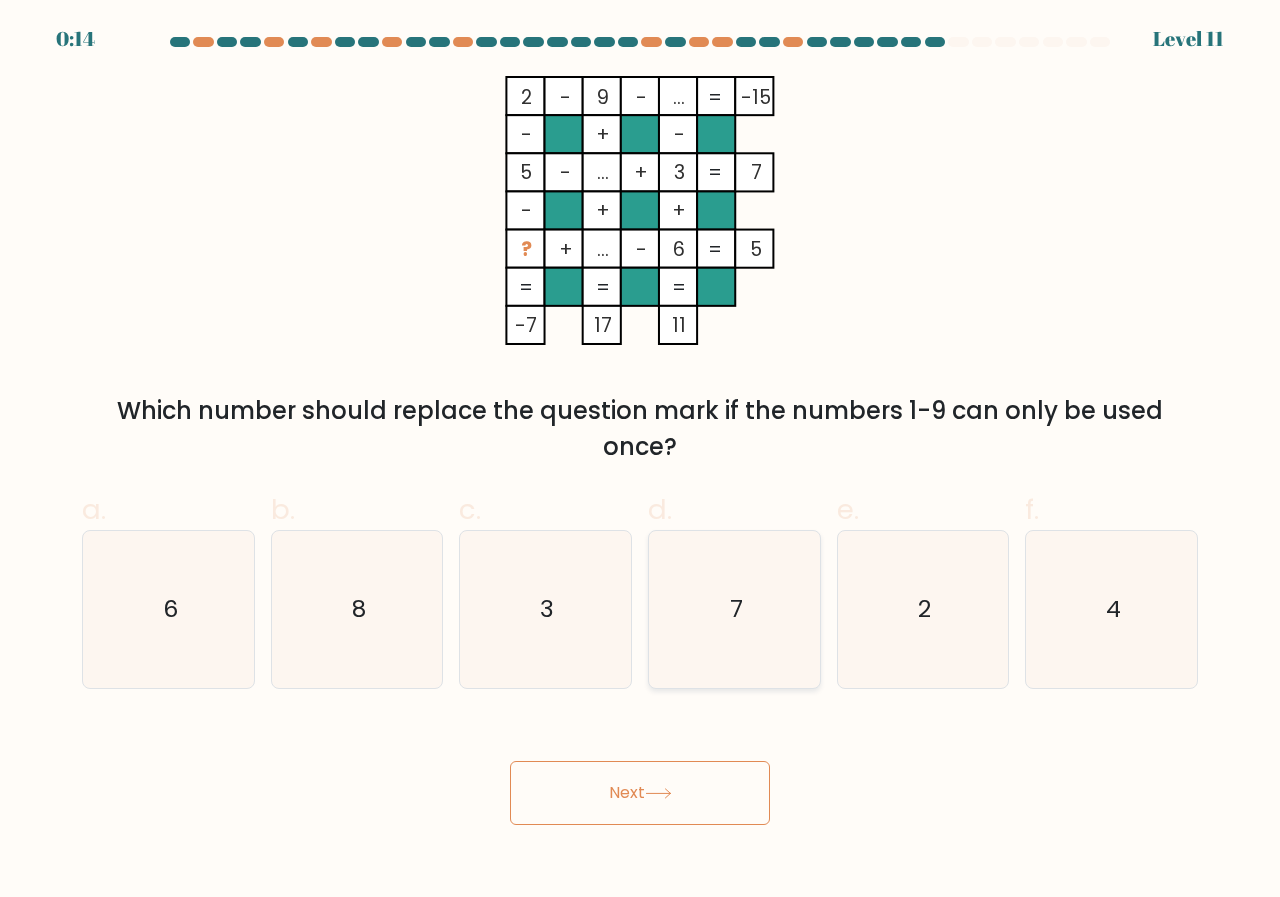 click on "7" 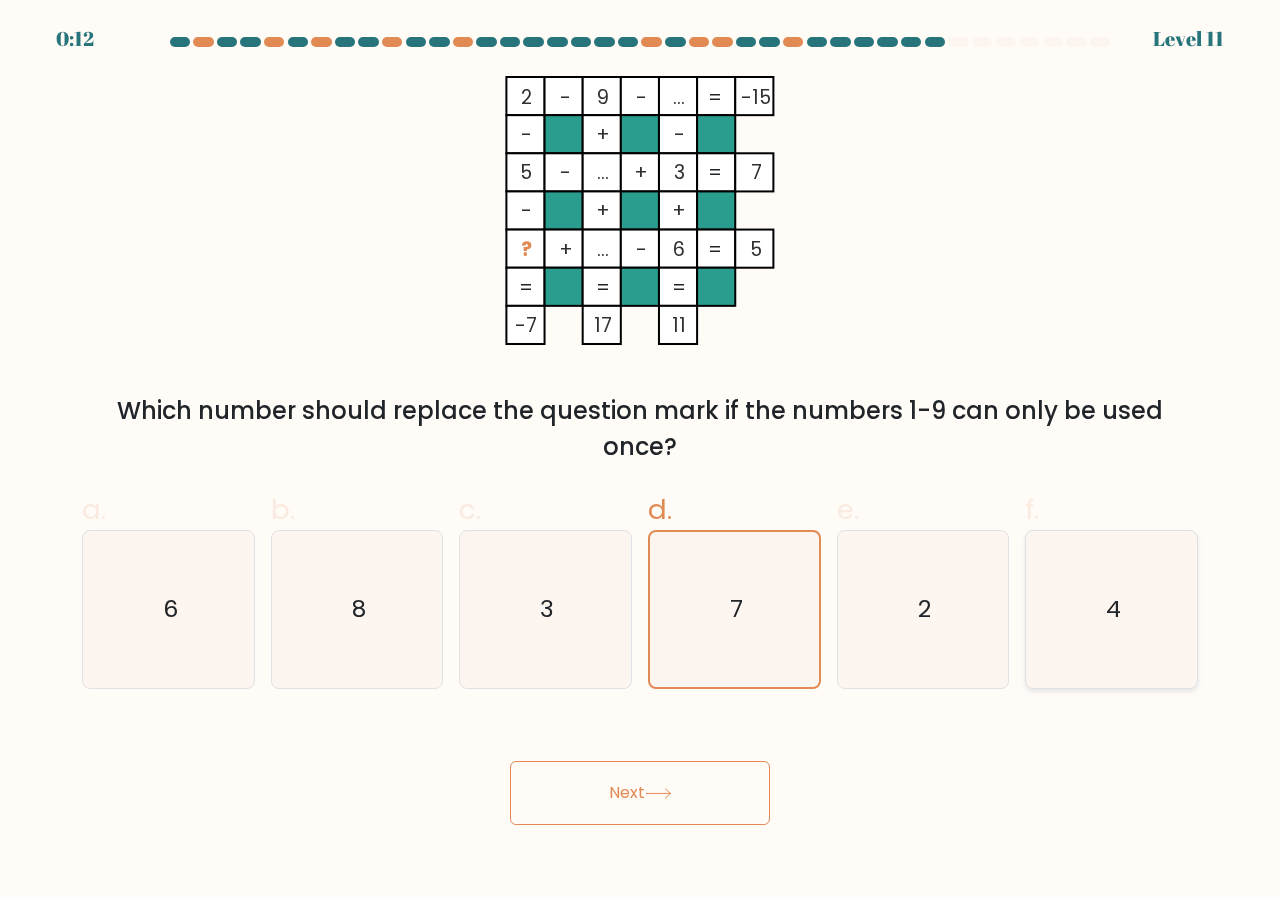 click on "4" 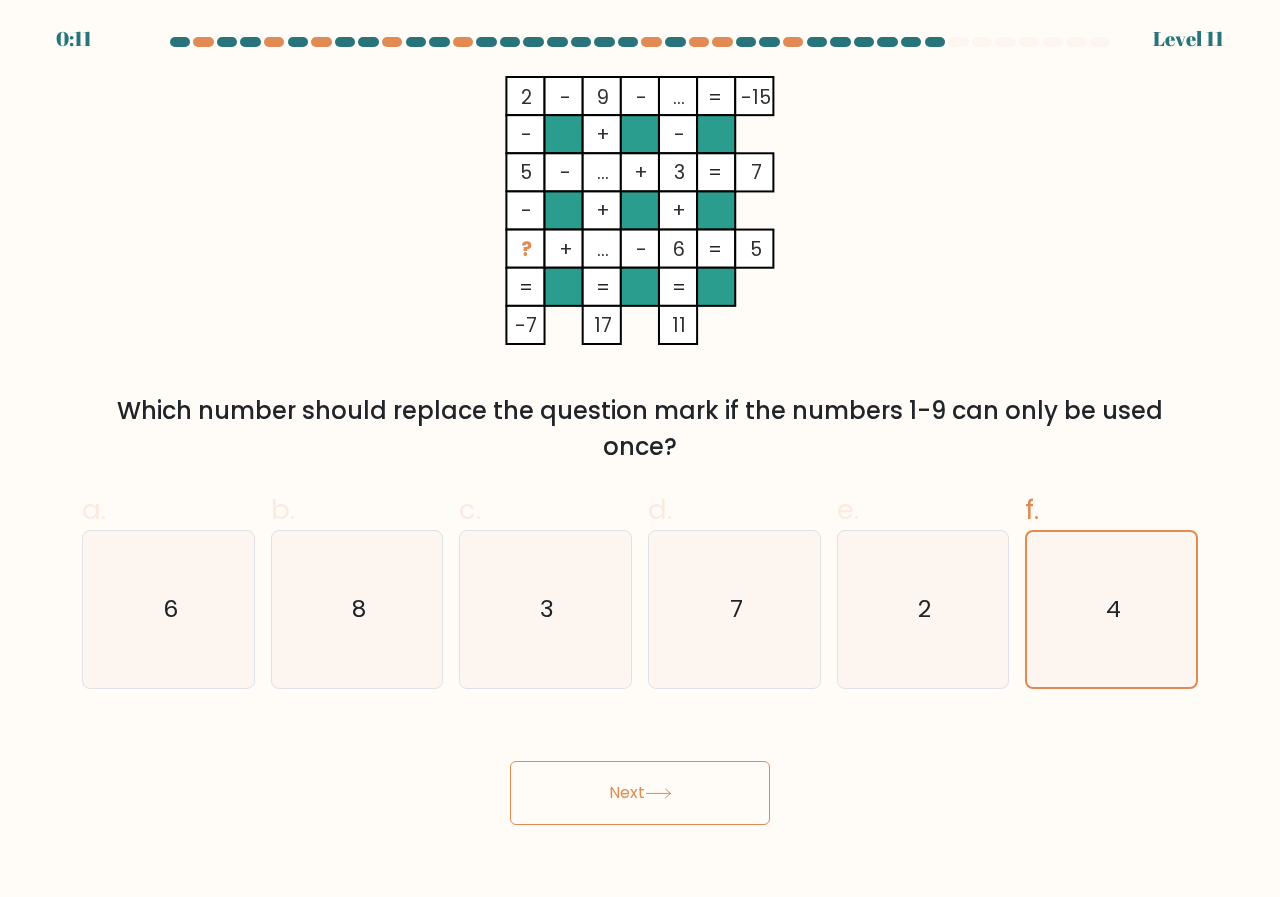 click on "Next" at bounding box center [640, 793] 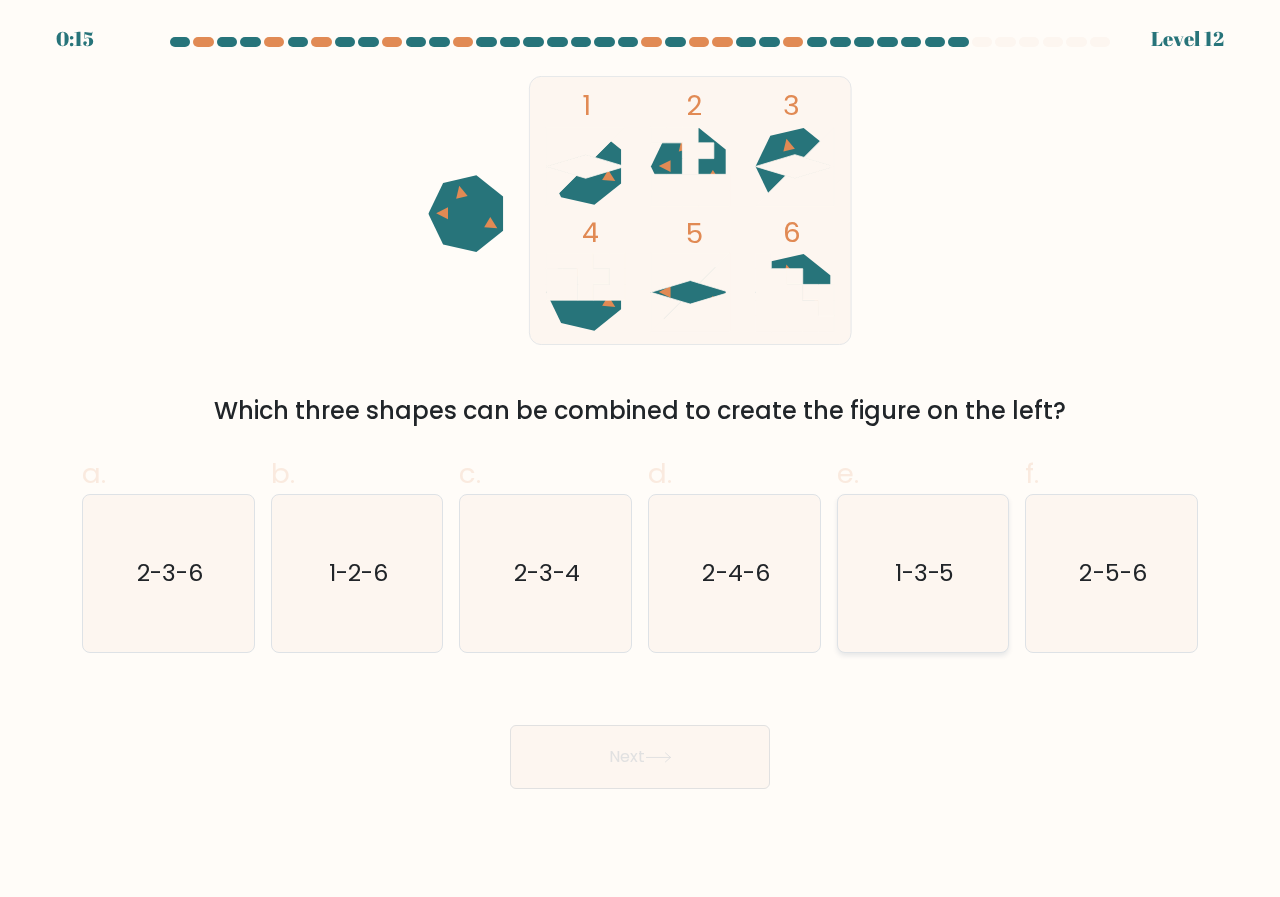 click on "1-3-5" 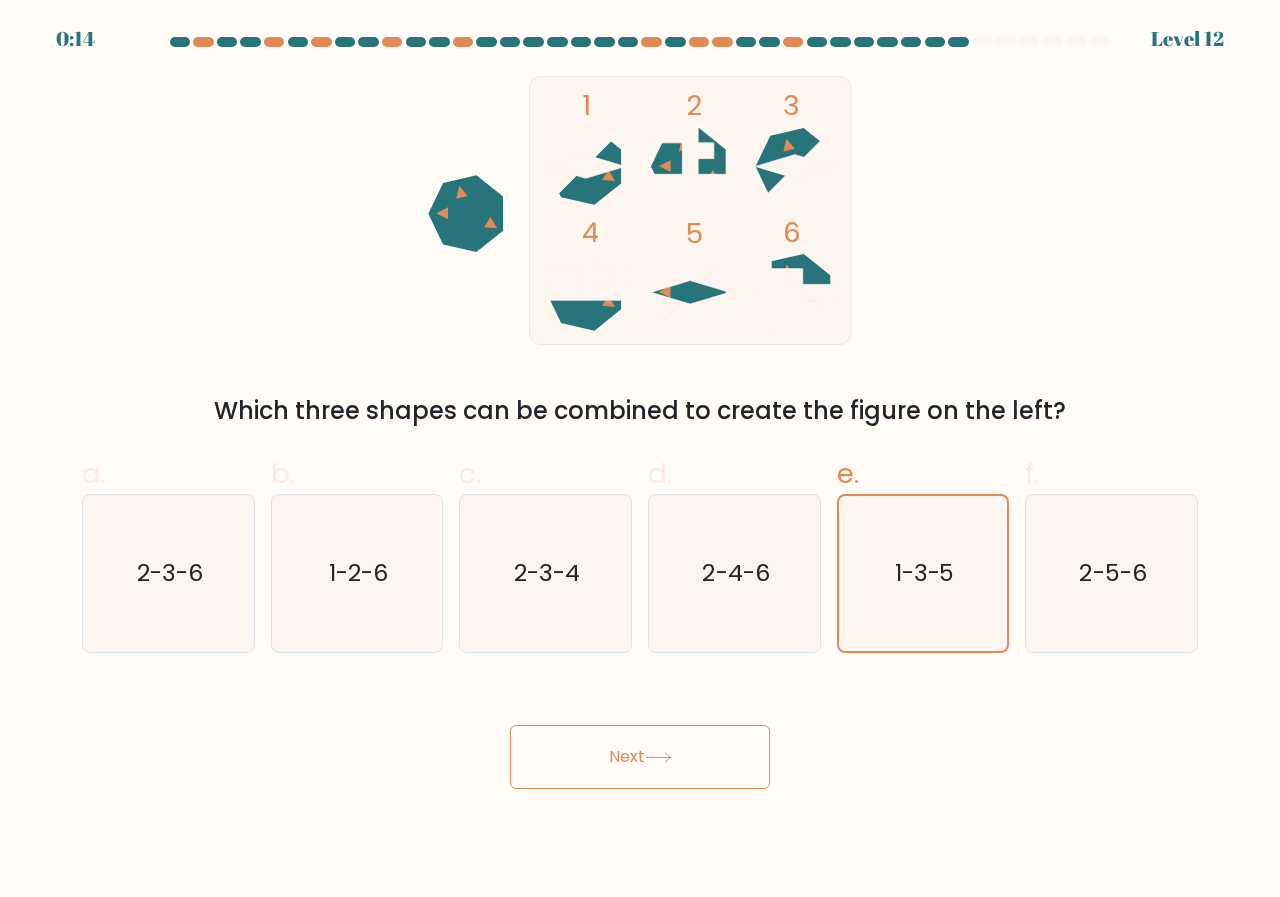 click on "Next" at bounding box center (640, 757) 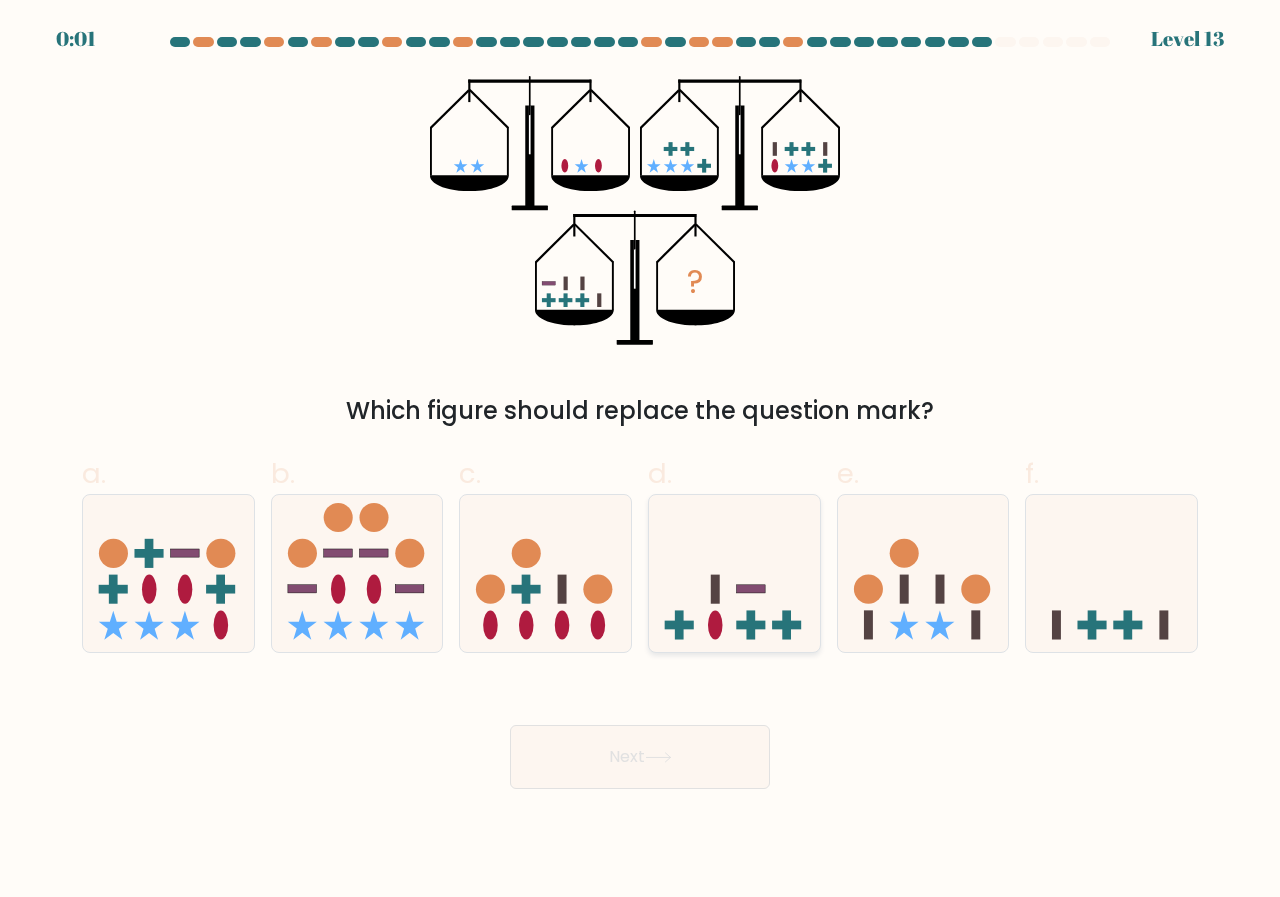 click 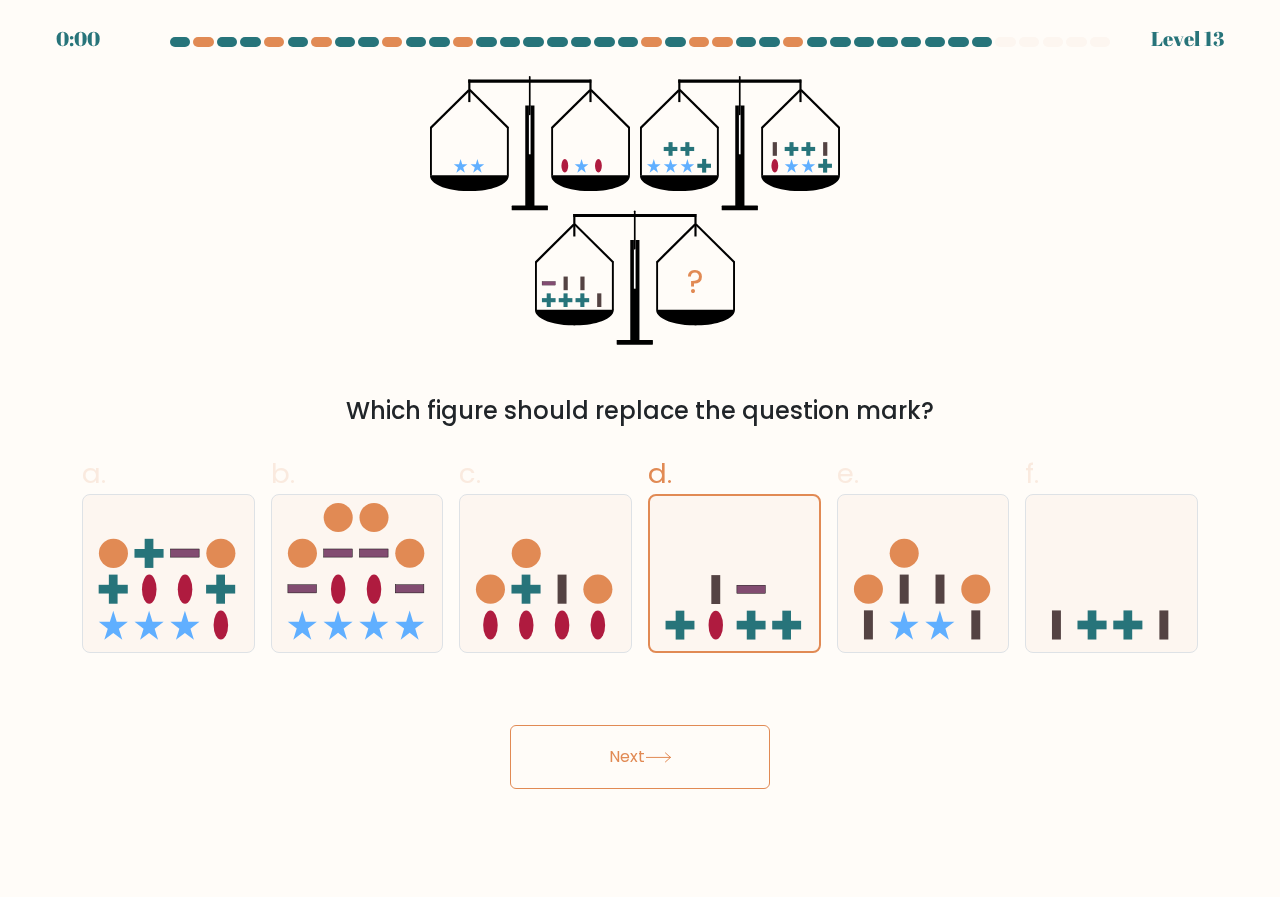 click on "Next" at bounding box center (640, 757) 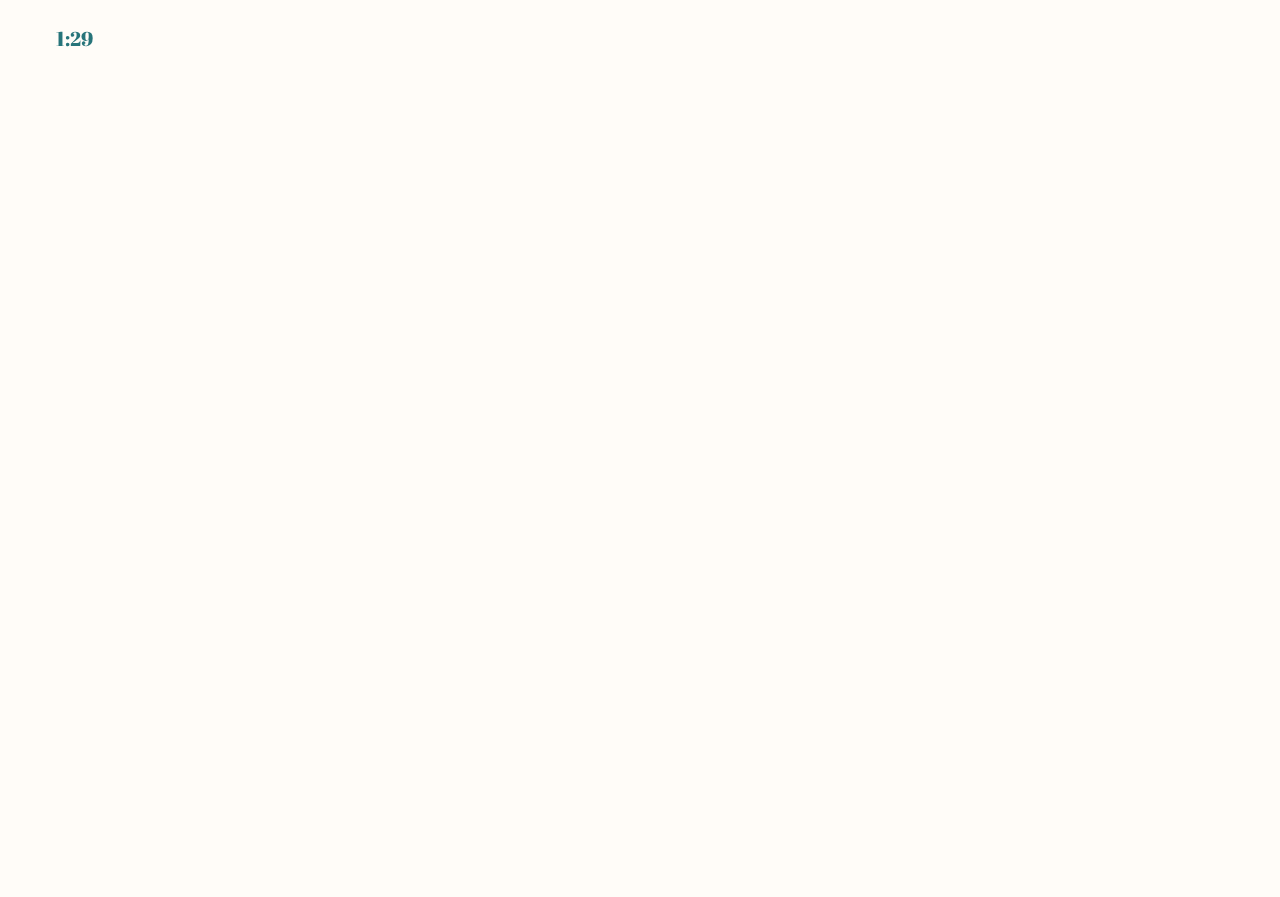 scroll, scrollTop: 0, scrollLeft: 0, axis: both 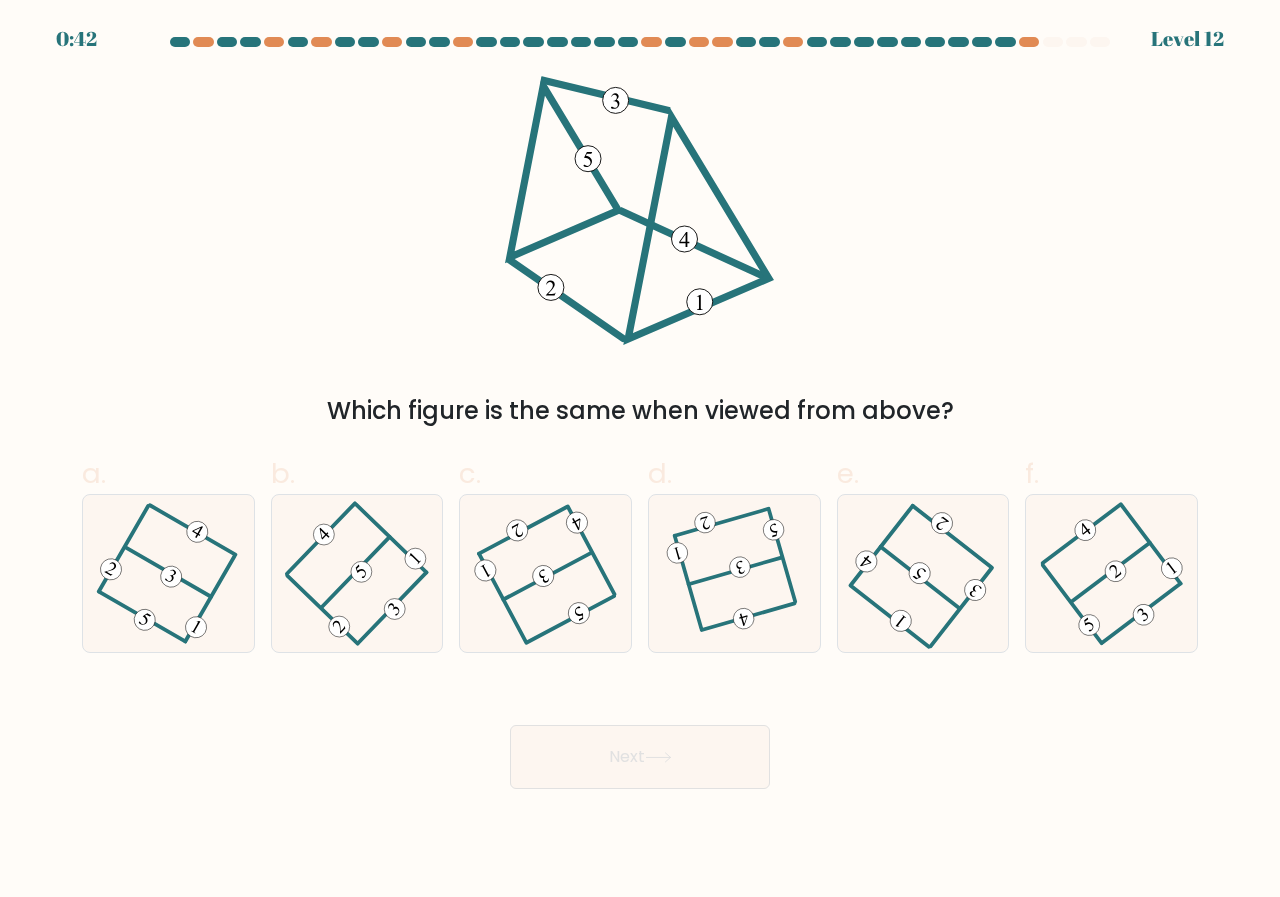 drag, startPoint x: 1097, startPoint y: 550, endPoint x: 821, endPoint y: 696, distance: 312.2371 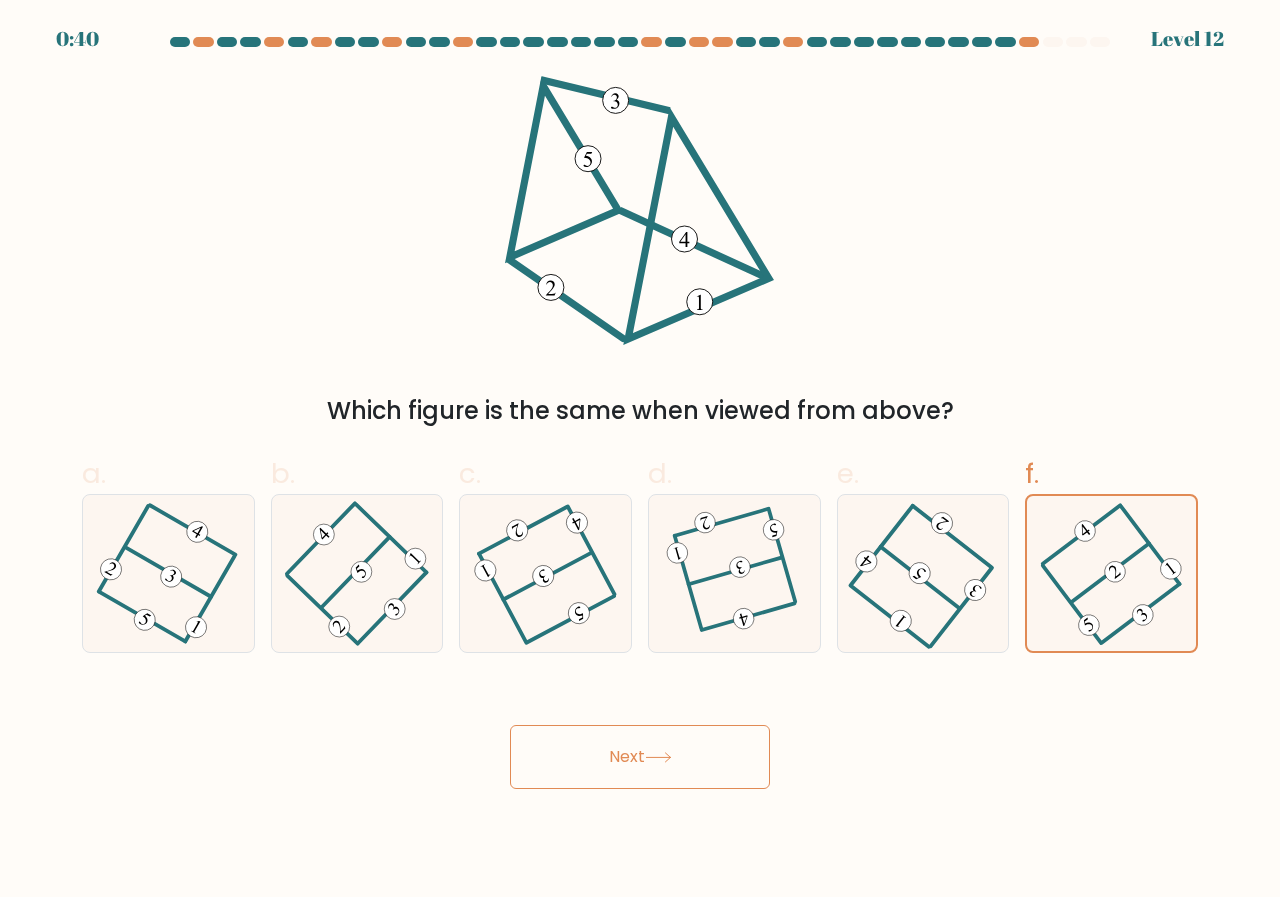 click on "Next" at bounding box center (640, 757) 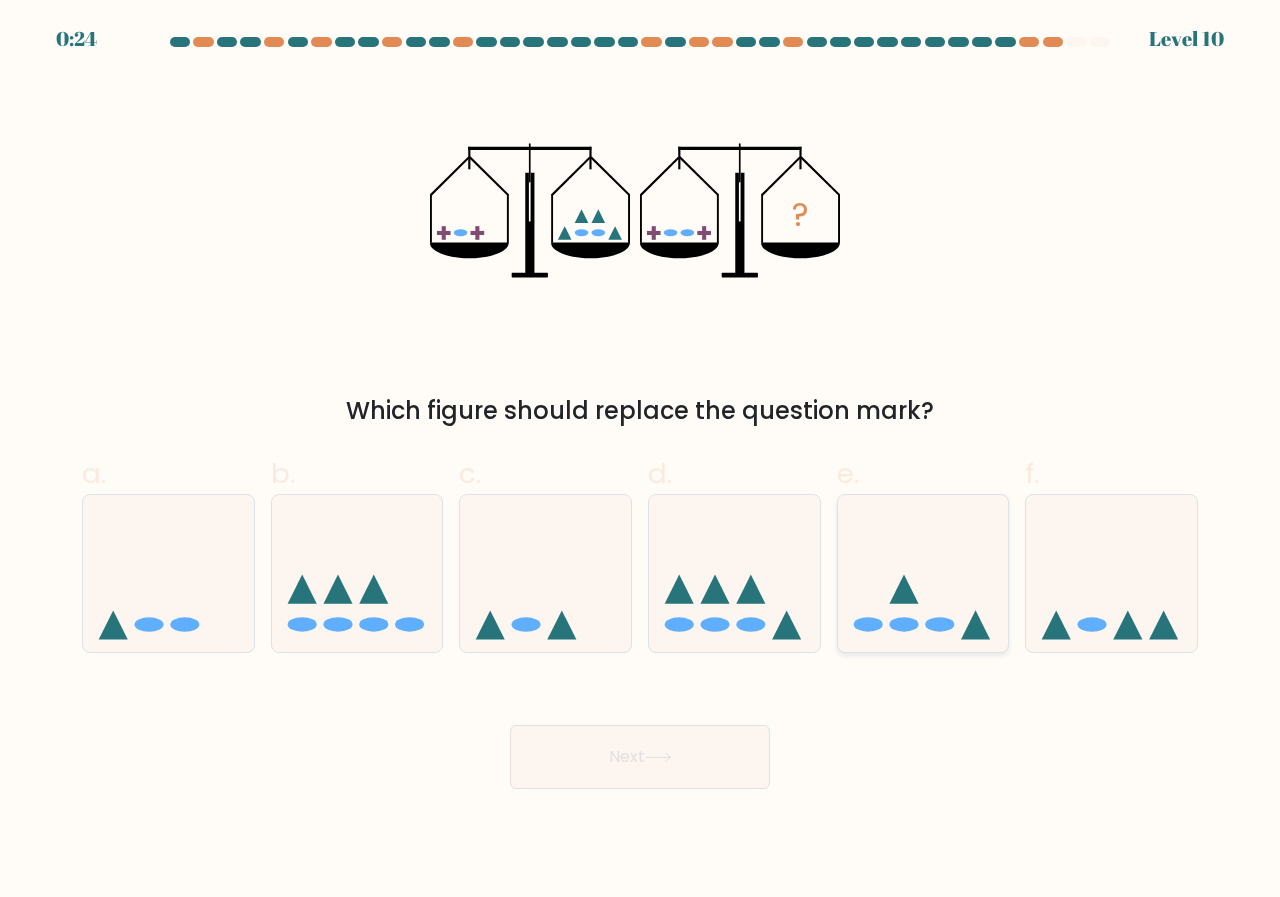 click 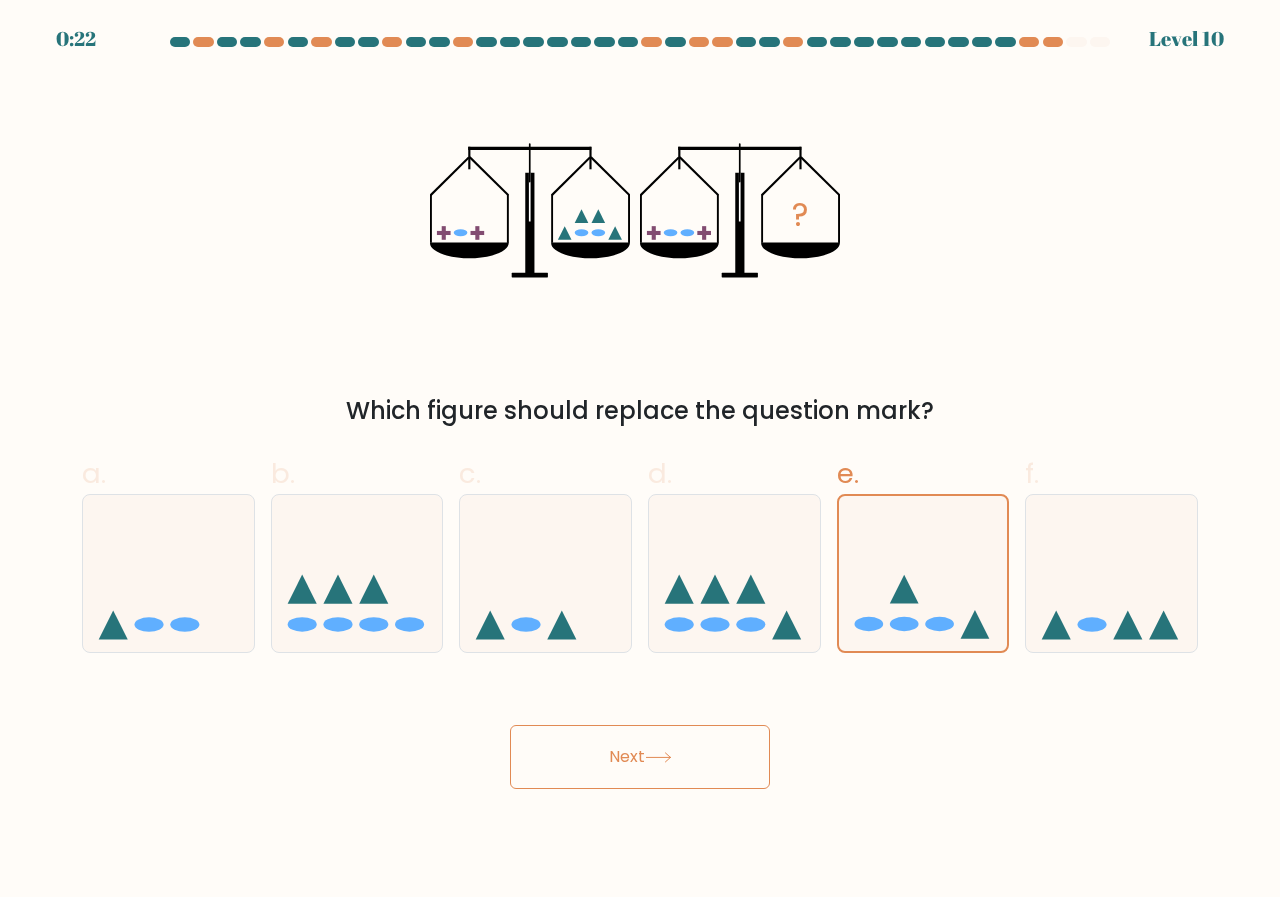 click on "Next" at bounding box center (640, 757) 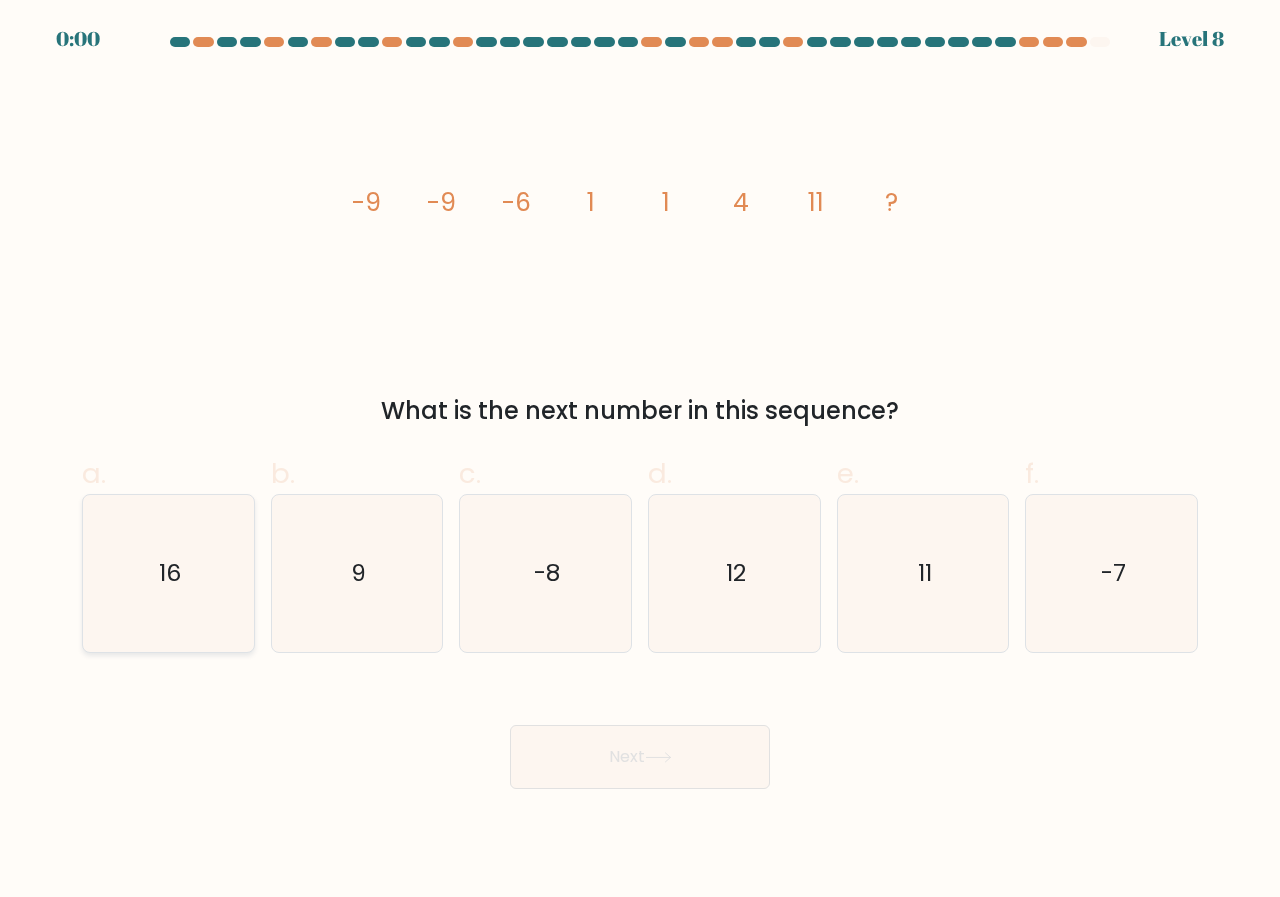 click on "16" 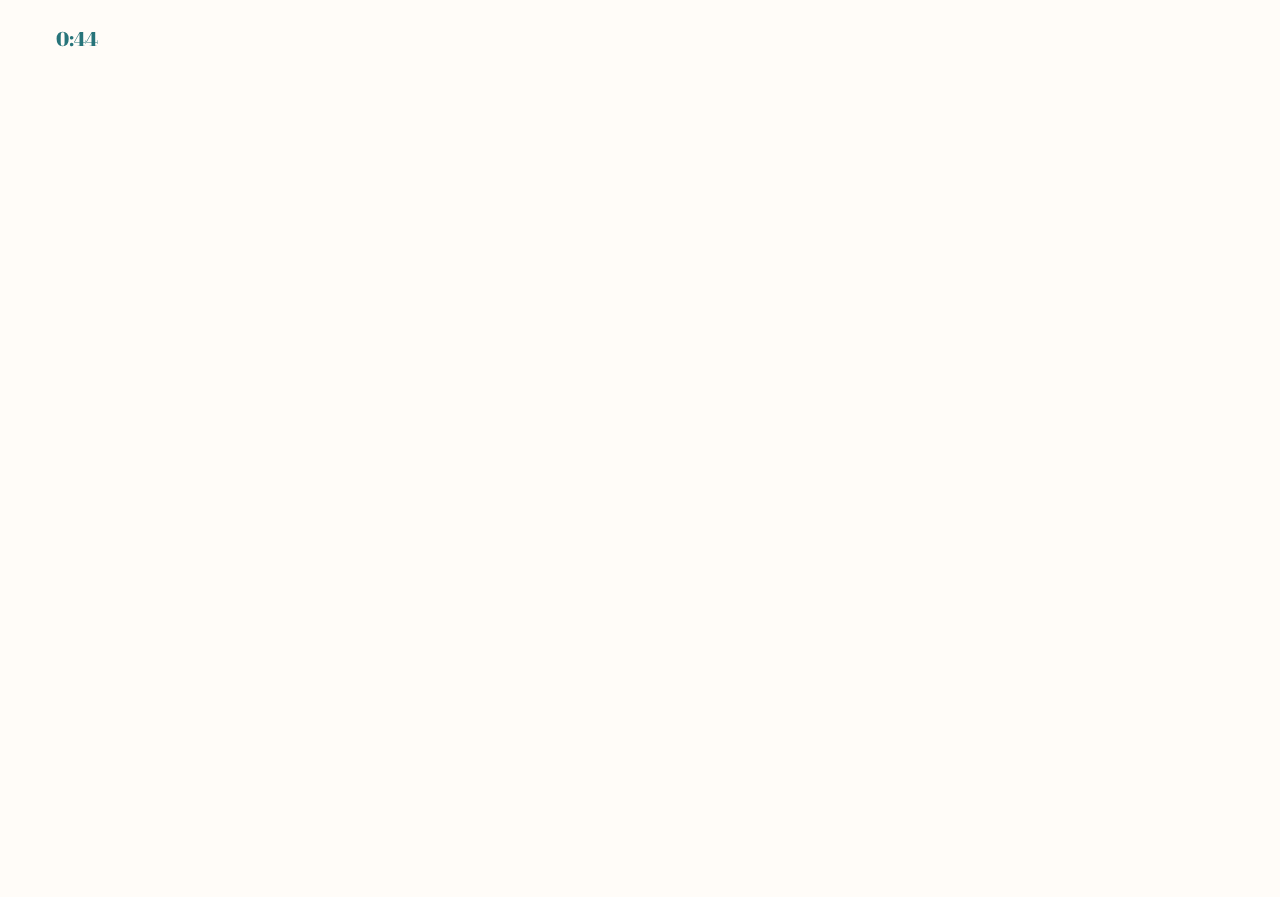 scroll, scrollTop: 0, scrollLeft: 0, axis: both 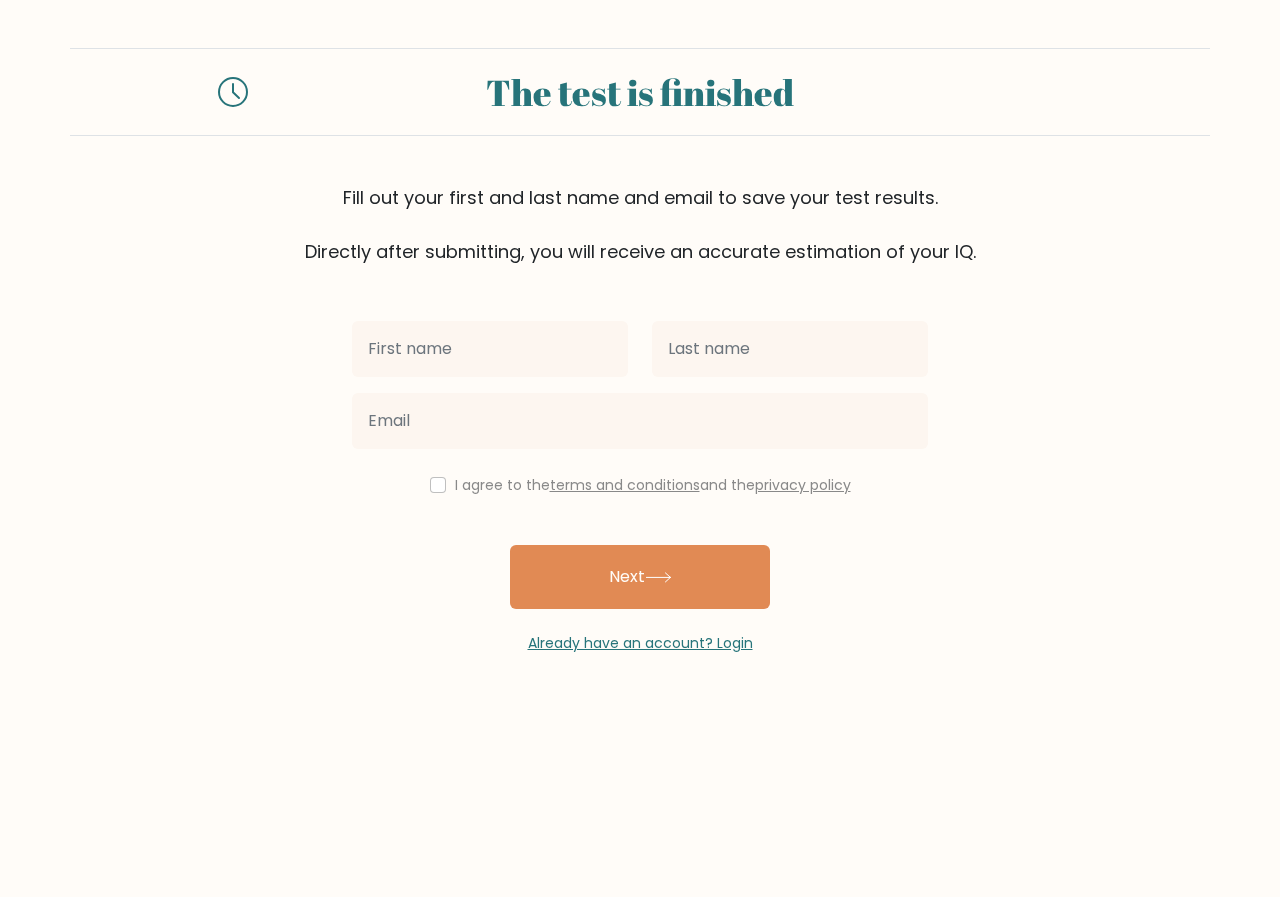 click at bounding box center [490, 349] 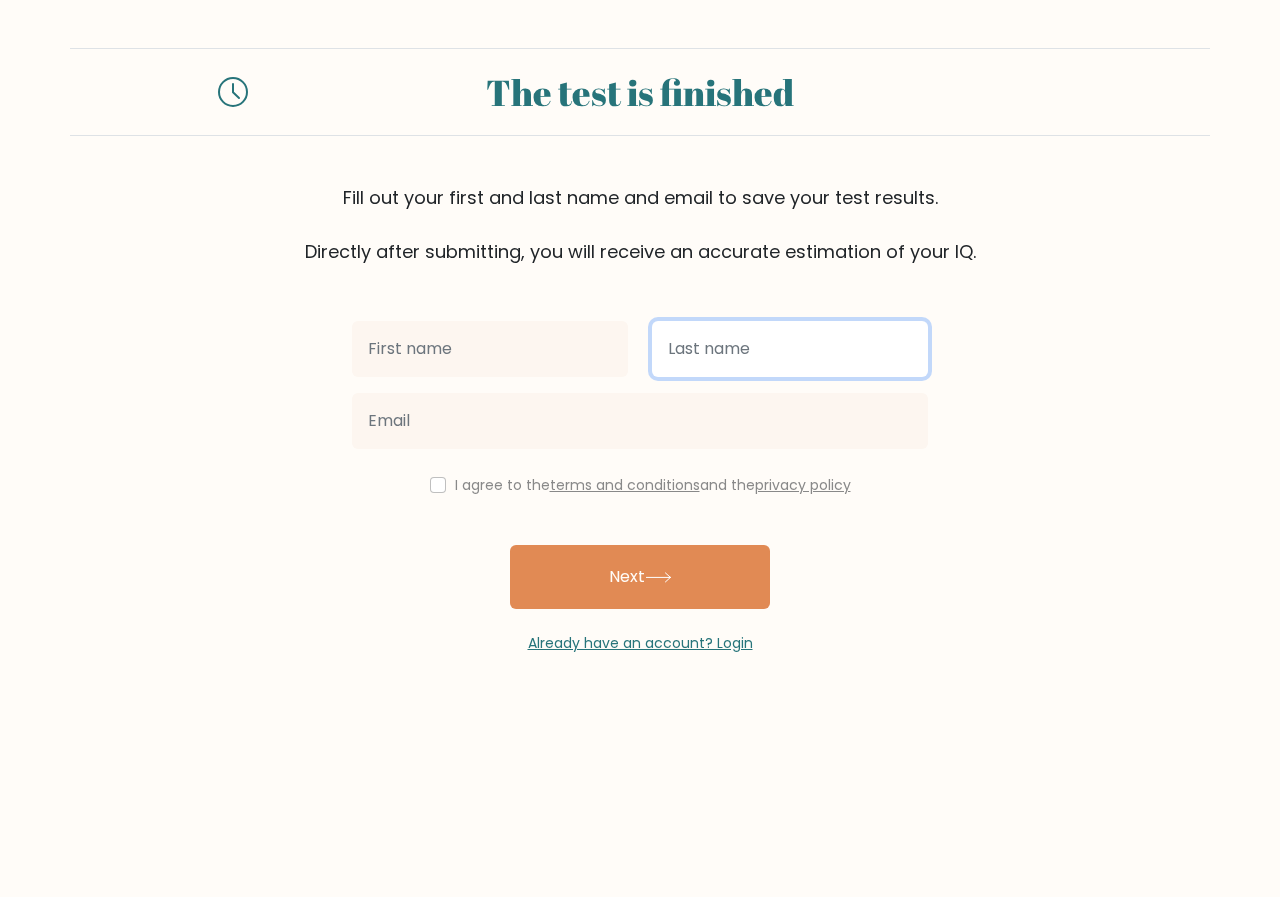 click at bounding box center (790, 349) 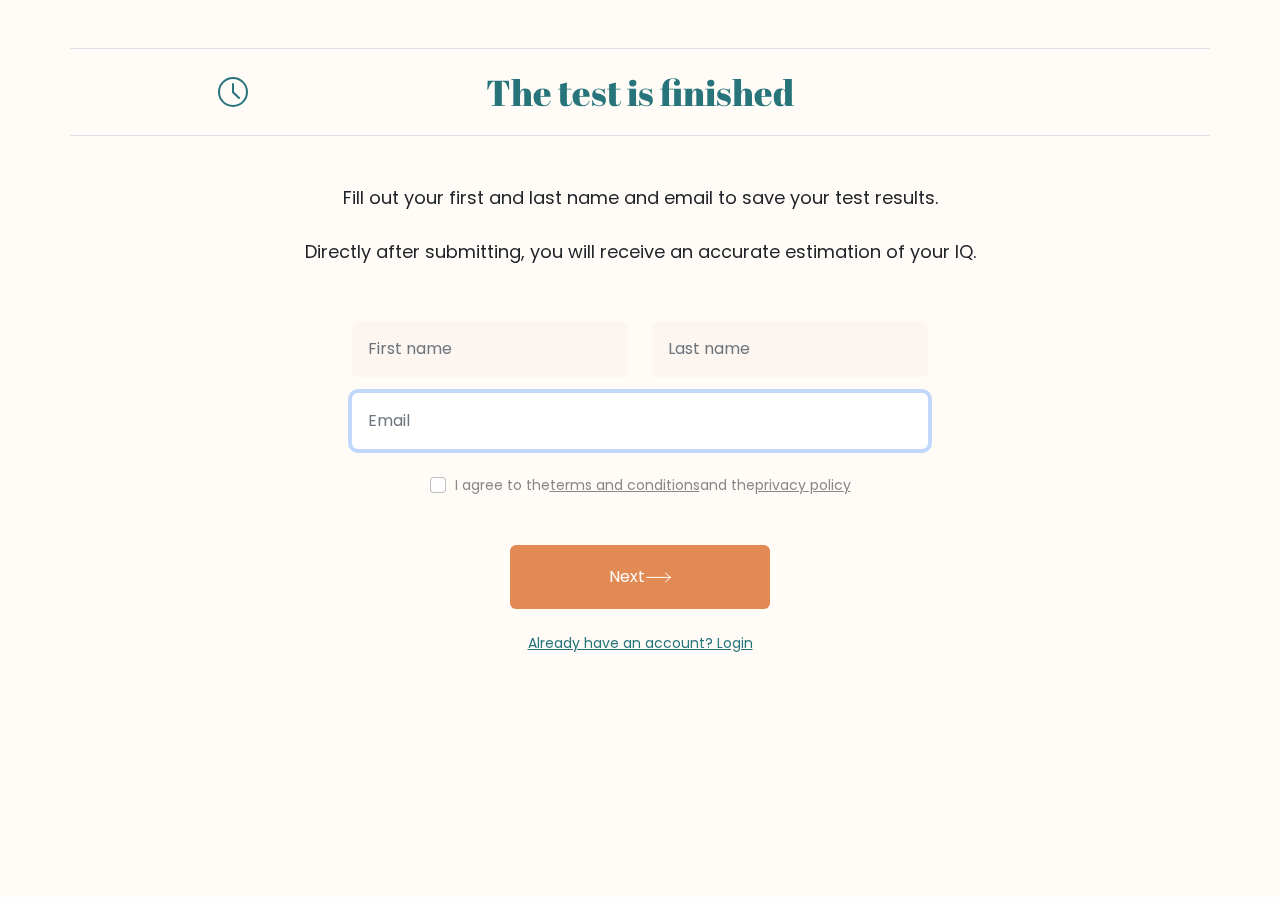 click at bounding box center [640, 421] 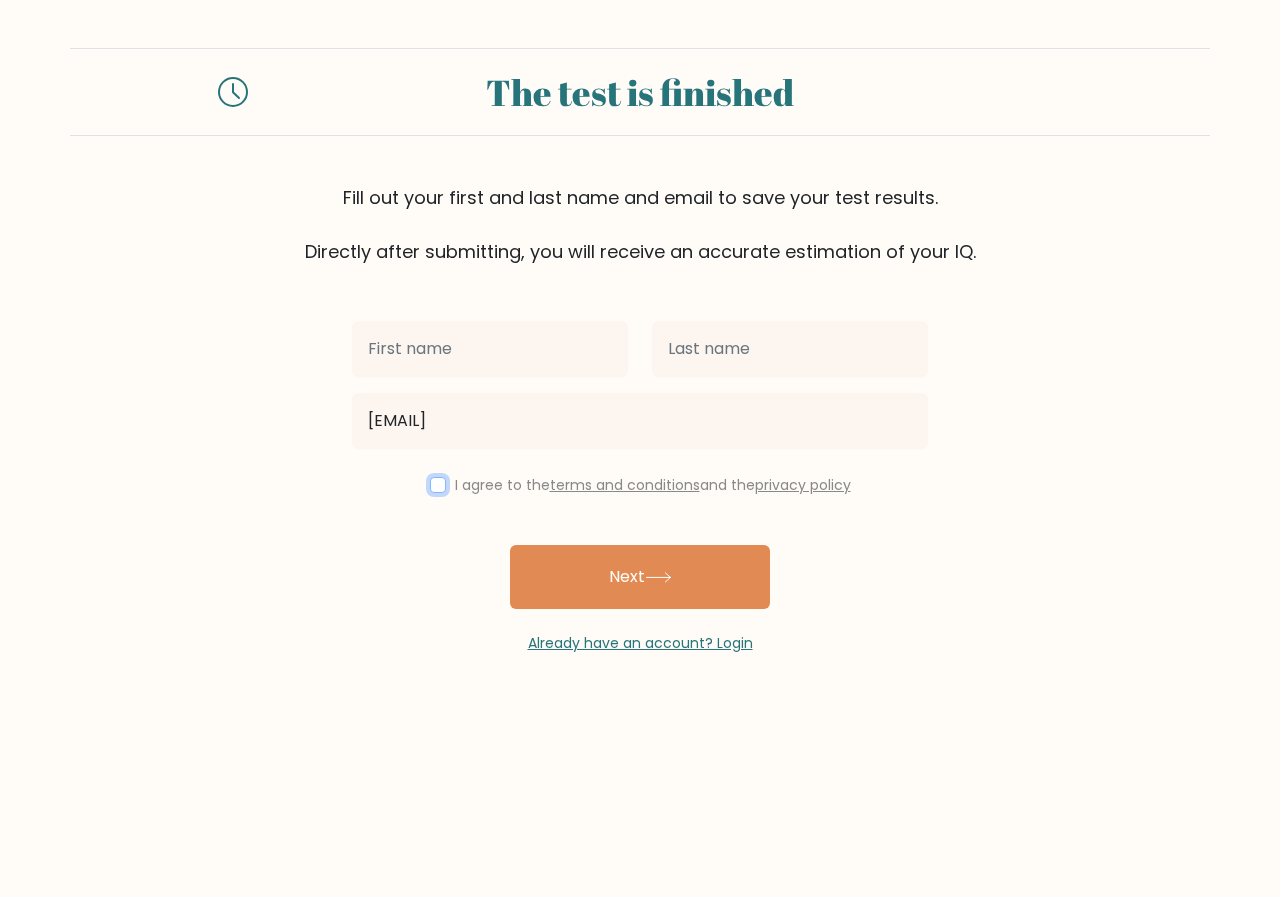 click at bounding box center (438, 485) 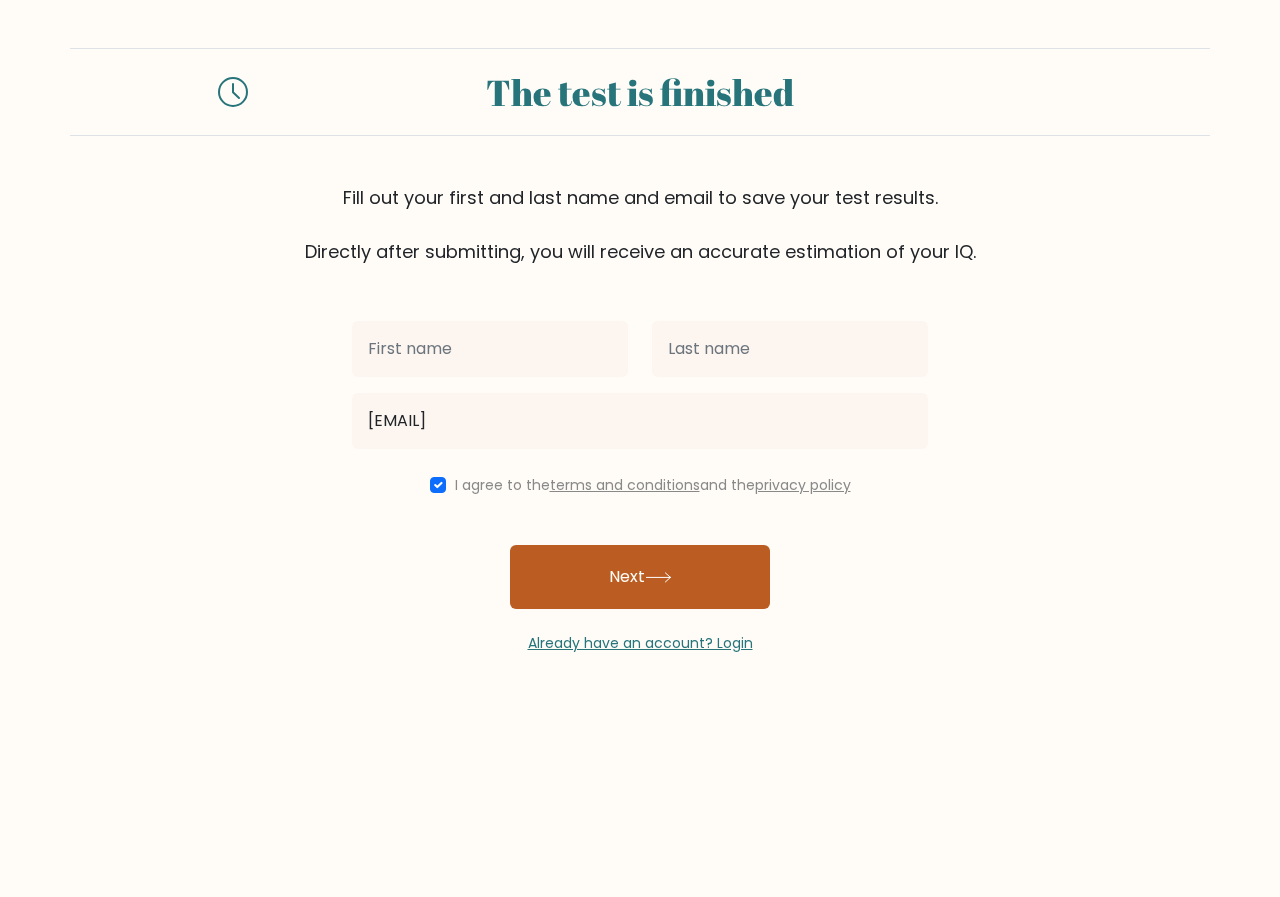 click on "Next" at bounding box center [640, 577] 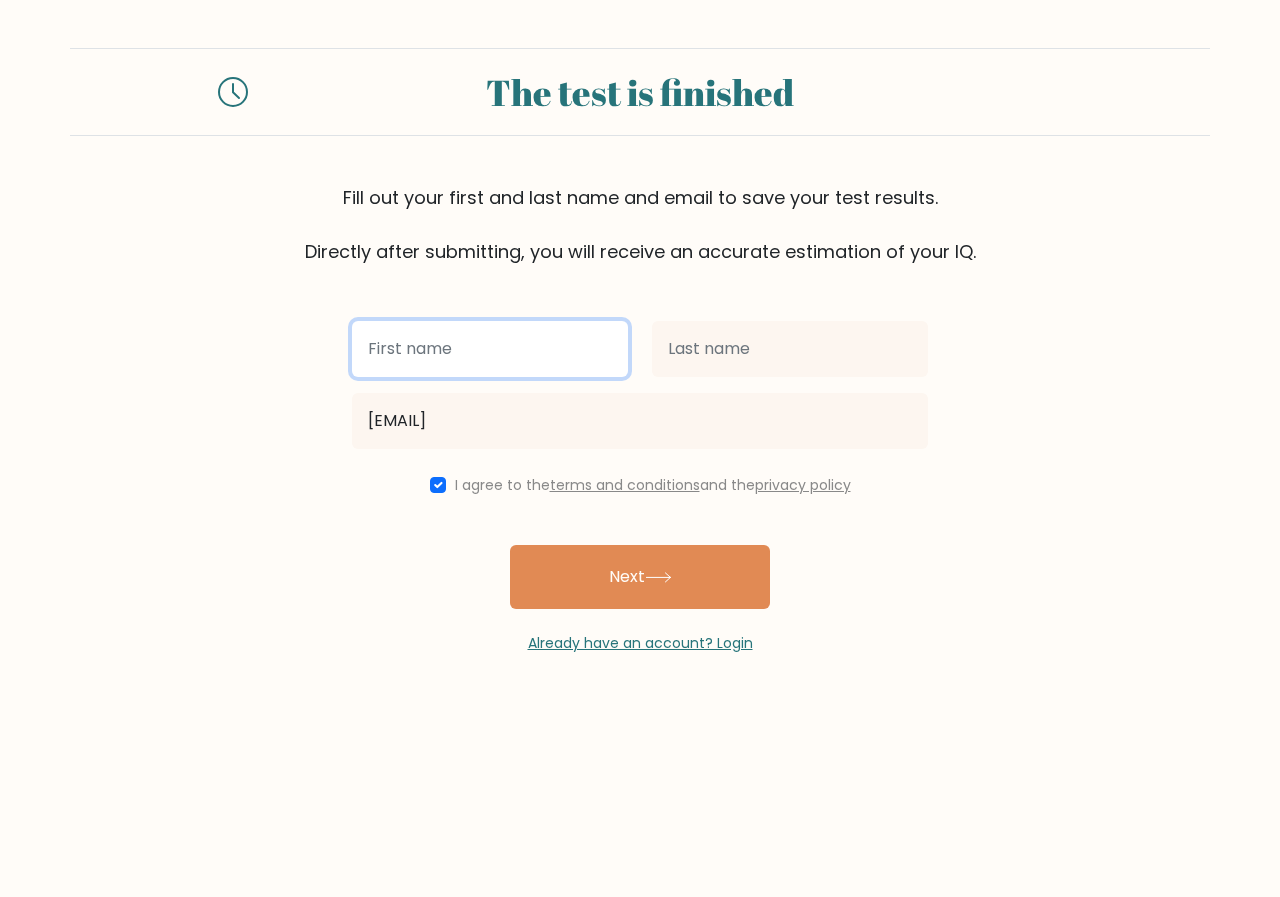 click at bounding box center [490, 349] 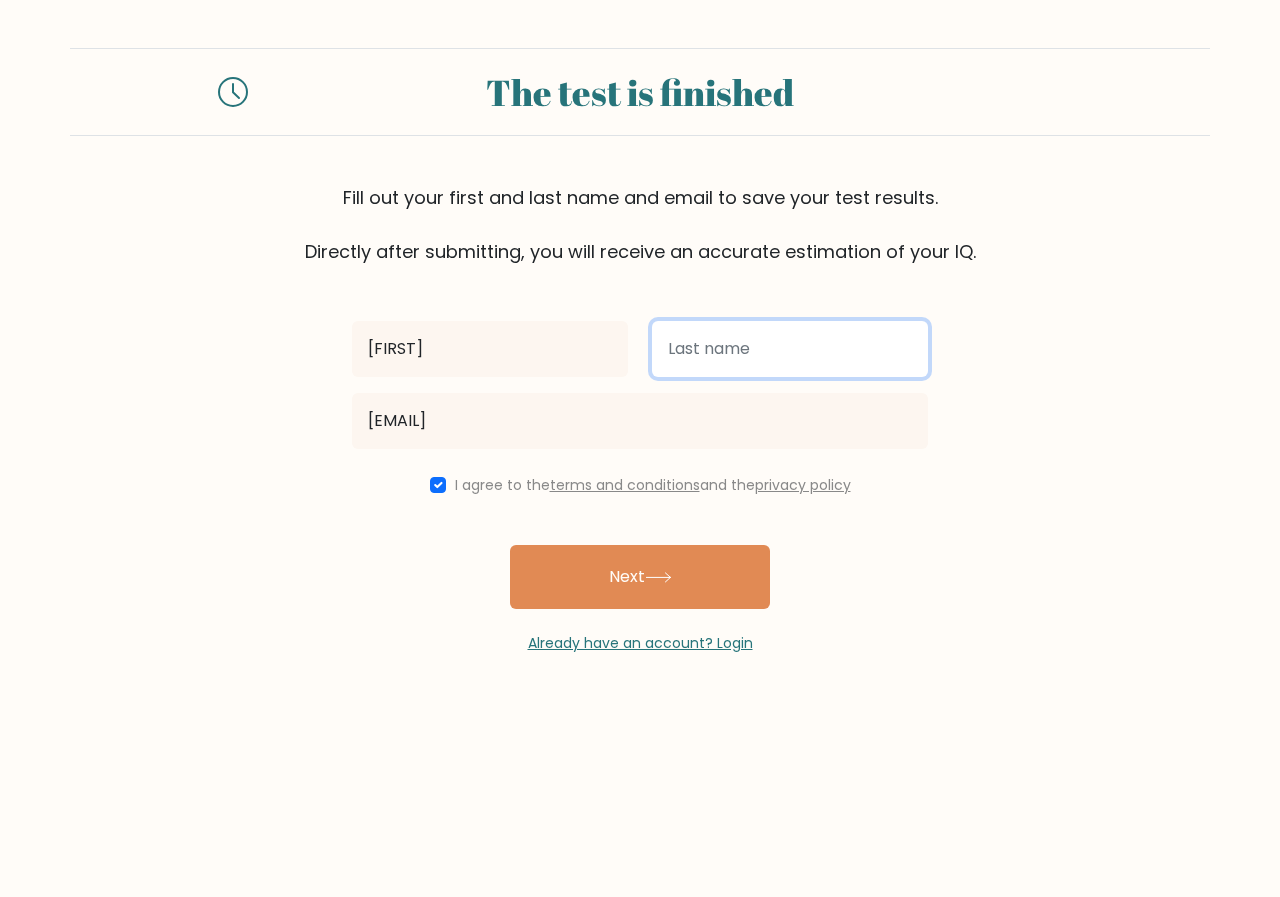 drag, startPoint x: 700, startPoint y: 337, endPoint x: 713, endPoint y: 372, distance: 37.336308 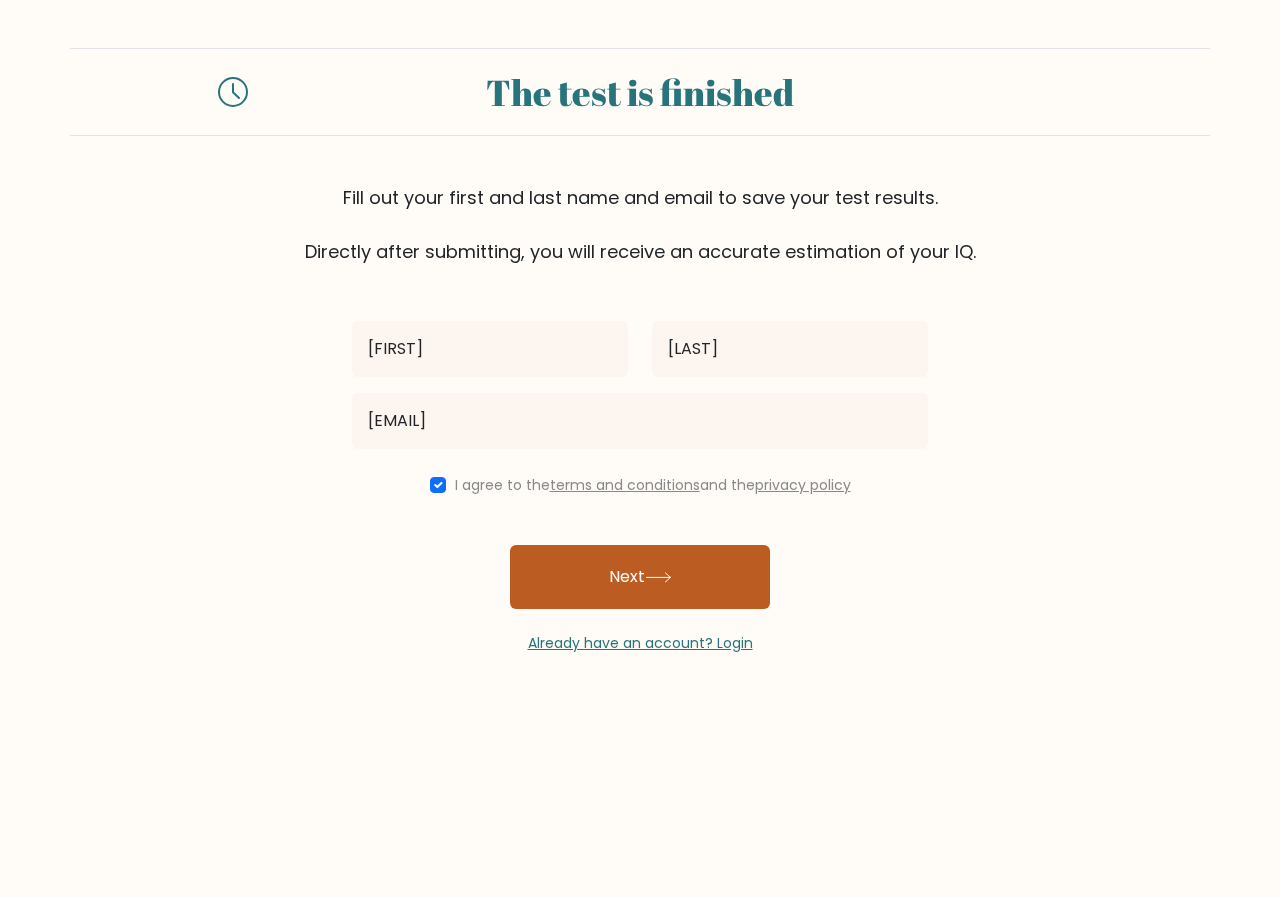 click on "Next" at bounding box center [640, 577] 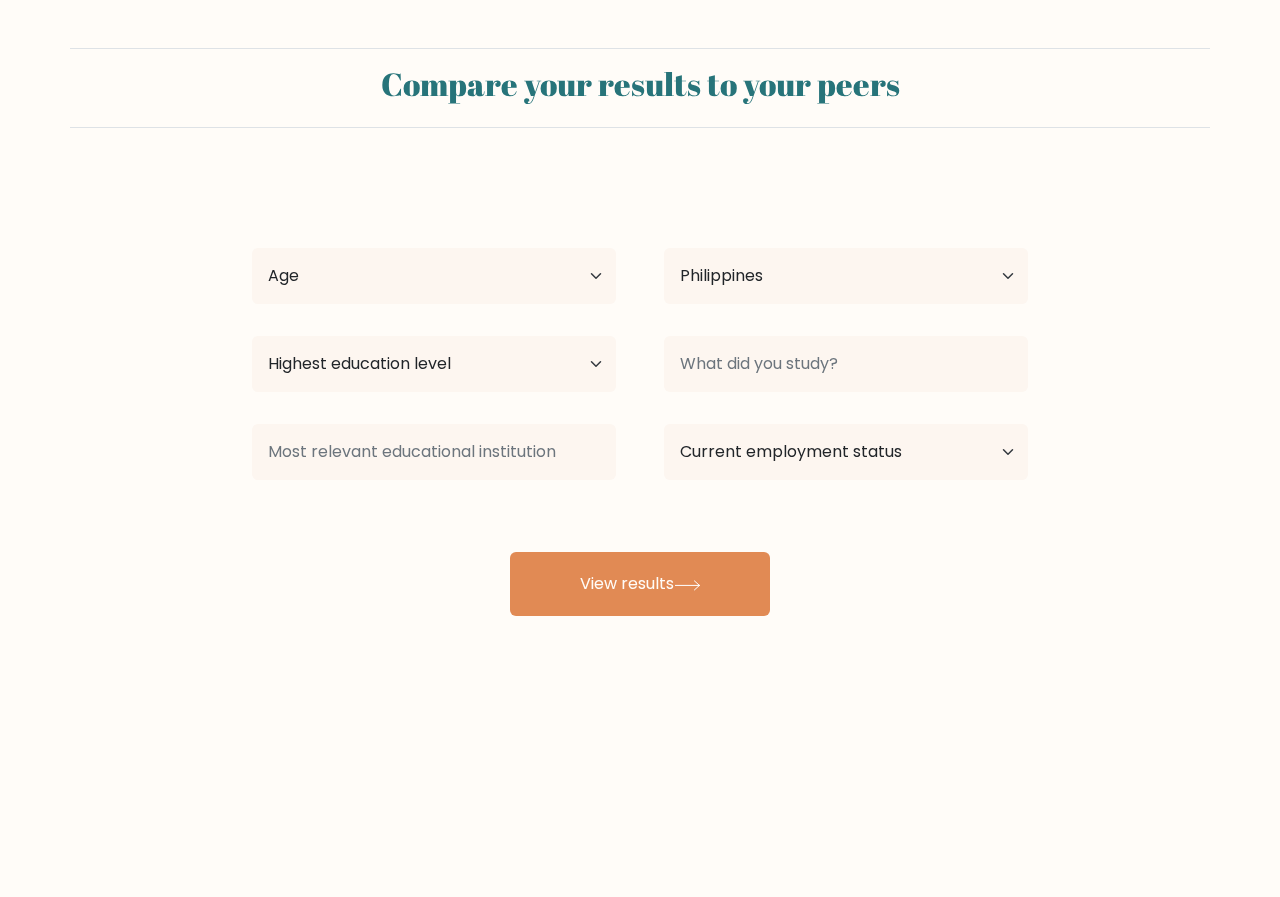 select on "PH" 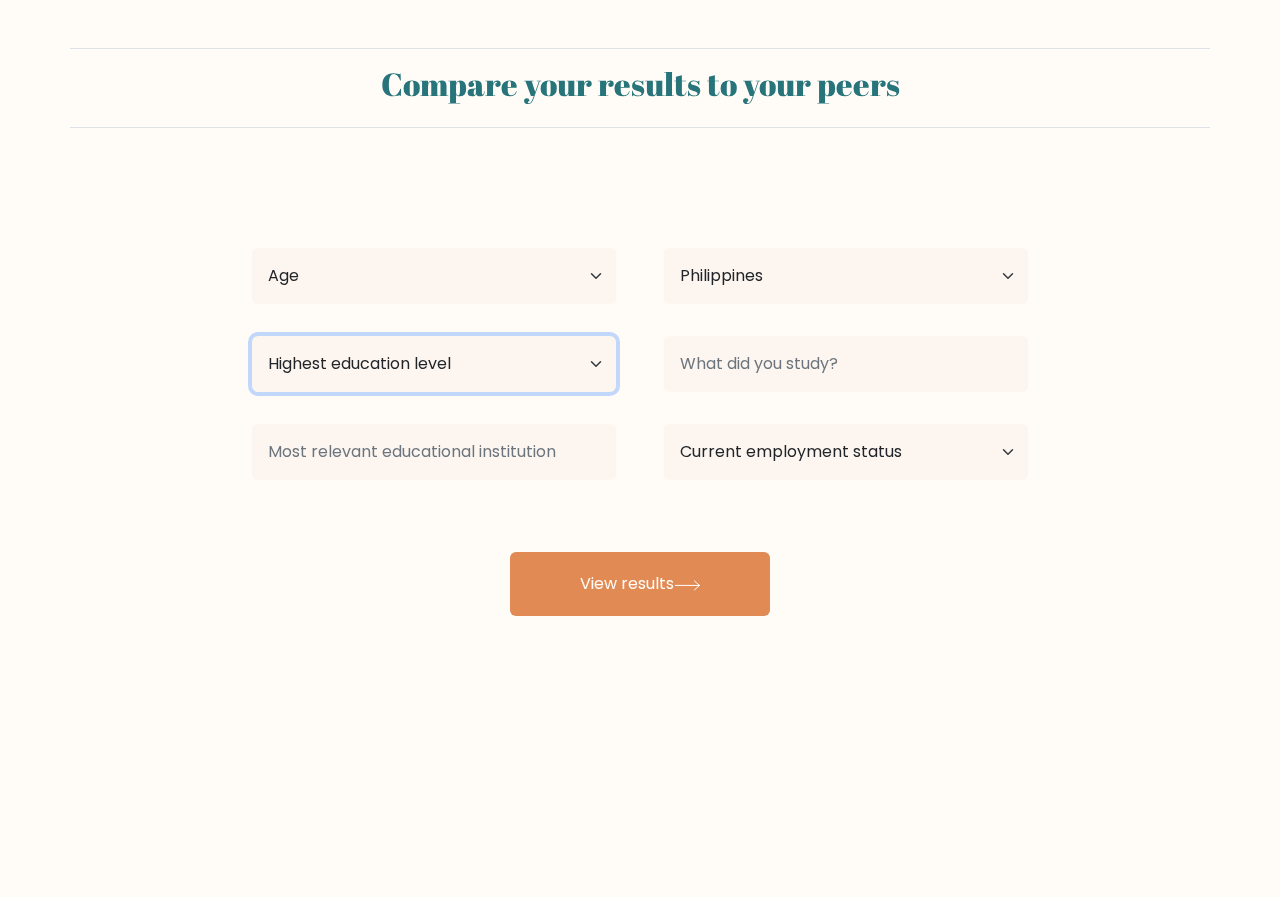 click on "Highest education level
No schooling
Primary
Lower Secondary
Upper Secondary
Occupation Specific
Bachelor's degree
Master's degree
Doctoral degree" at bounding box center (434, 364) 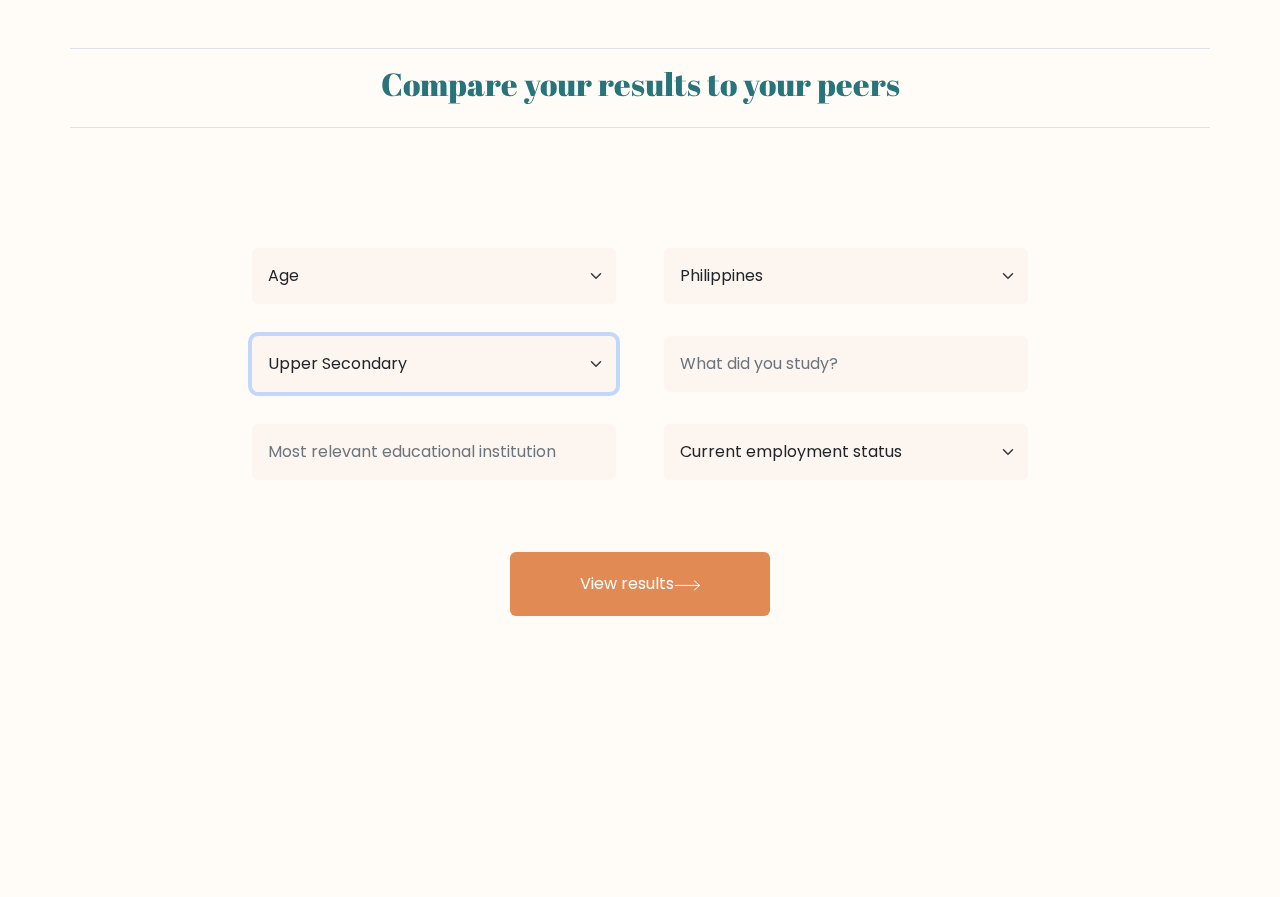 click on "Highest education level
No schooling
Primary
Lower Secondary
Upper Secondary
Occupation Specific
Bachelor's degree
Master's degree
Doctoral degree" at bounding box center [434, 364] 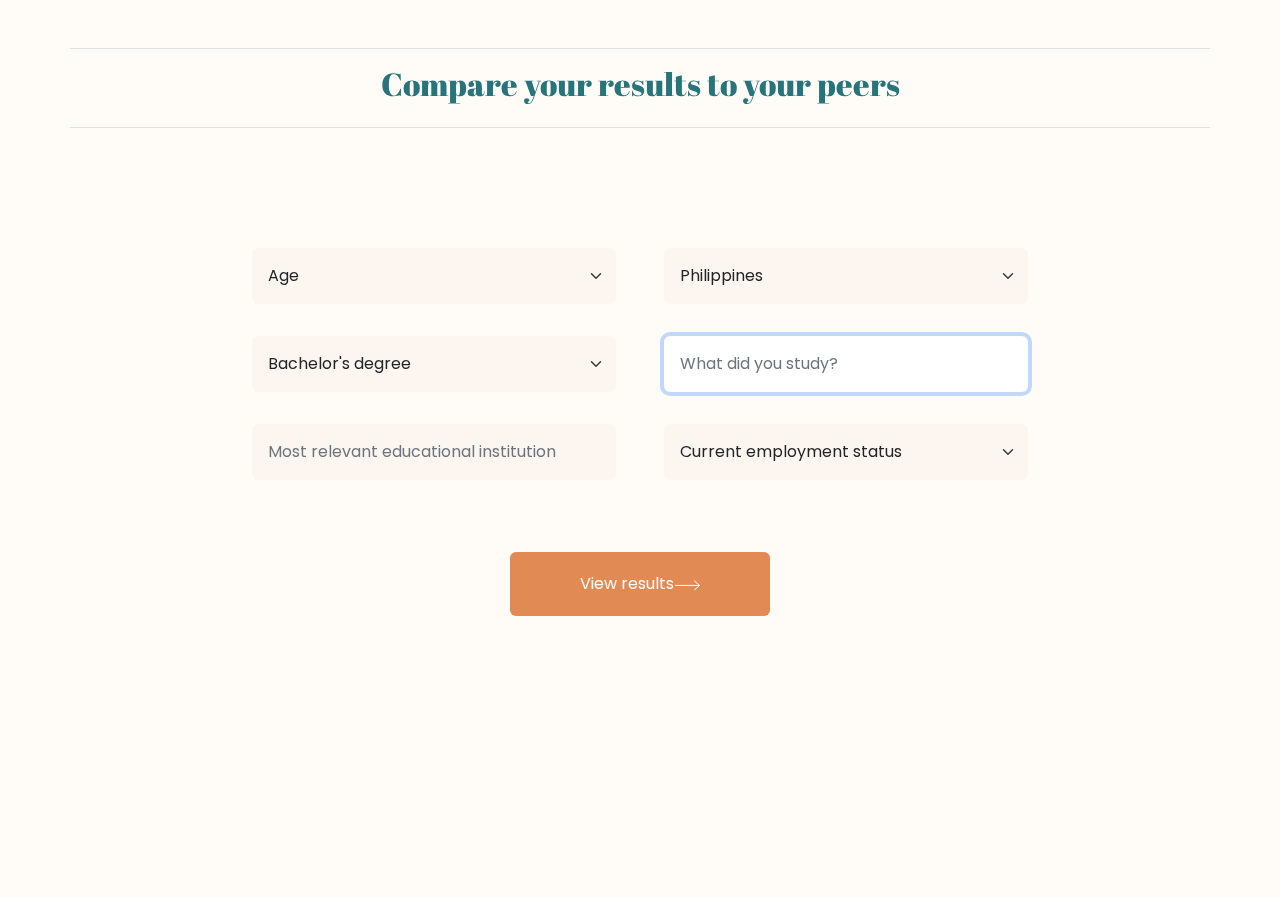 click at bounding box center (846, 364) 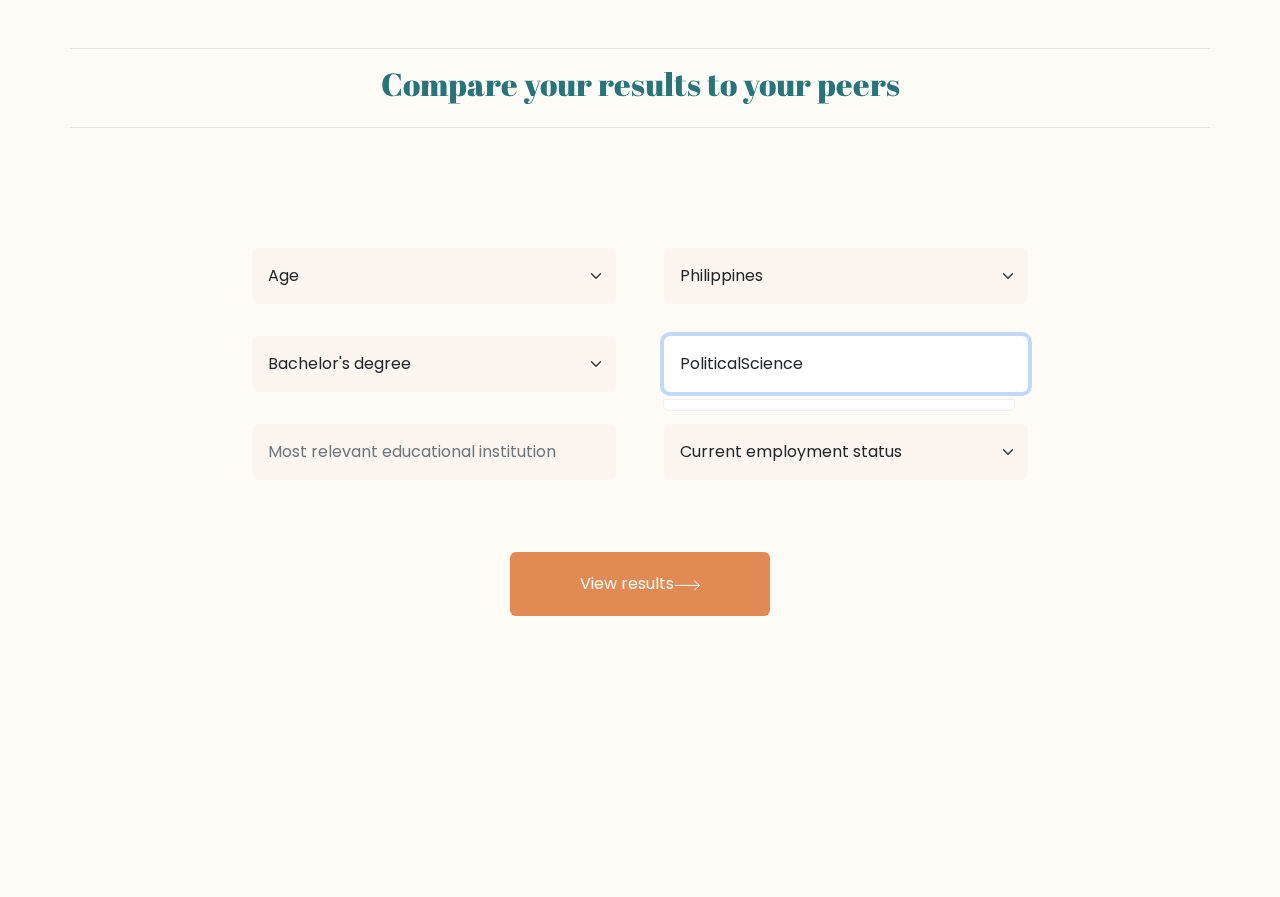 click on "PoliticalScience" at bounding box center (846, 364) 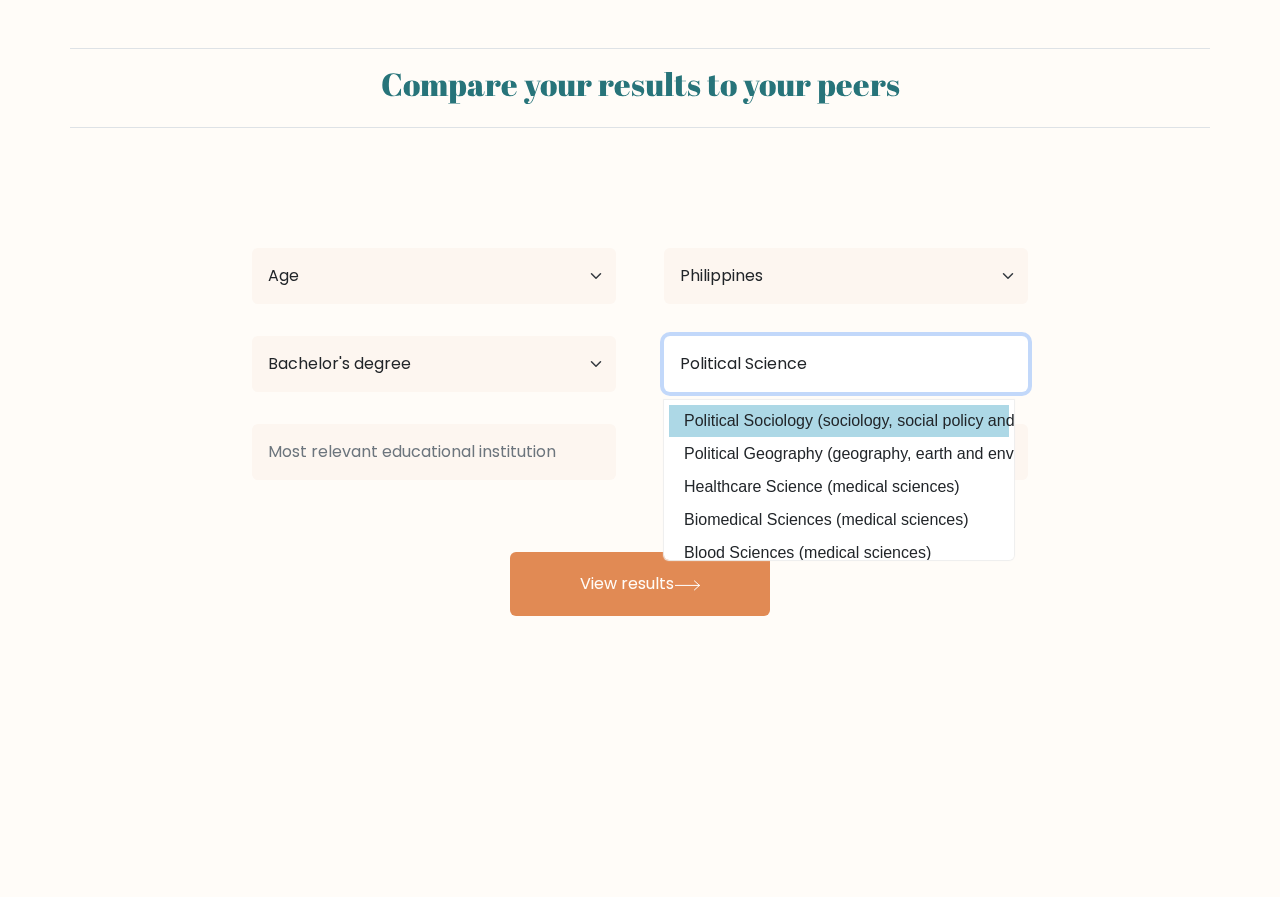 type on "Political Science" 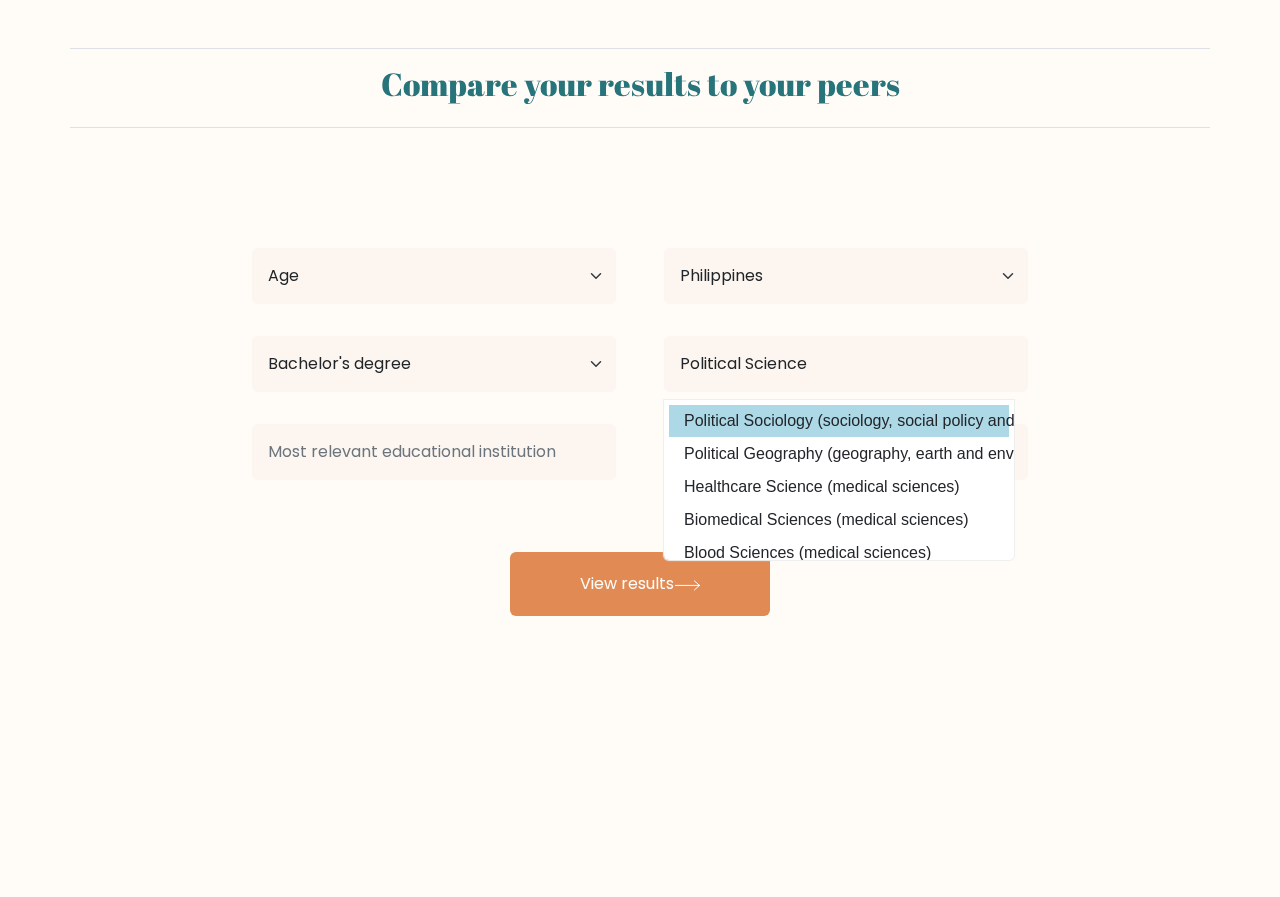 click on "[FIRST] [LAST]
Age
Under 18 years old
18-24 years old
25-34 years old
35-44 years old
45-54 years old
55-64 years old
65 years old and above
Country
Afghanistan
Albania
Algeria
American Samoa
Andorra
Angola
Anguilla
Antarctica
Antigua and Barbuda
Argentina
Armenia
Aruba
Australia
Austria
Azerbaijan
Bahamas
Bahrain
Bangladesh
Barbados
Belarus
Belgium
Belize
Benin
Bermuda
Bhutan
Bolivia
Bonaire, Sint Eustatius and Saba
Bosnia and Herzegovina
Botswana
Bouvet Island
Brazil
Brunei" at bounding box center [640, 396] 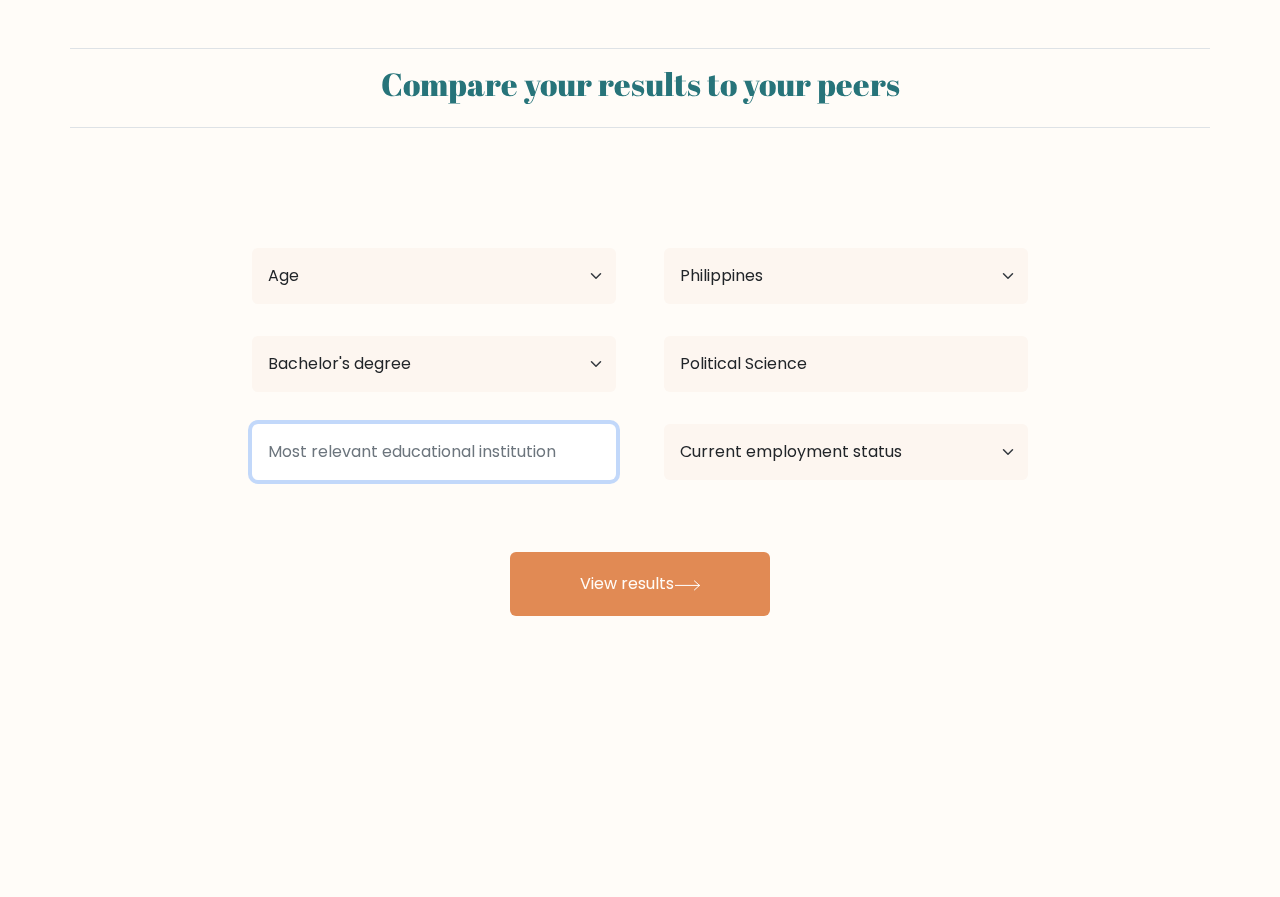 click at bounding box center [434, 452] 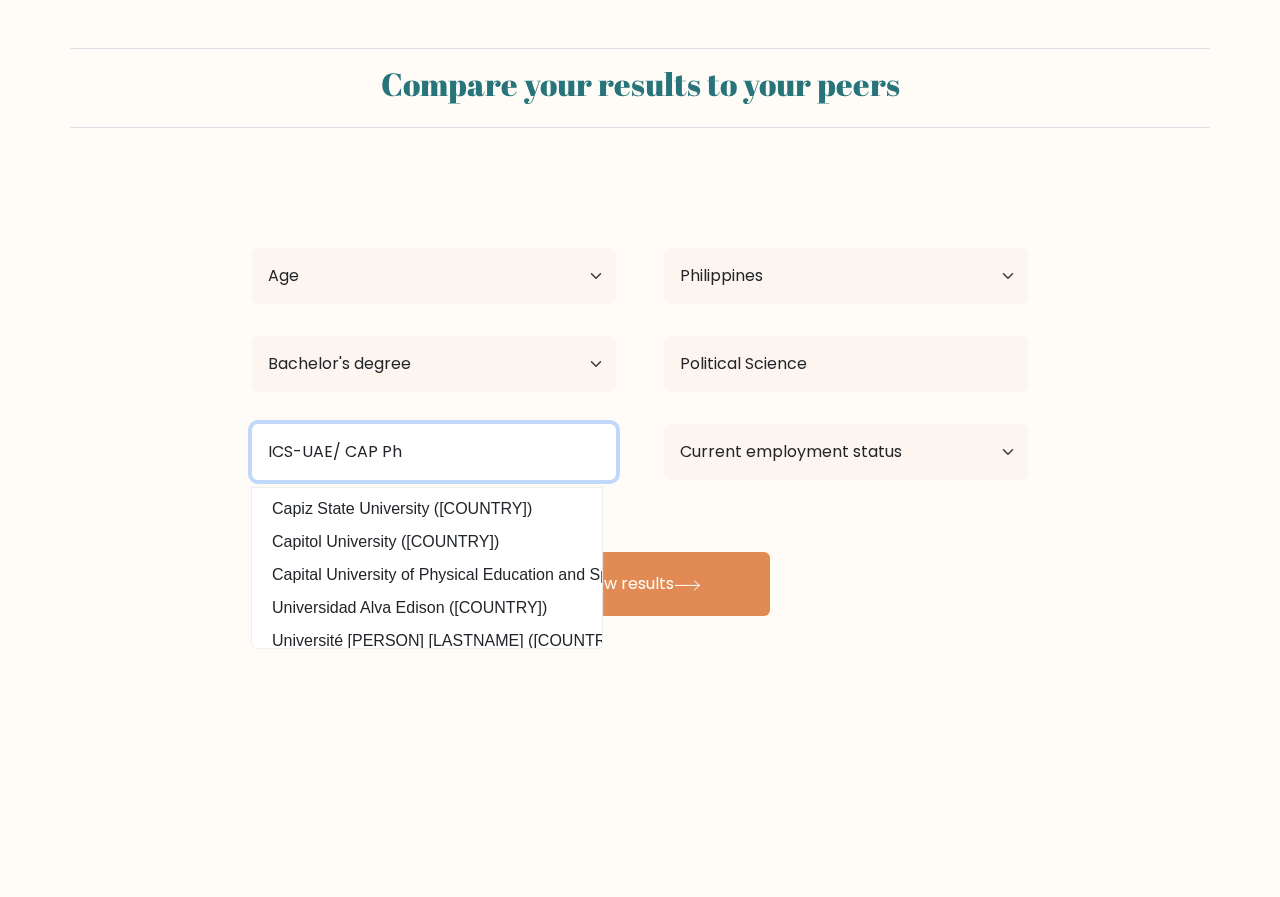 type on "ICS-UAE/ CAP Ph" 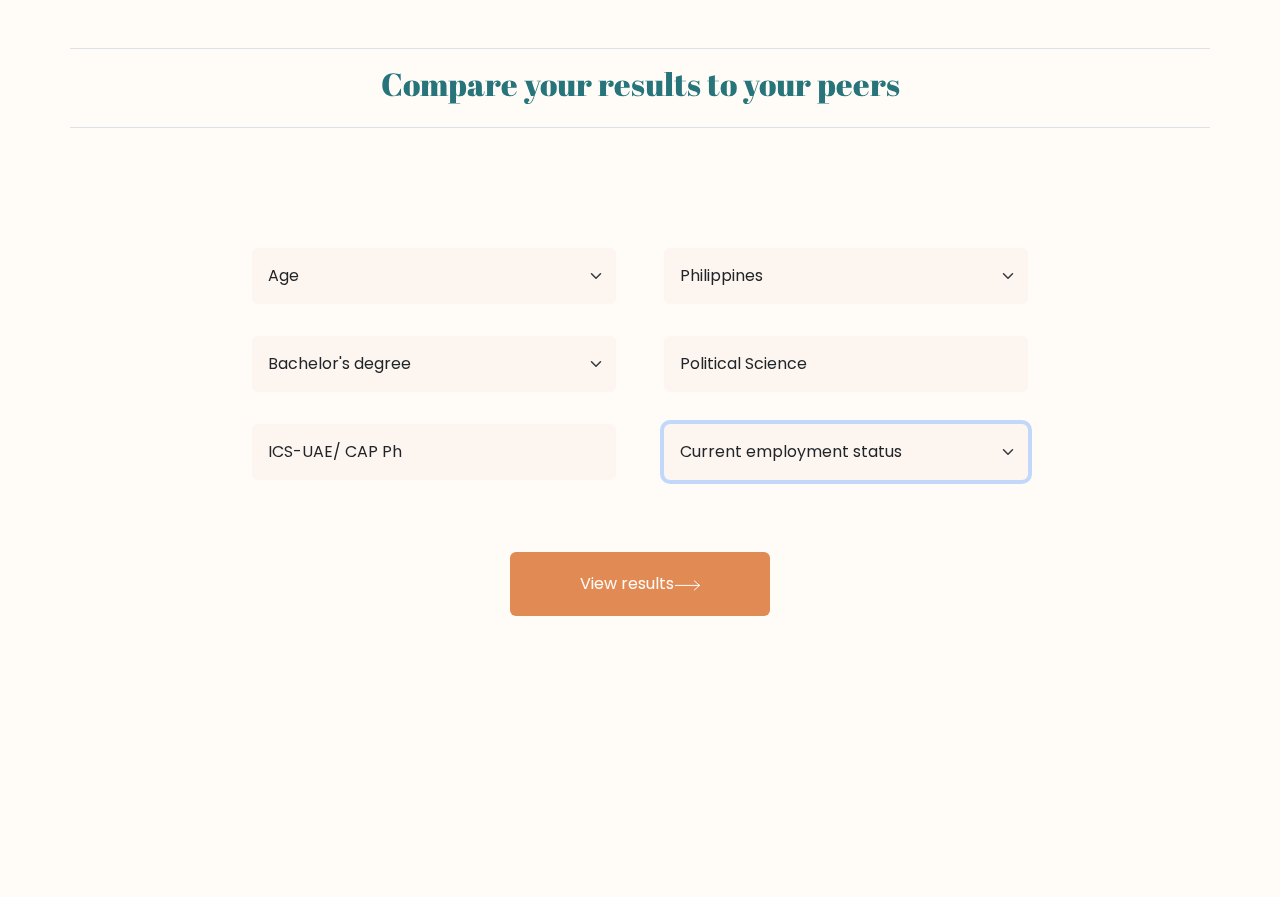 click on "Current employment status
Employed
Student
Retired
Other / prefer not to answer" at bounding box center [846, 452] 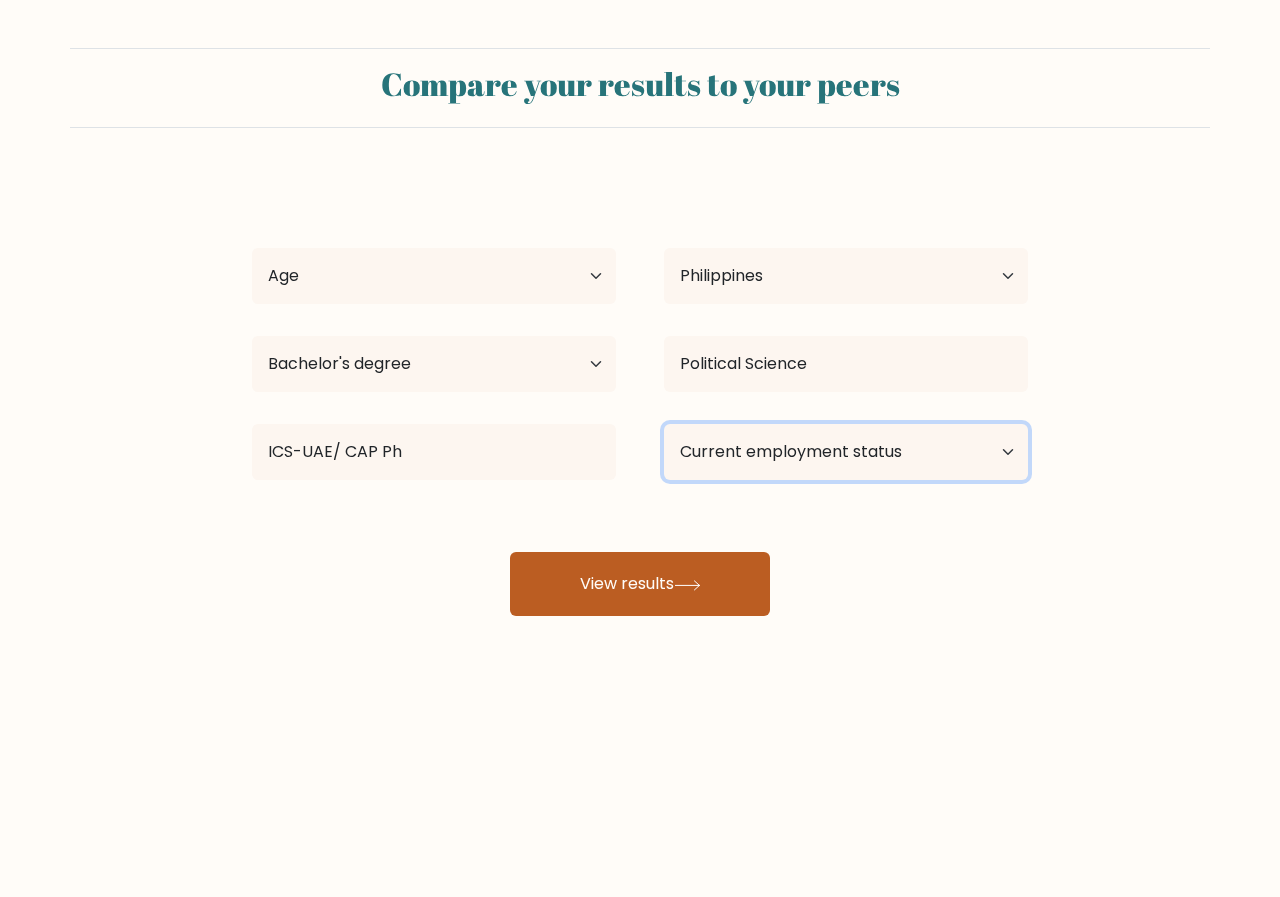 select on "retired" 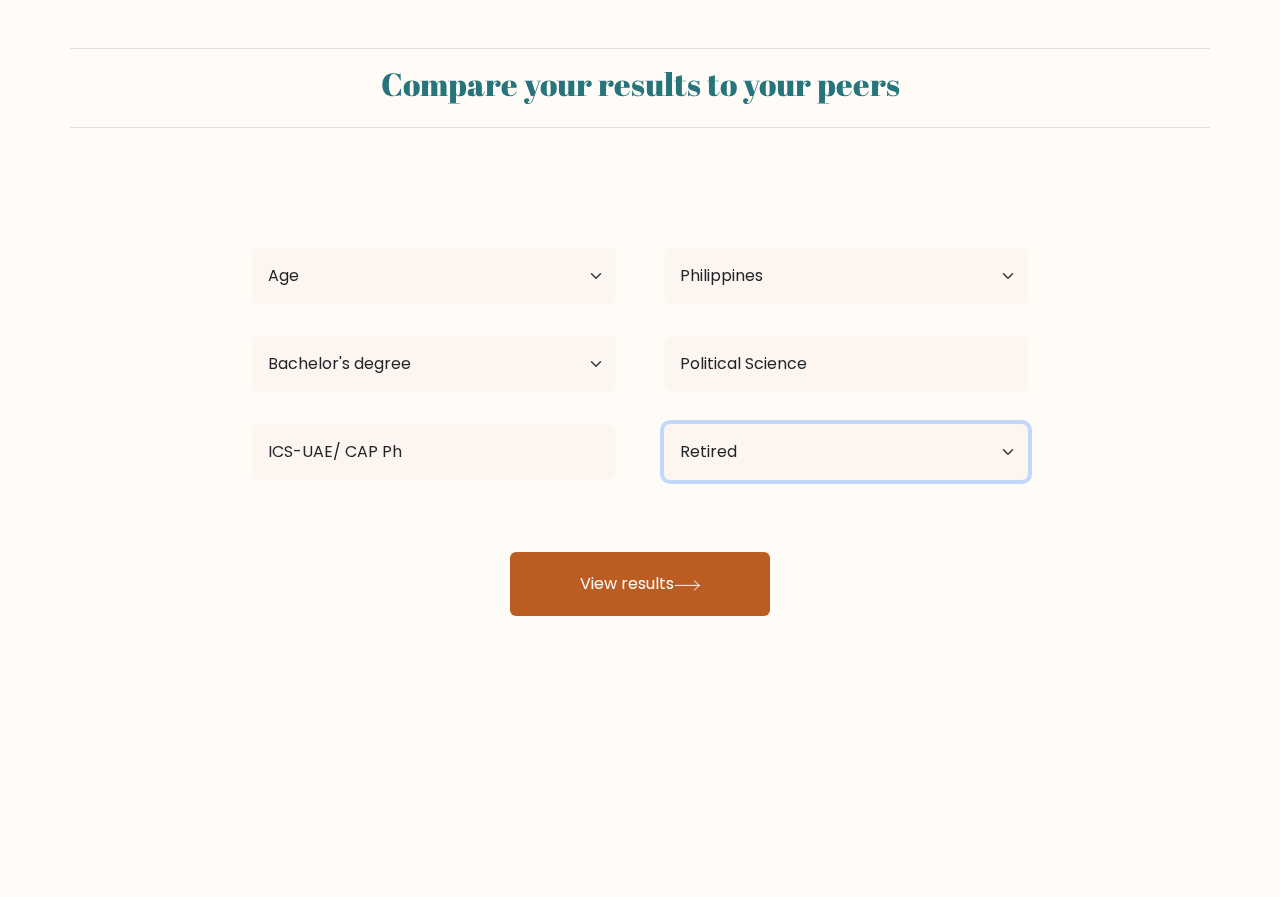 click on "Current employment status
Employed
Student
Retired
Other / prefer not to answer" at bounding box center (846, 452) 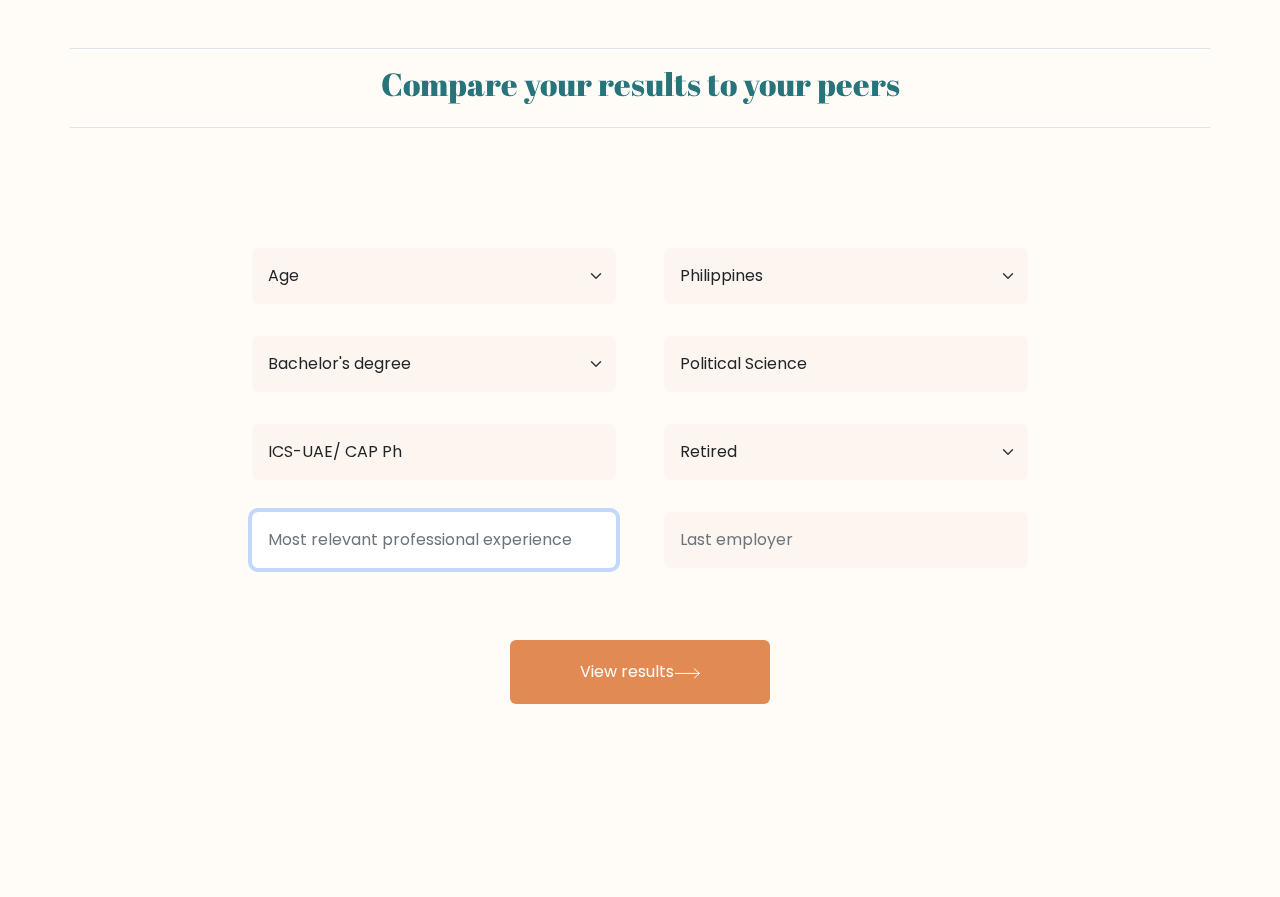 click at bounding box center (434, 540) 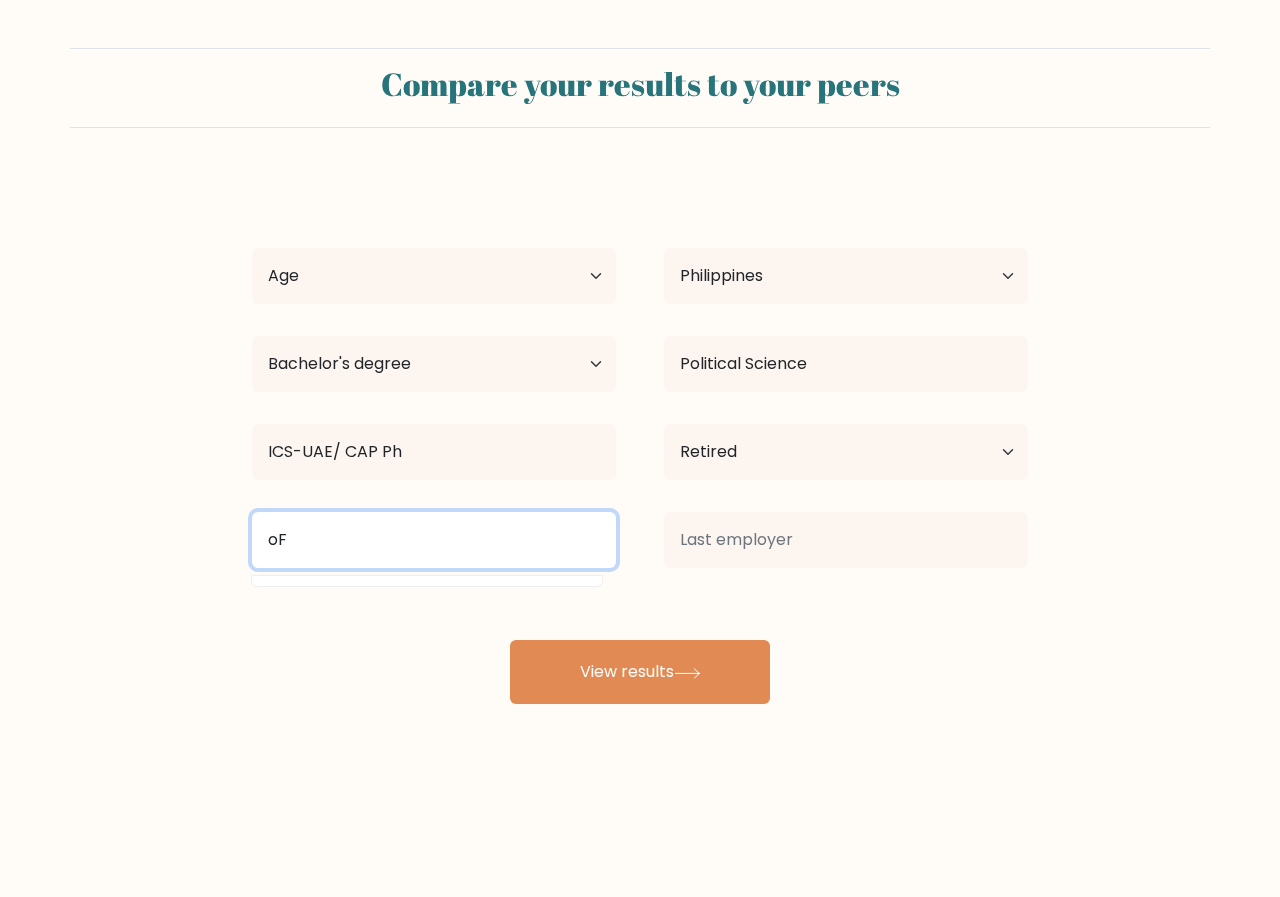 type on "o" 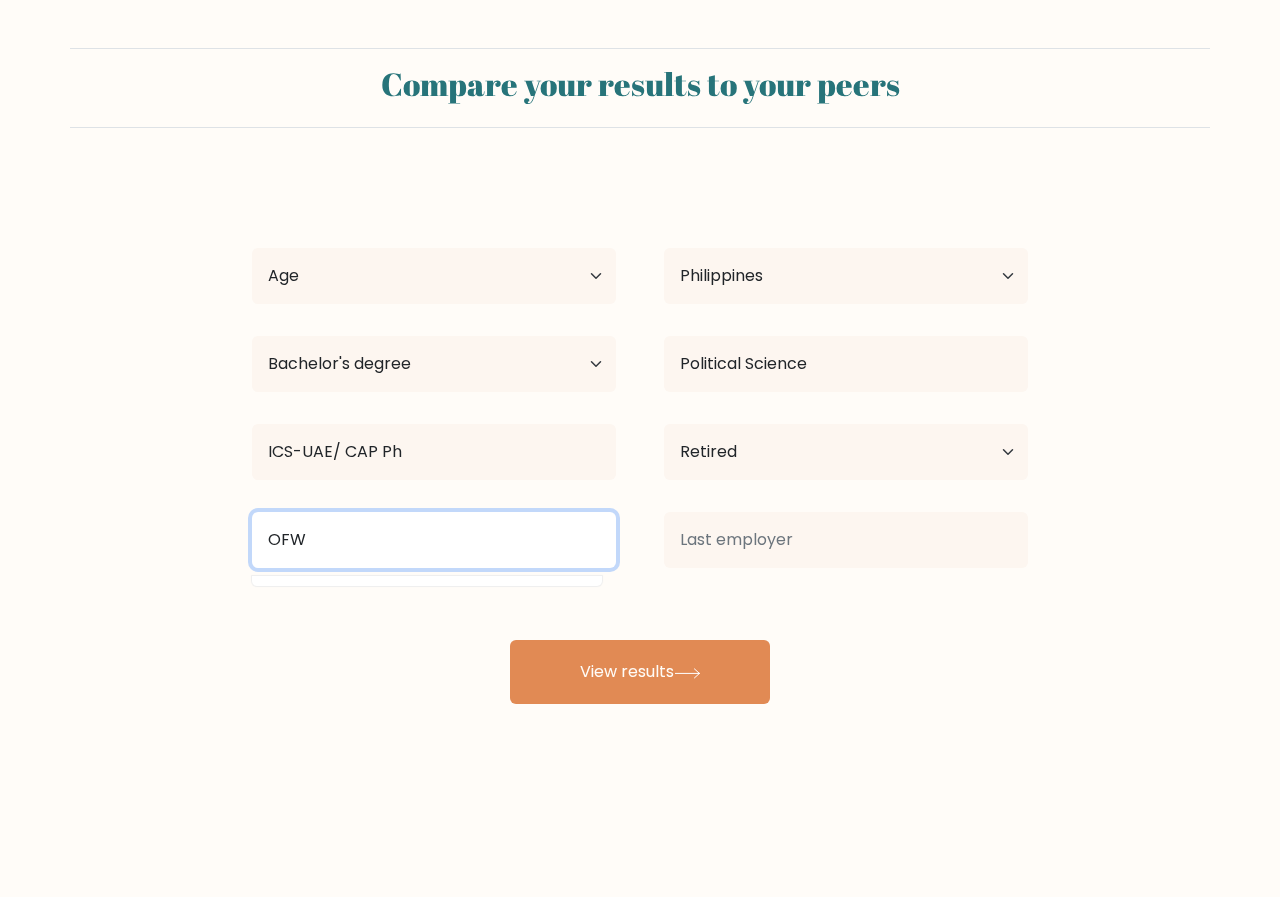 type on "OFW" 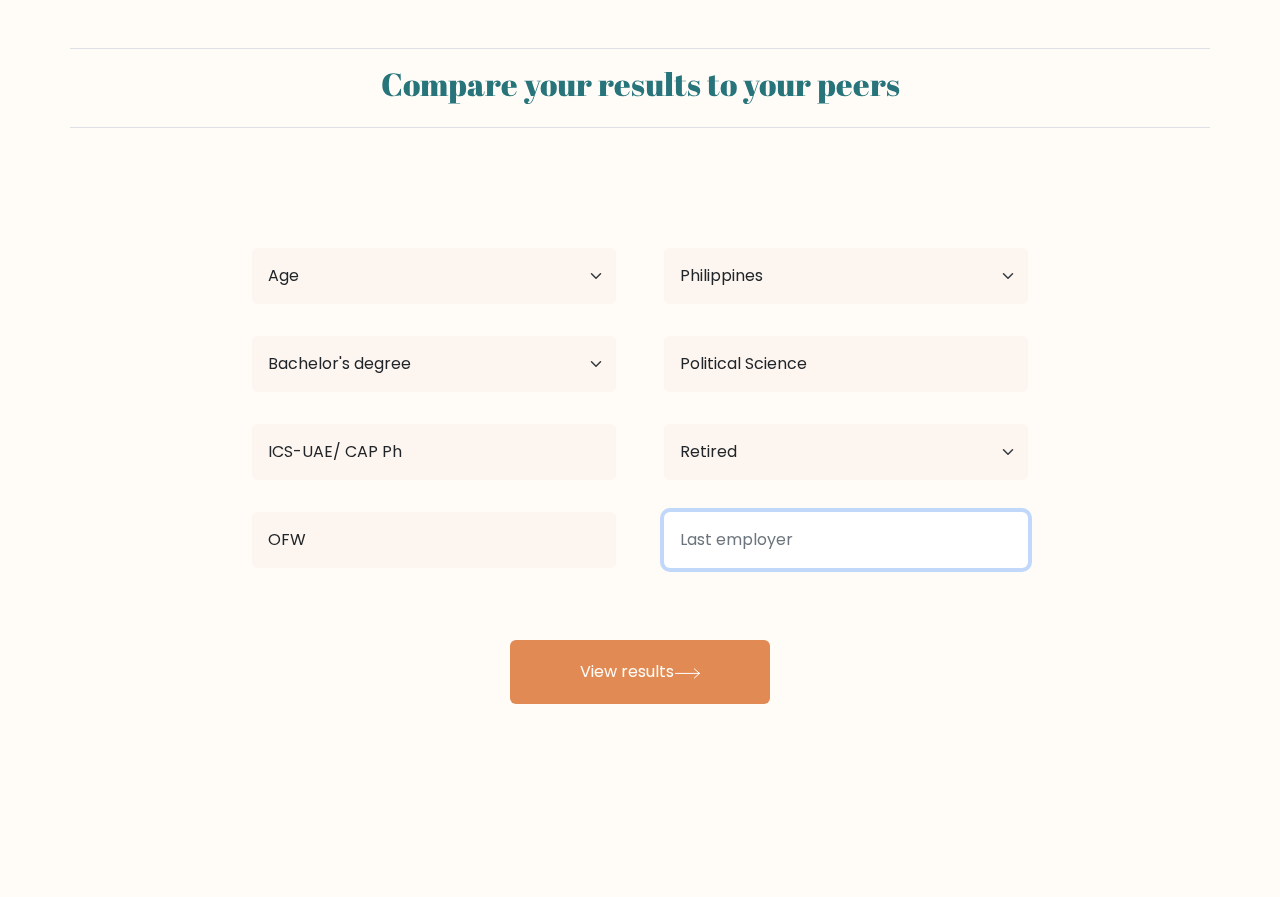 click at bounding box center [846, 540] 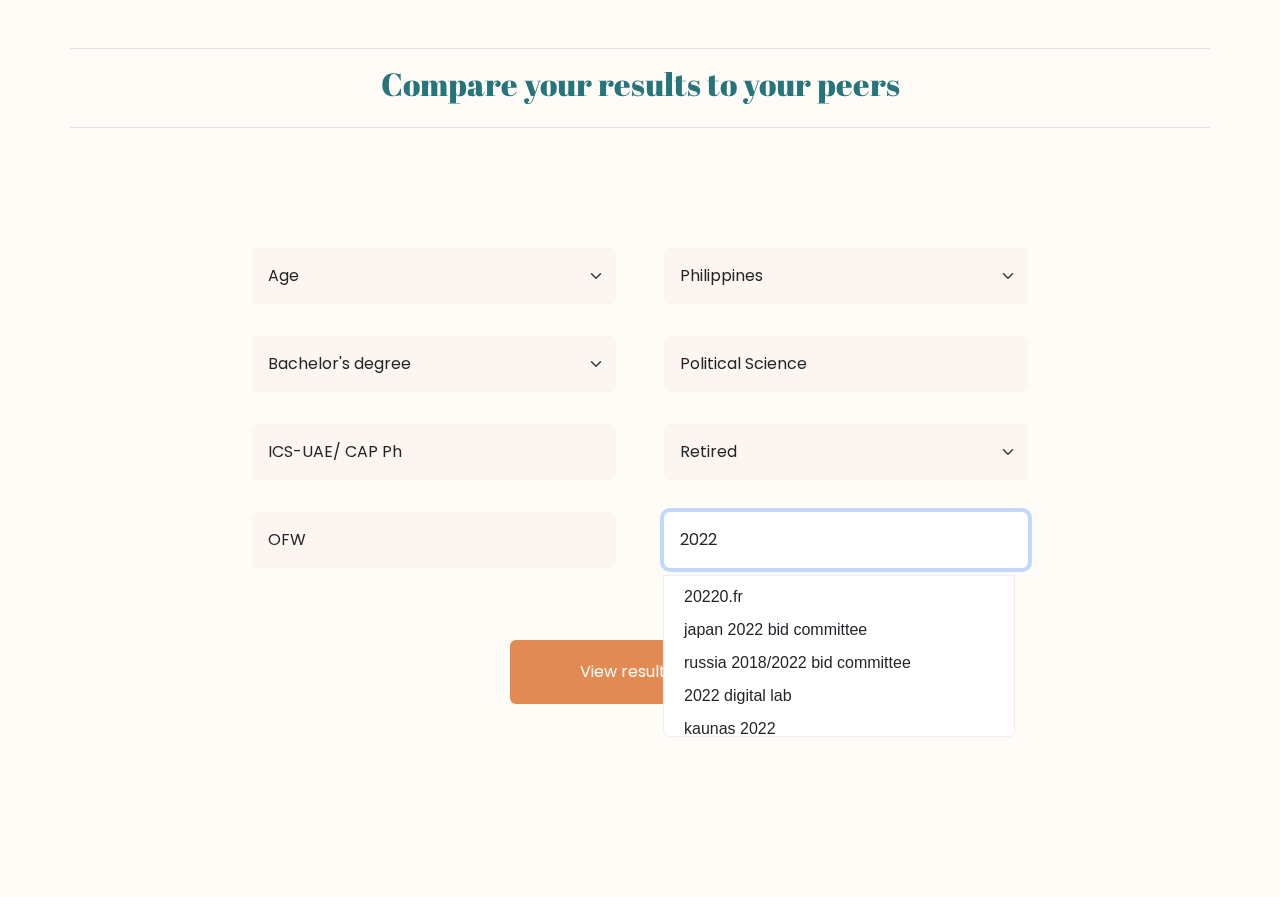 click on "2022" at bounding box center (846, 540) 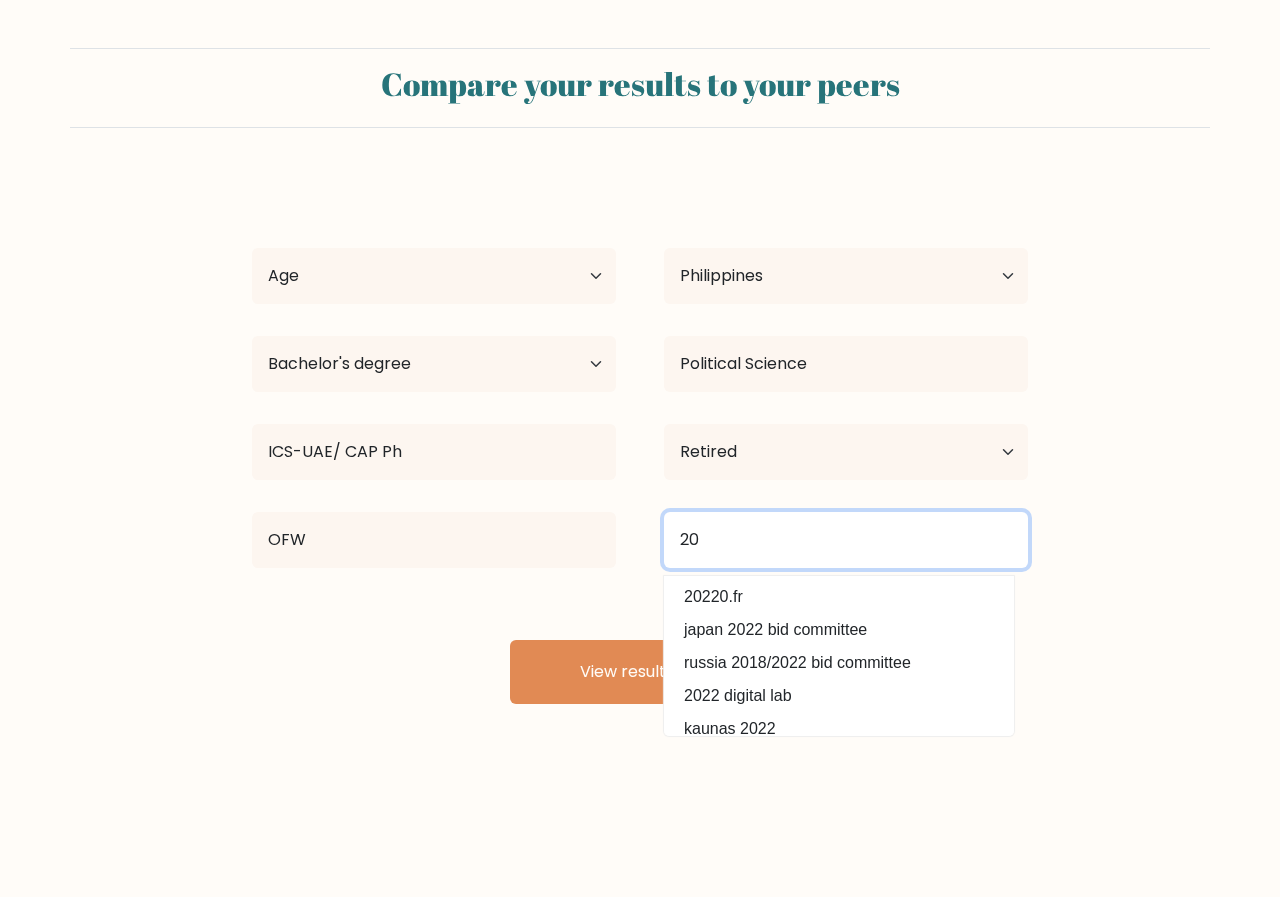 type on "2" 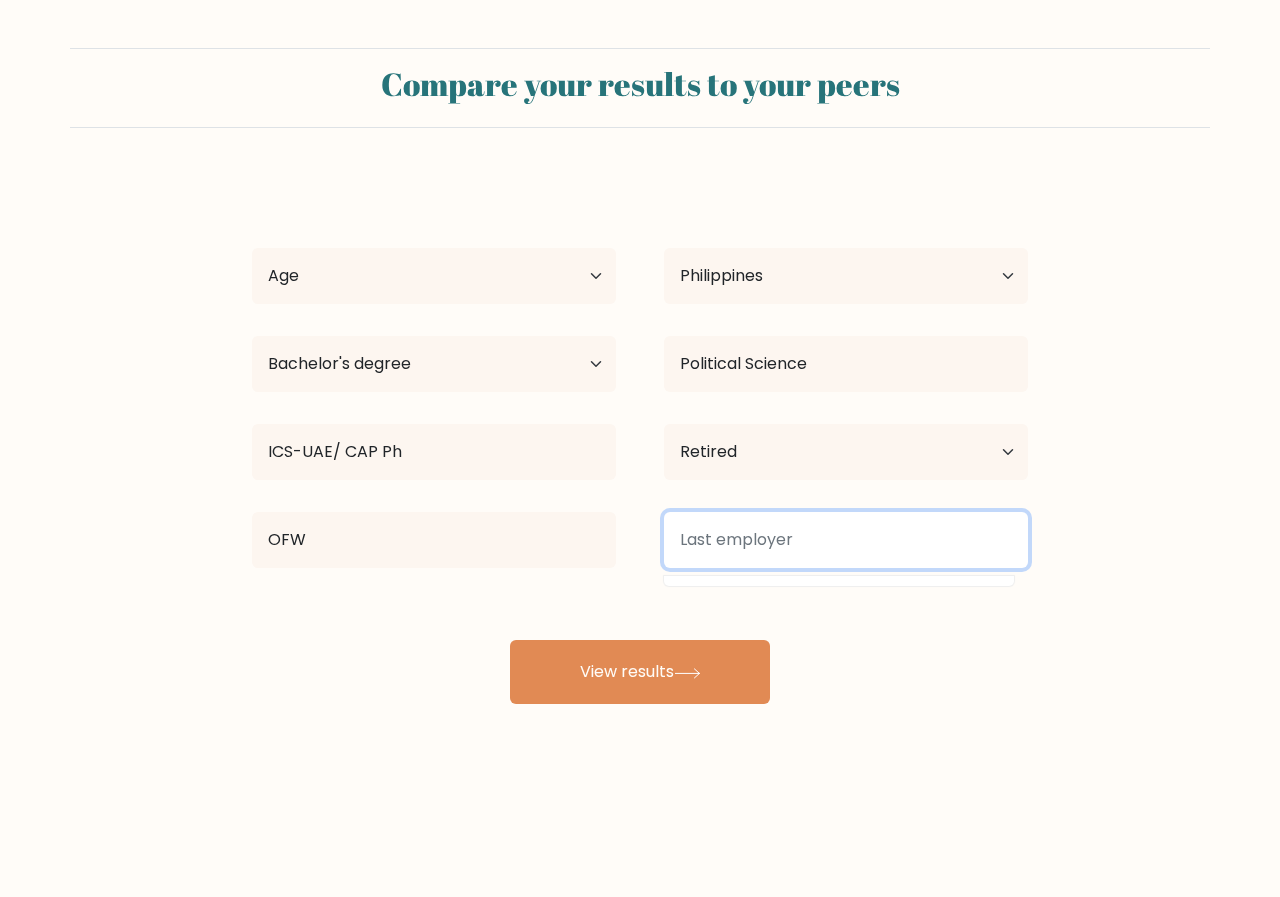 click at bounding box center (846, 540) 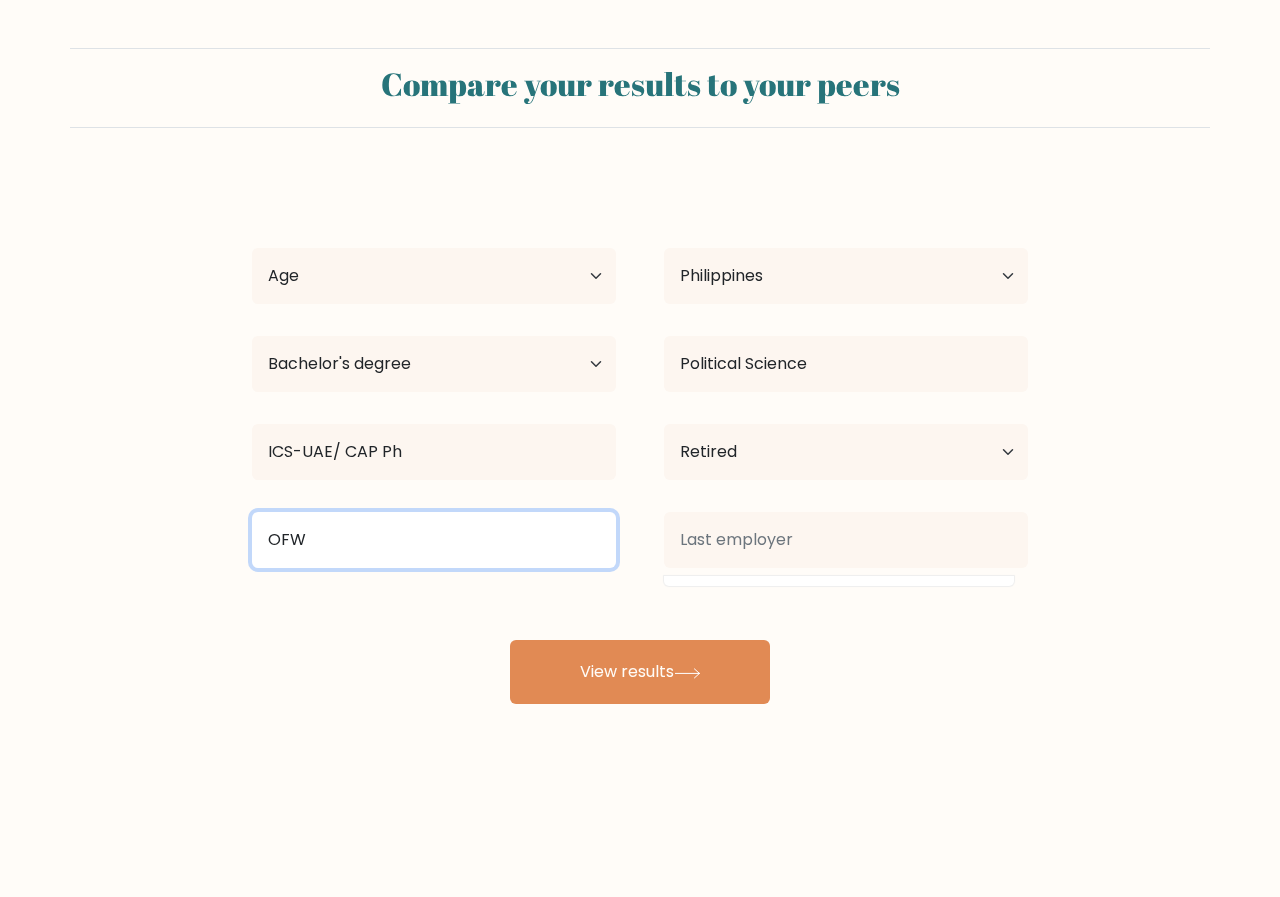 click on "OFW" at bounding box center (434, 540) 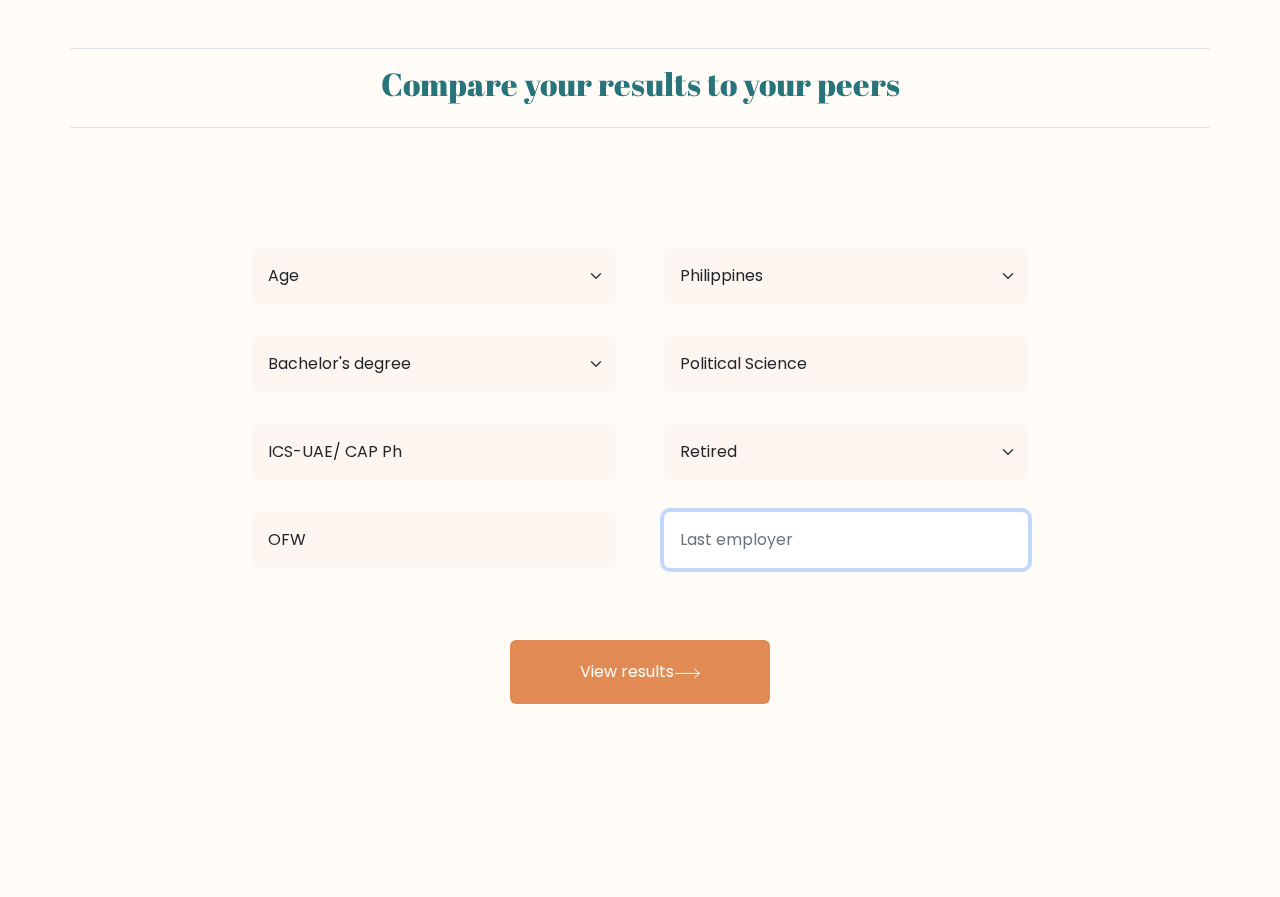 click at bounding box center (846, 540) 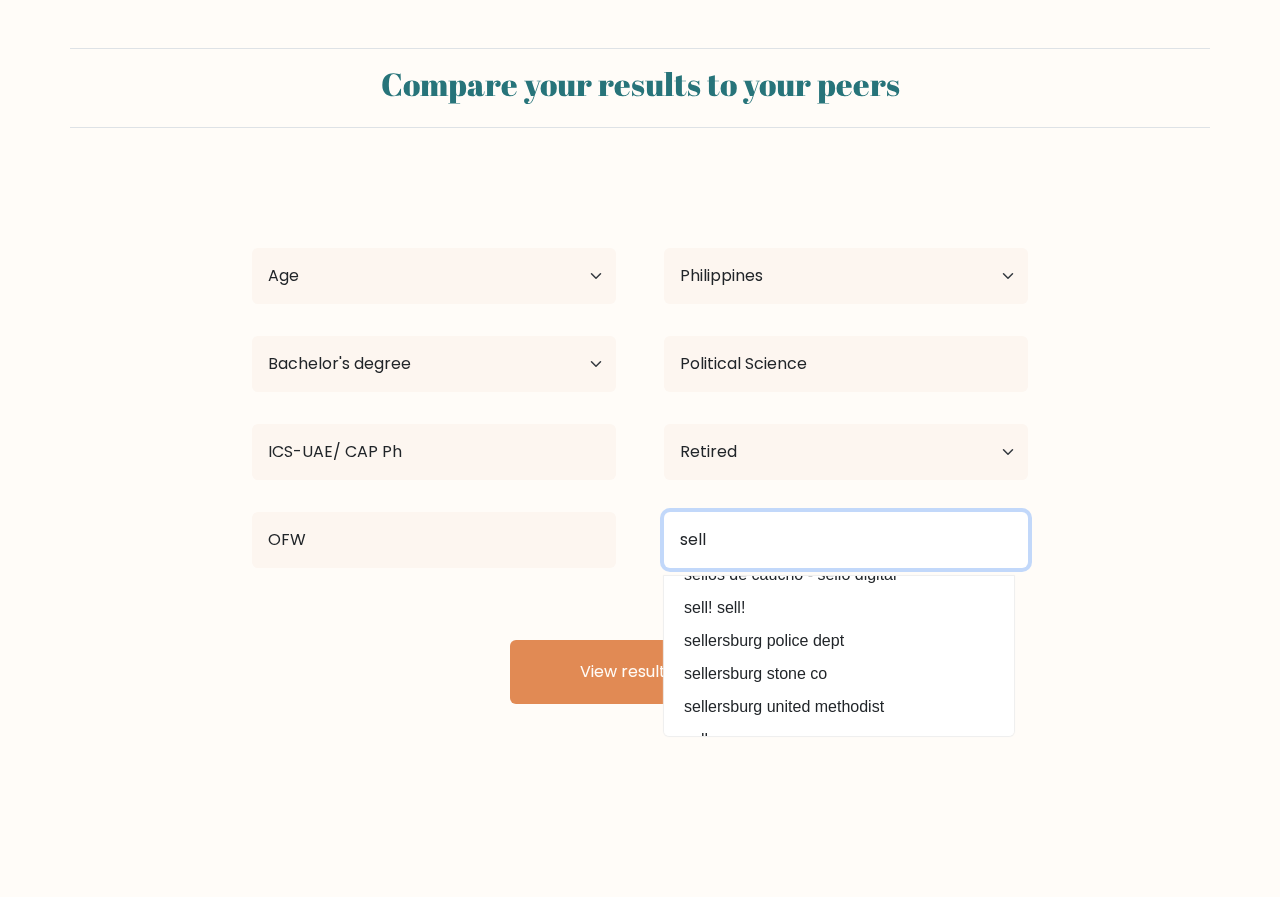 scroll, scrollTop: 0, scrollLeft: 0, axis: both 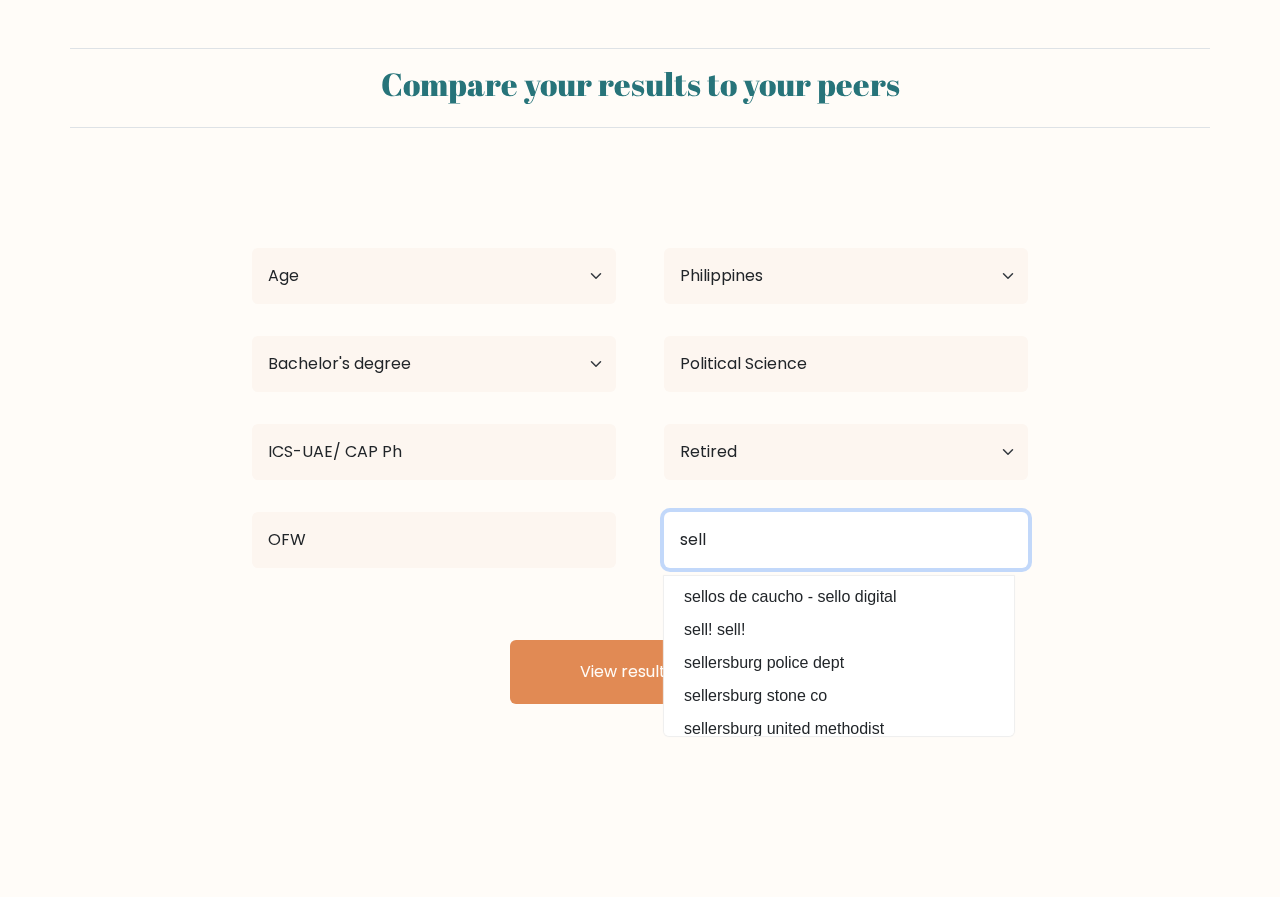click on "sell" at bounding box center (846, 540) 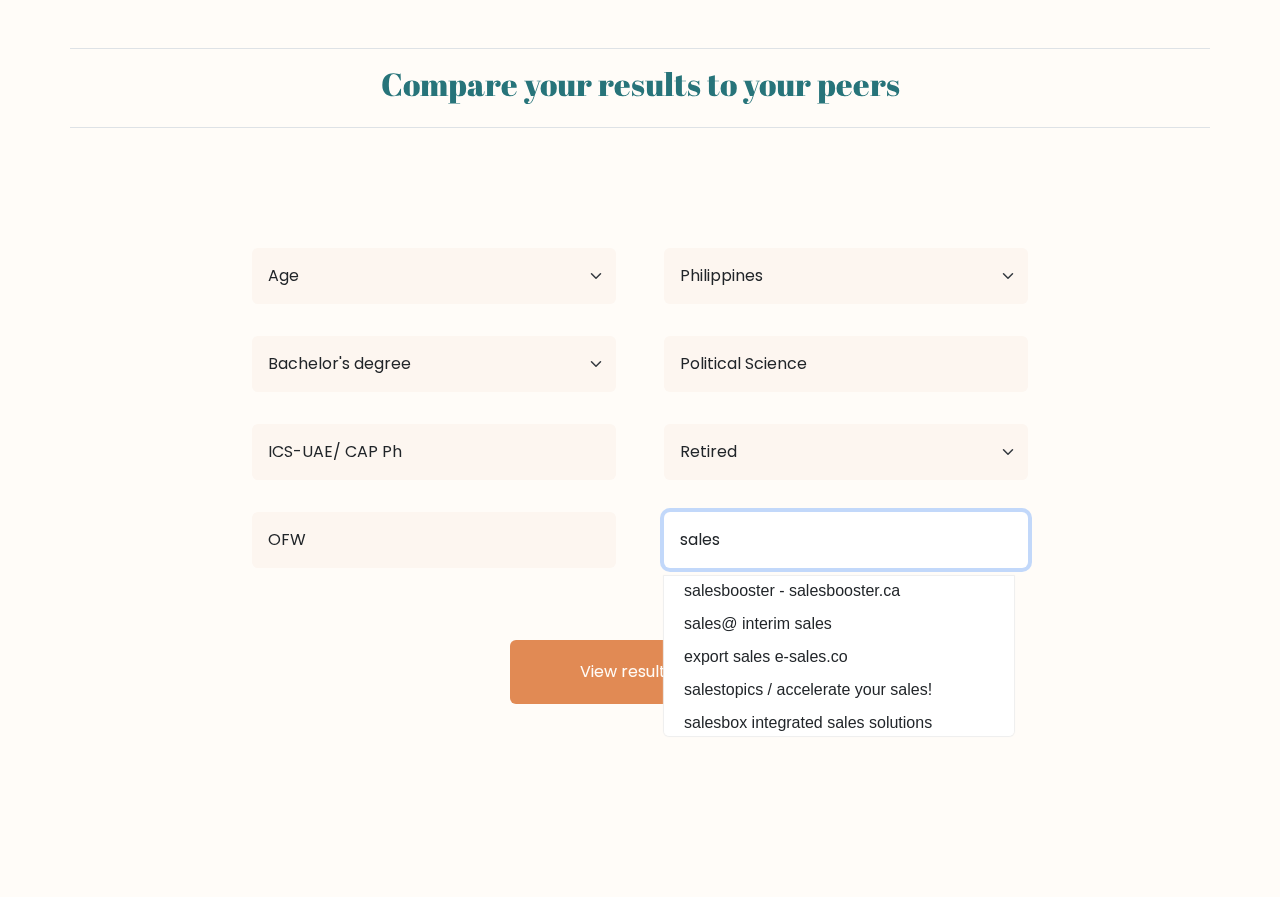 scroll, scrollTop: 0, scrollLeft: 0, axis: both 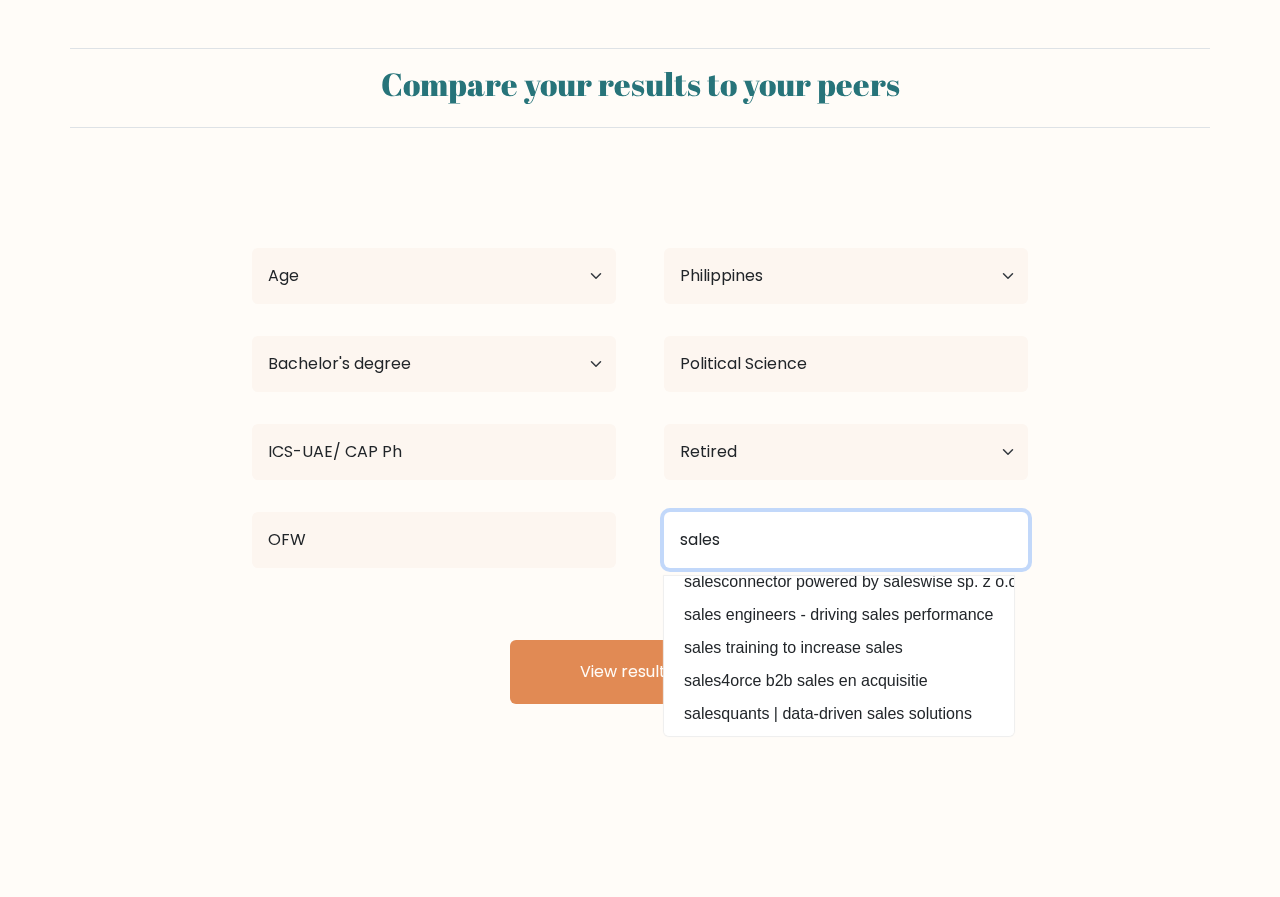 type on "sales" 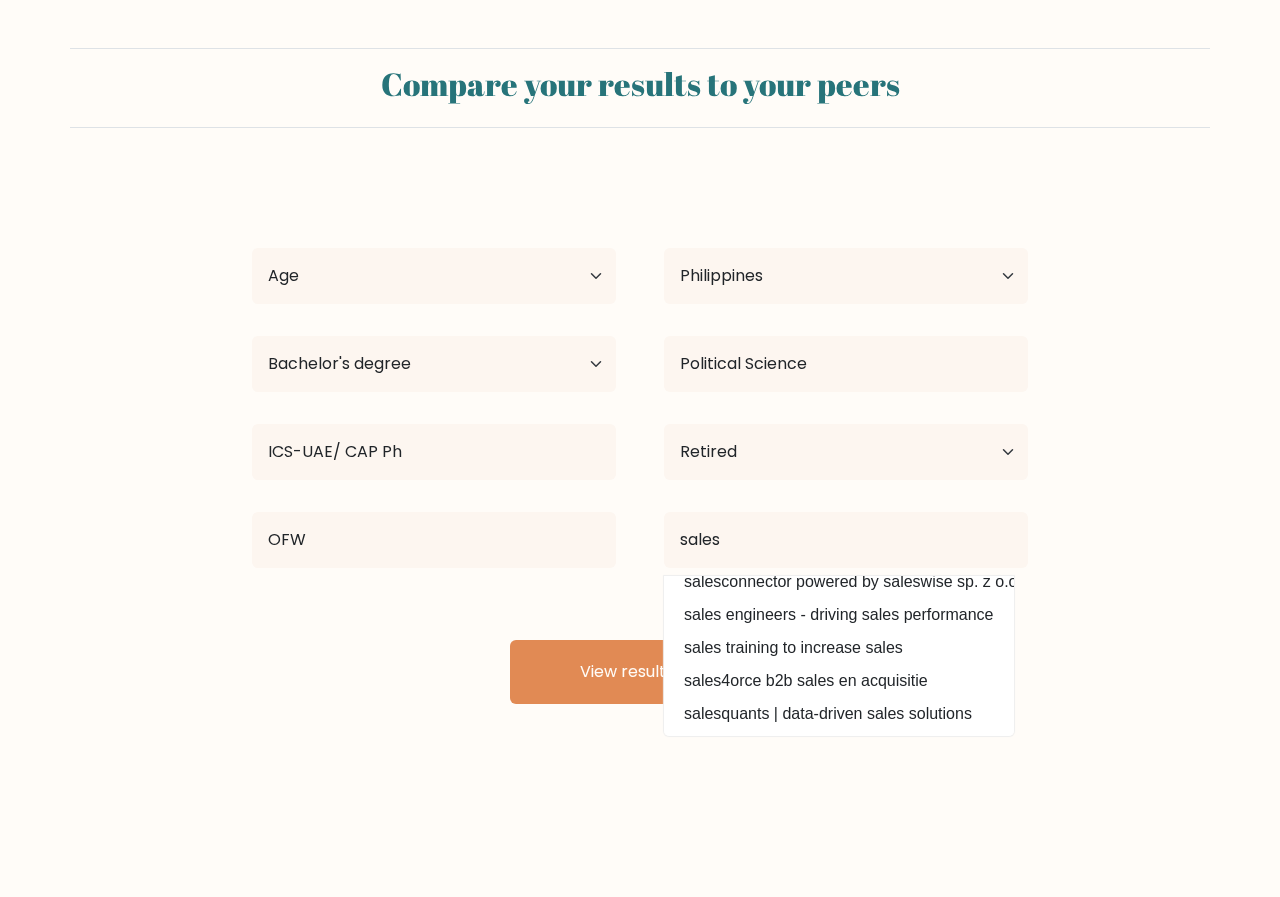 click on "Compare your results to your peers
Rachelle
Dayrit
Age
Under 18 years old
18-24 years old
25-34 years old
35-44 years old
45-54 years old
55-64 years old
65 years old and above
Country
Afghanistan
Albania
Algeria
American Samoa
Andorra
Angola
Anguilla
Antarctica
Antigua and Barbuda
Argentina
Armenia
Aruba
Australia" at bounding box center (640, 376) 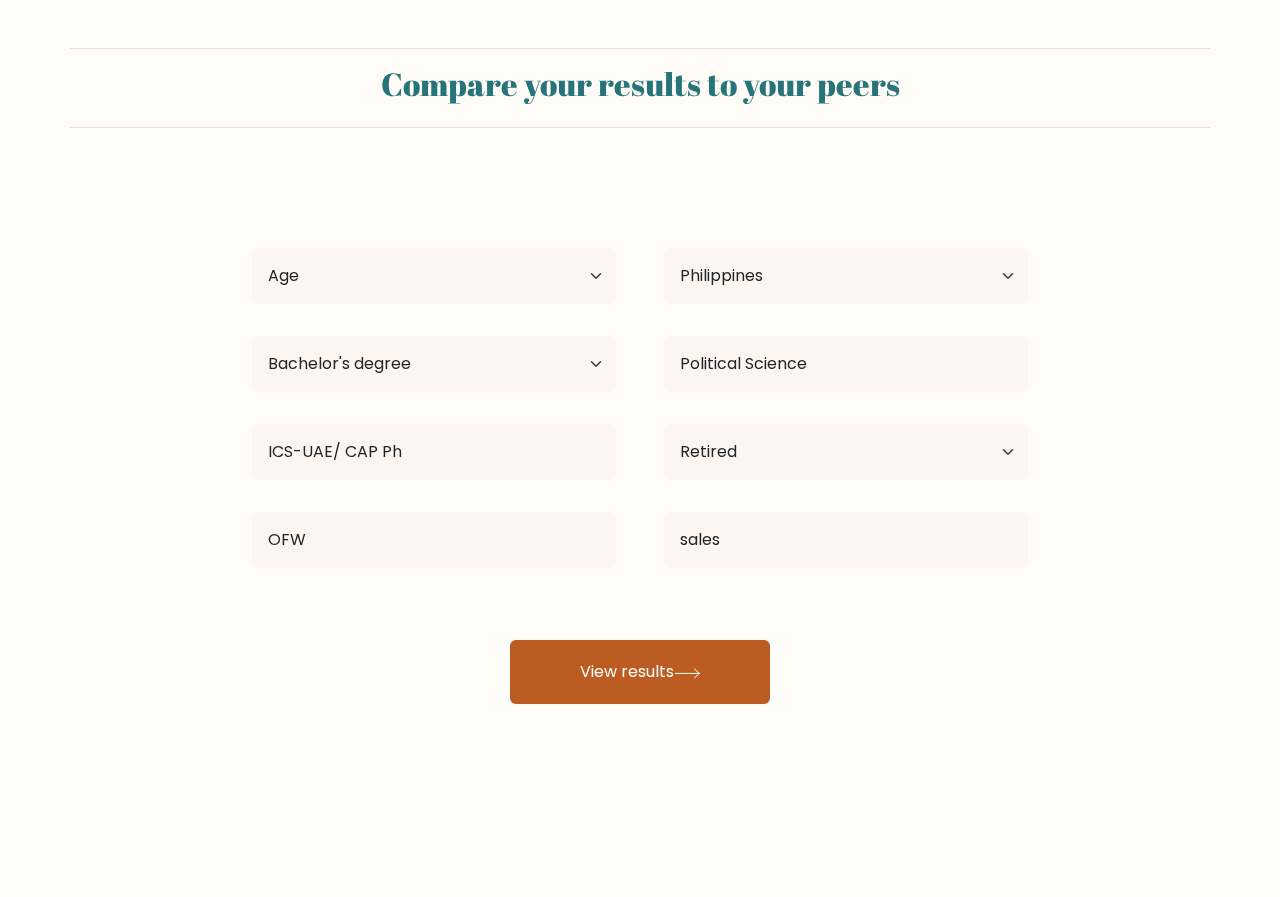click on "View results" at bounding box center [640, 672] 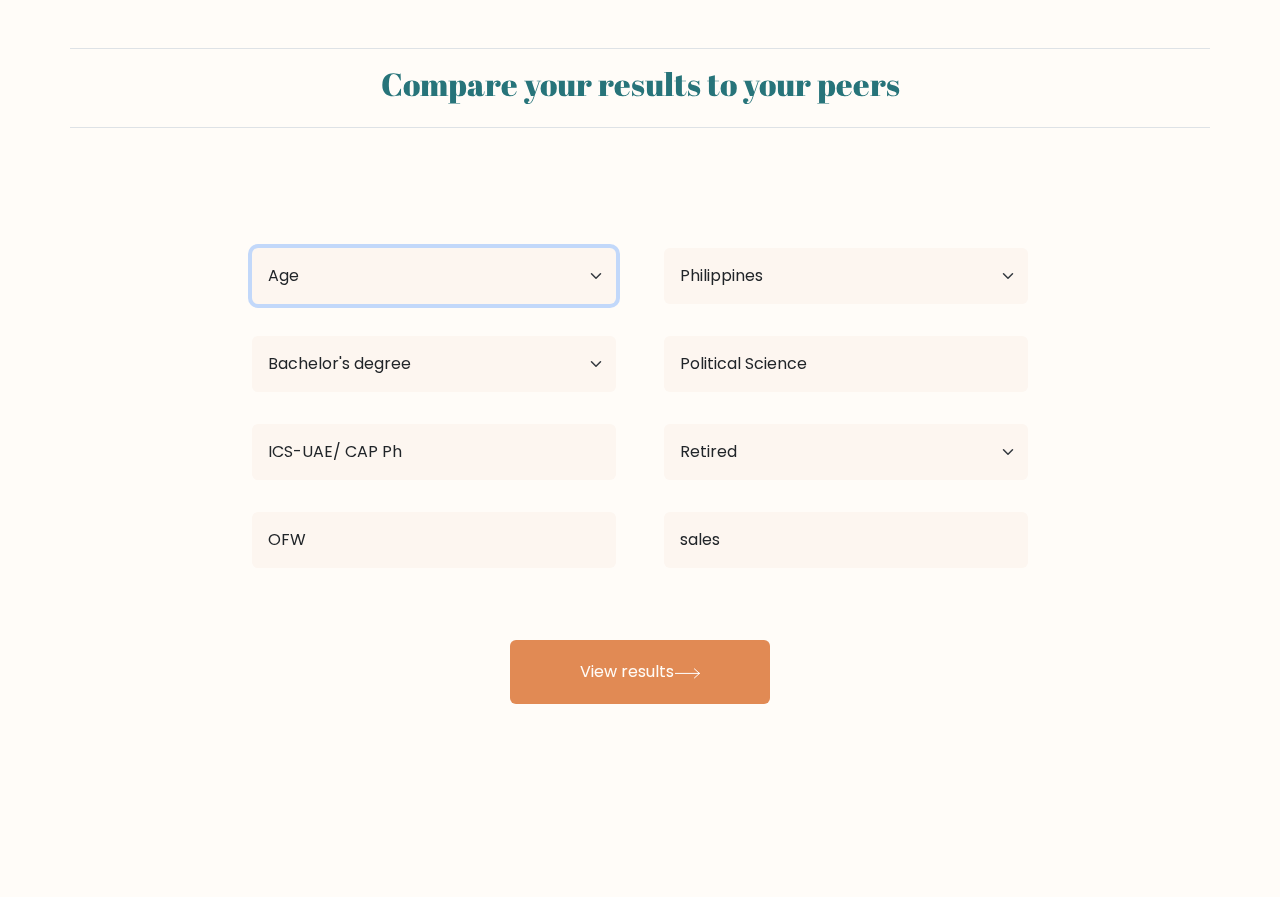 drag, startPoint x: 596, startPoint y: 274, endPoint x: 586, endPoint y: 267, distance: 12.206555 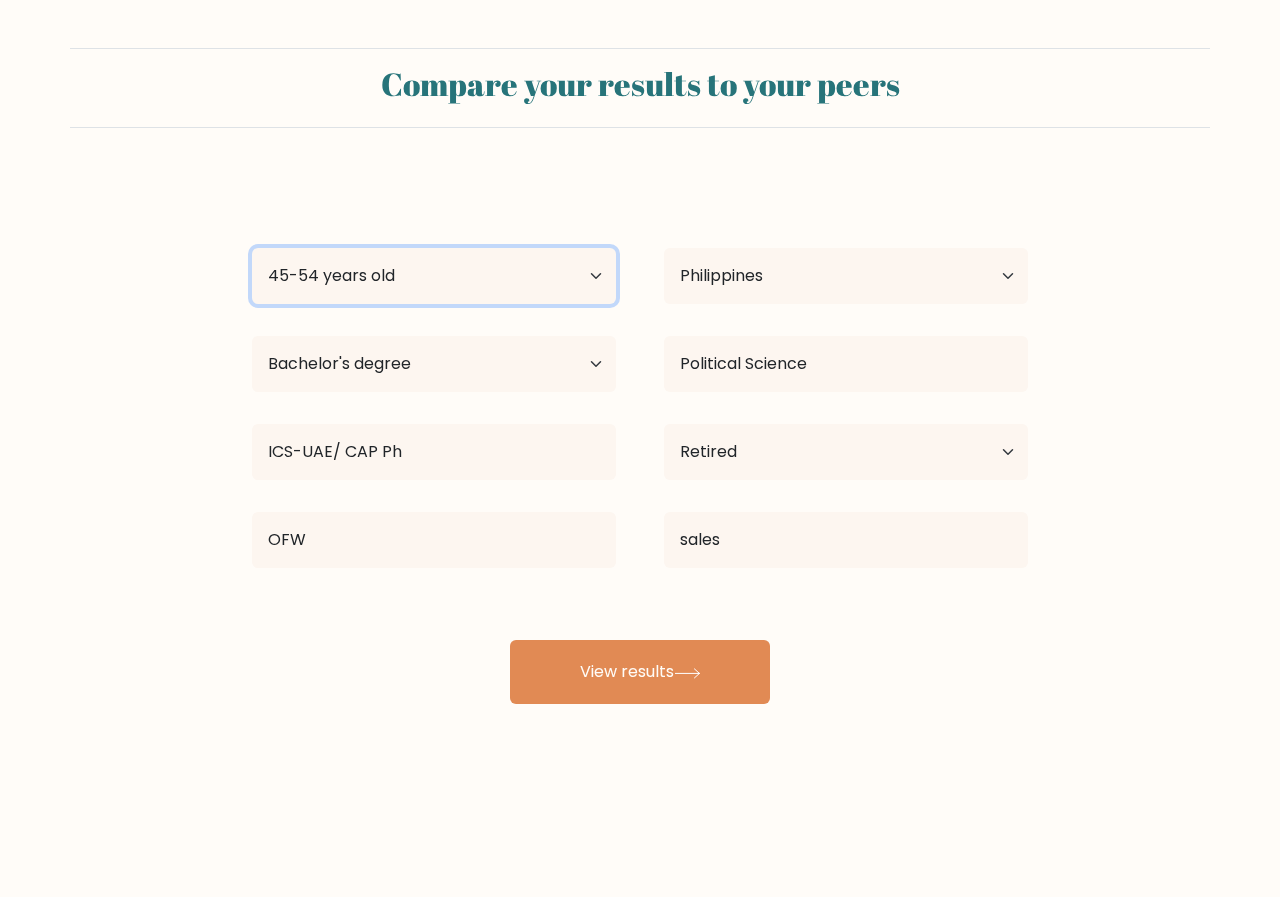 click on "Age
Under 18 years old
18-24 years old
25-34 years old
35-44 years old
45-54 years old
55-64 years old
65 years old and above" at bounding box center (434, 276) 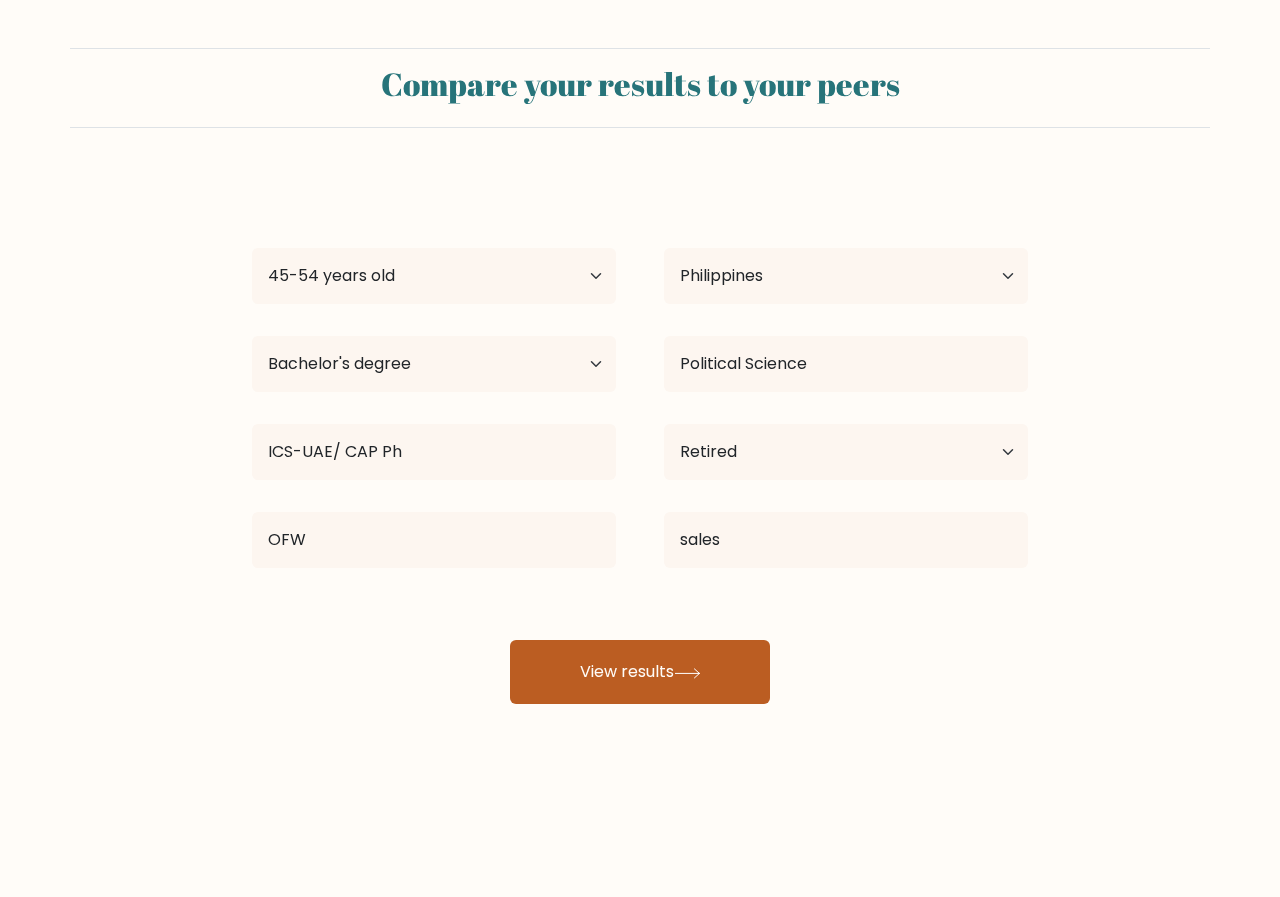 click on "View results" at bounding box center [640, 672] 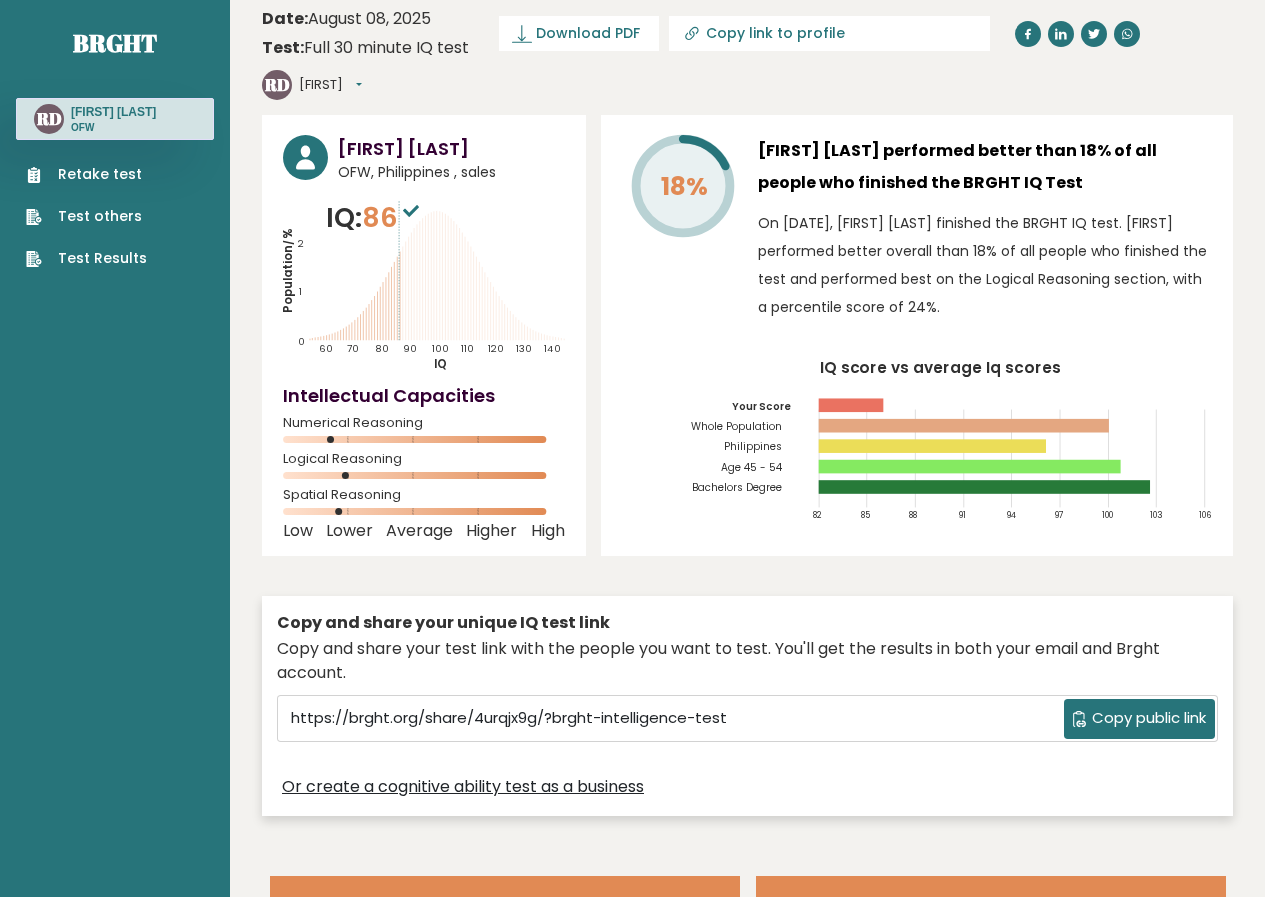 scroll, scrollTop: 0, scrollLeft: 0, axis: both 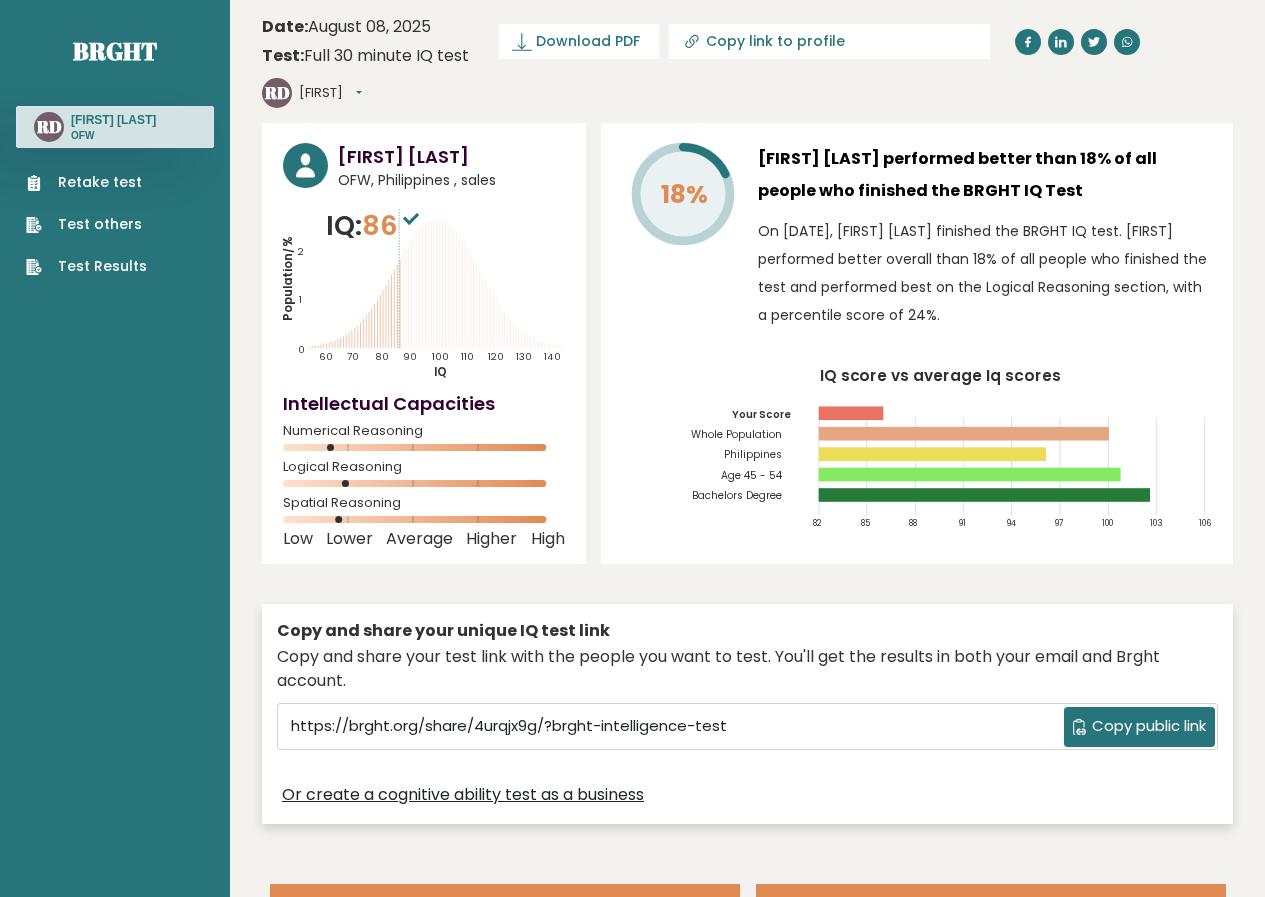 click on "Copy public link" at bounding box center (1149, 726) 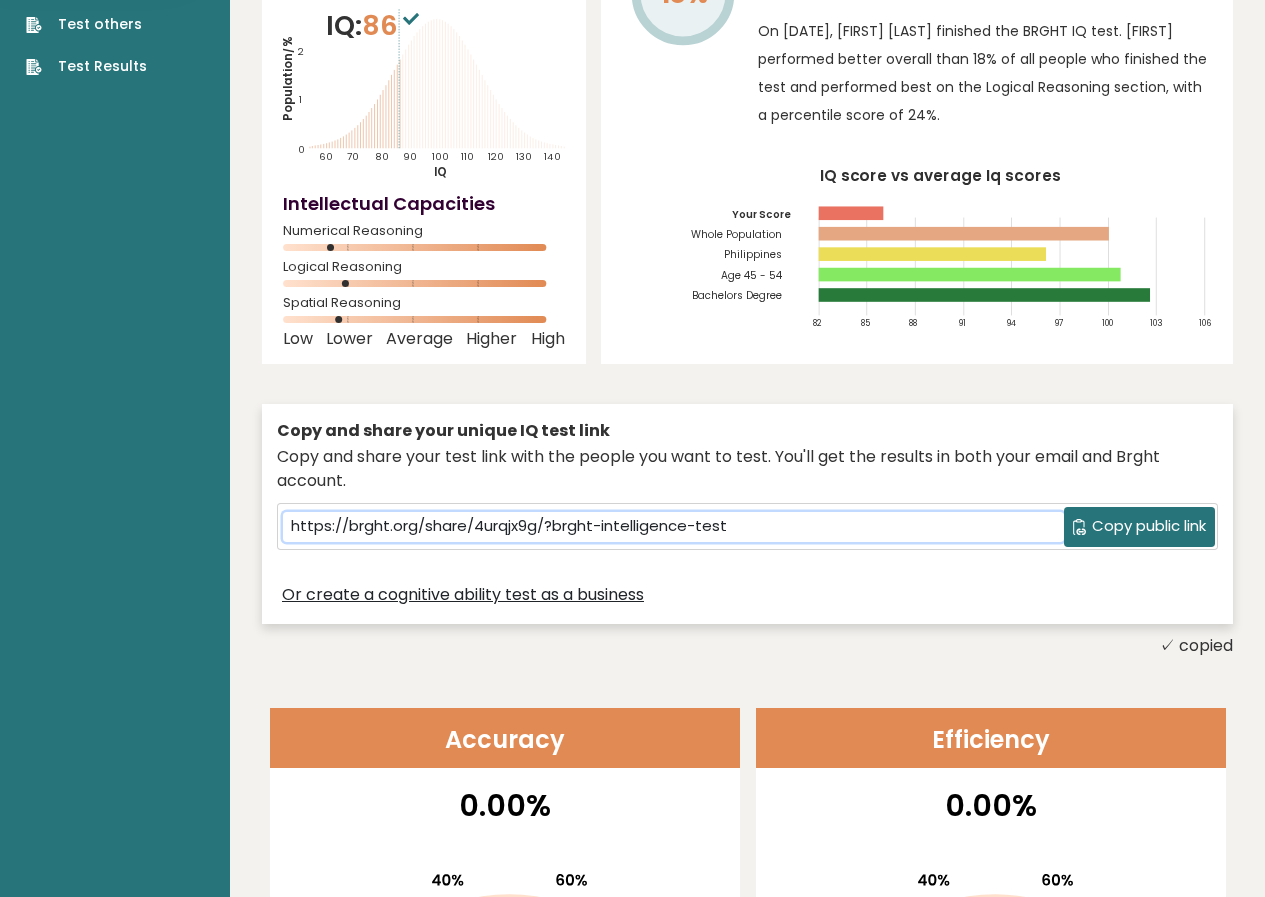 scroll, scrollTop: 0, scrollLeft: 0, axis: both 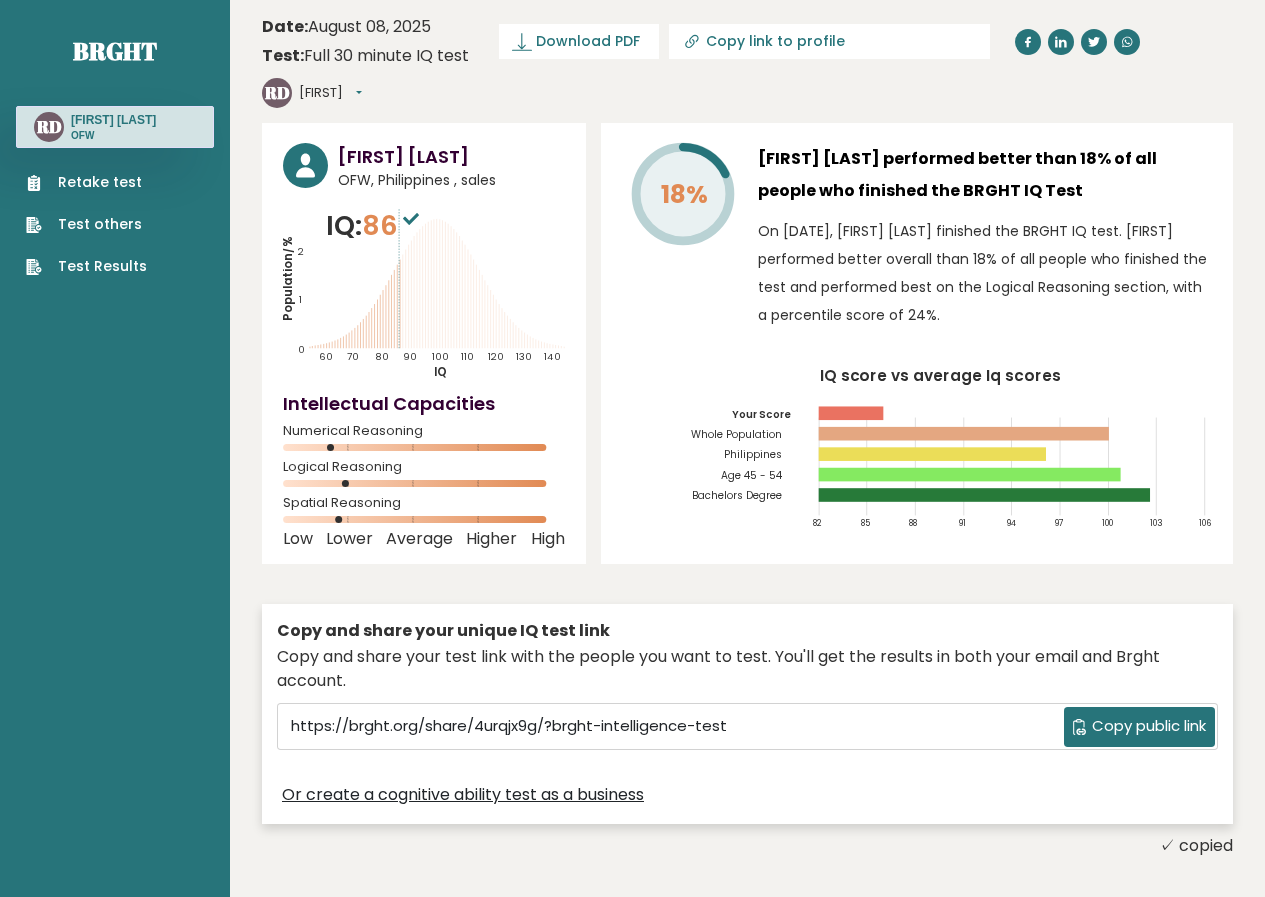 click on "[FIRST]" at bounding box center [330, 93] 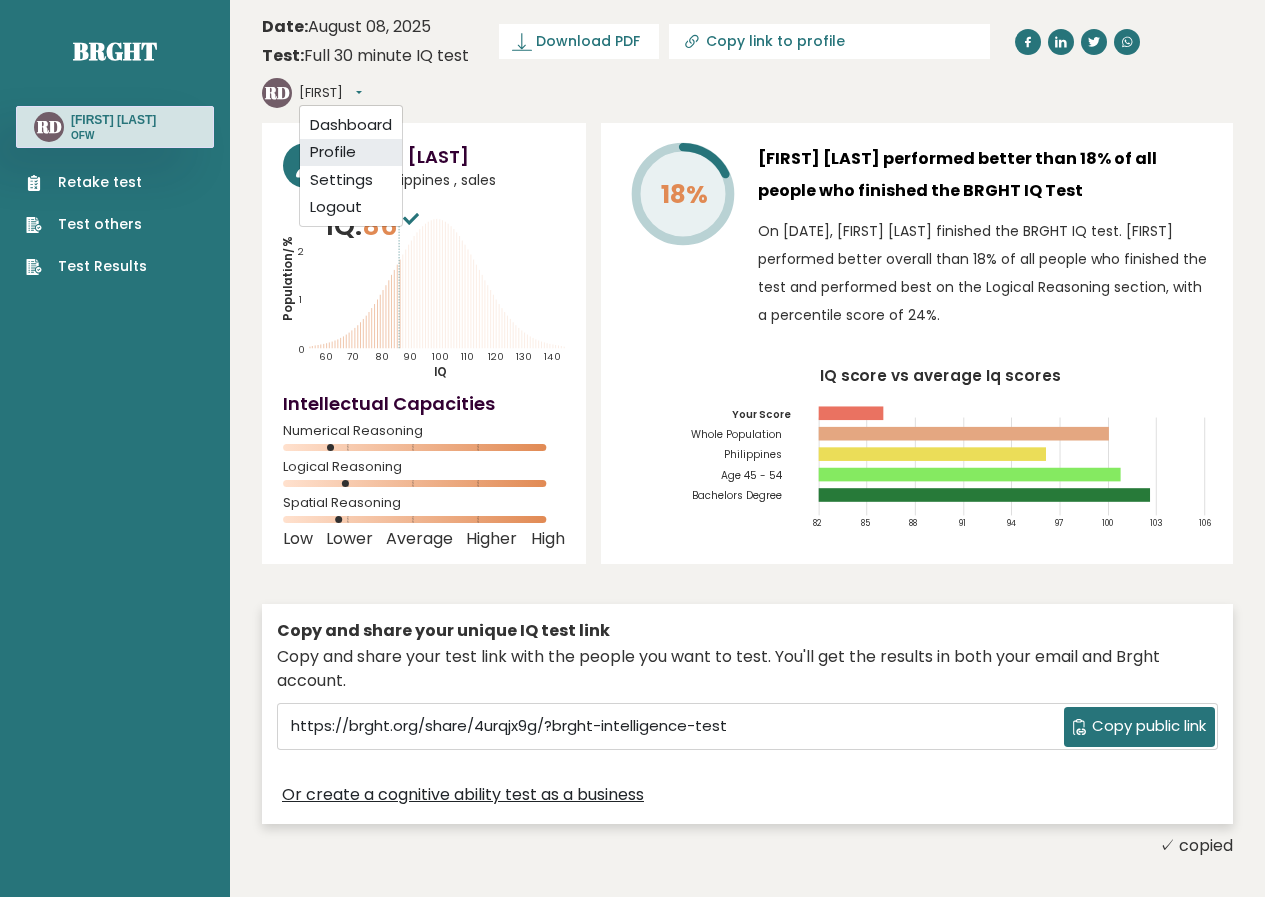 click on "Profile" at bounding box center [351, 153] 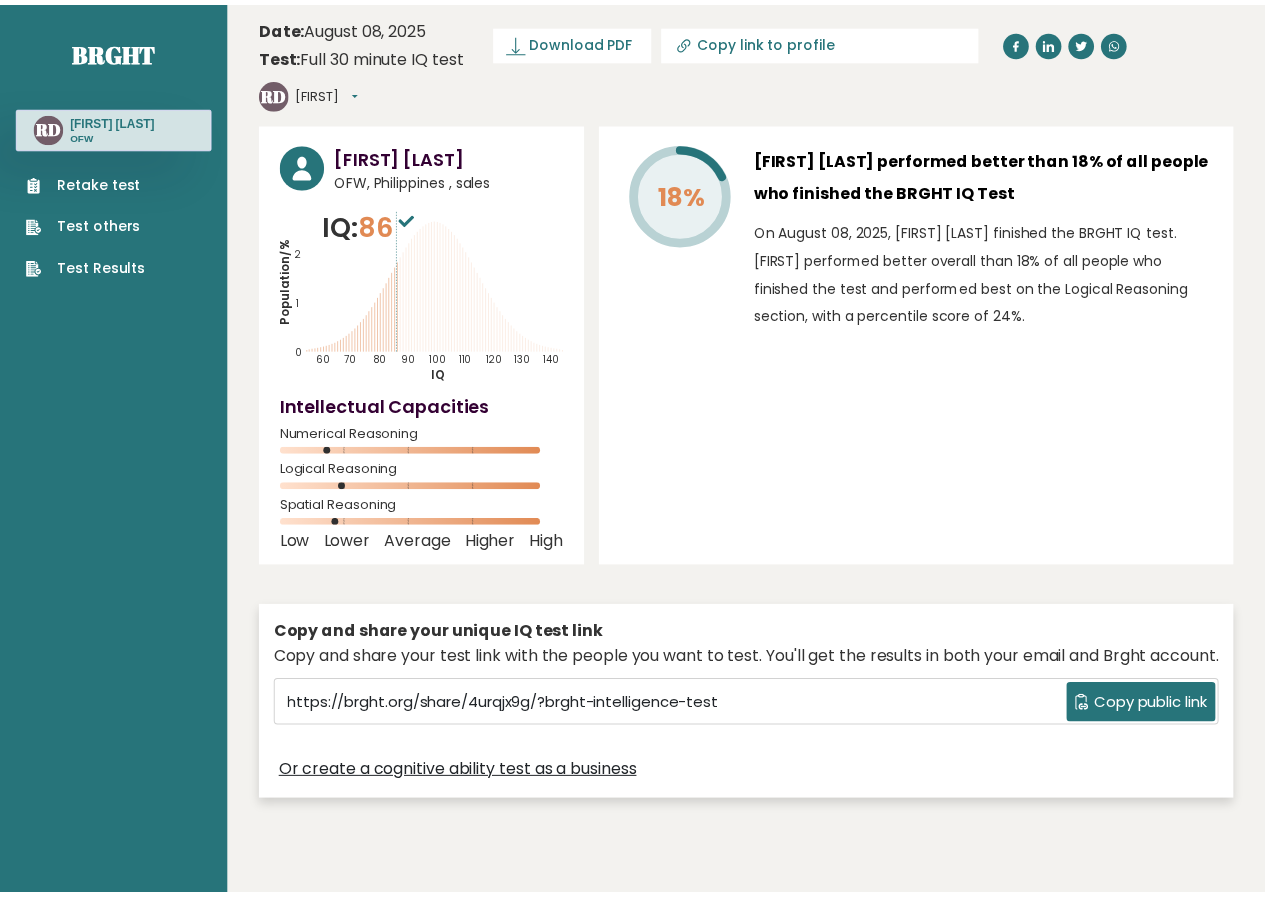 scroll, scrollTop: 0, scrollLeft: 0, axis: both 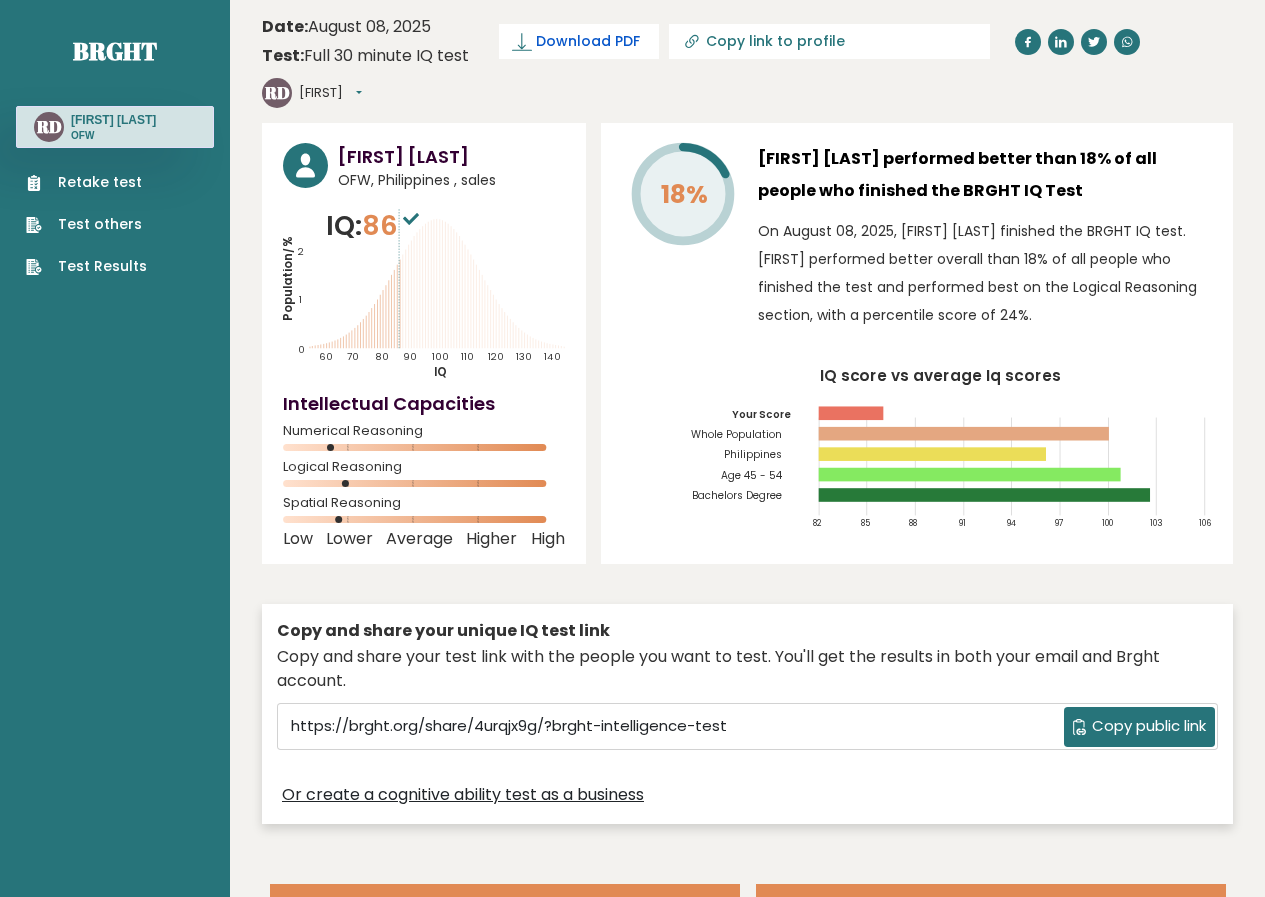 click 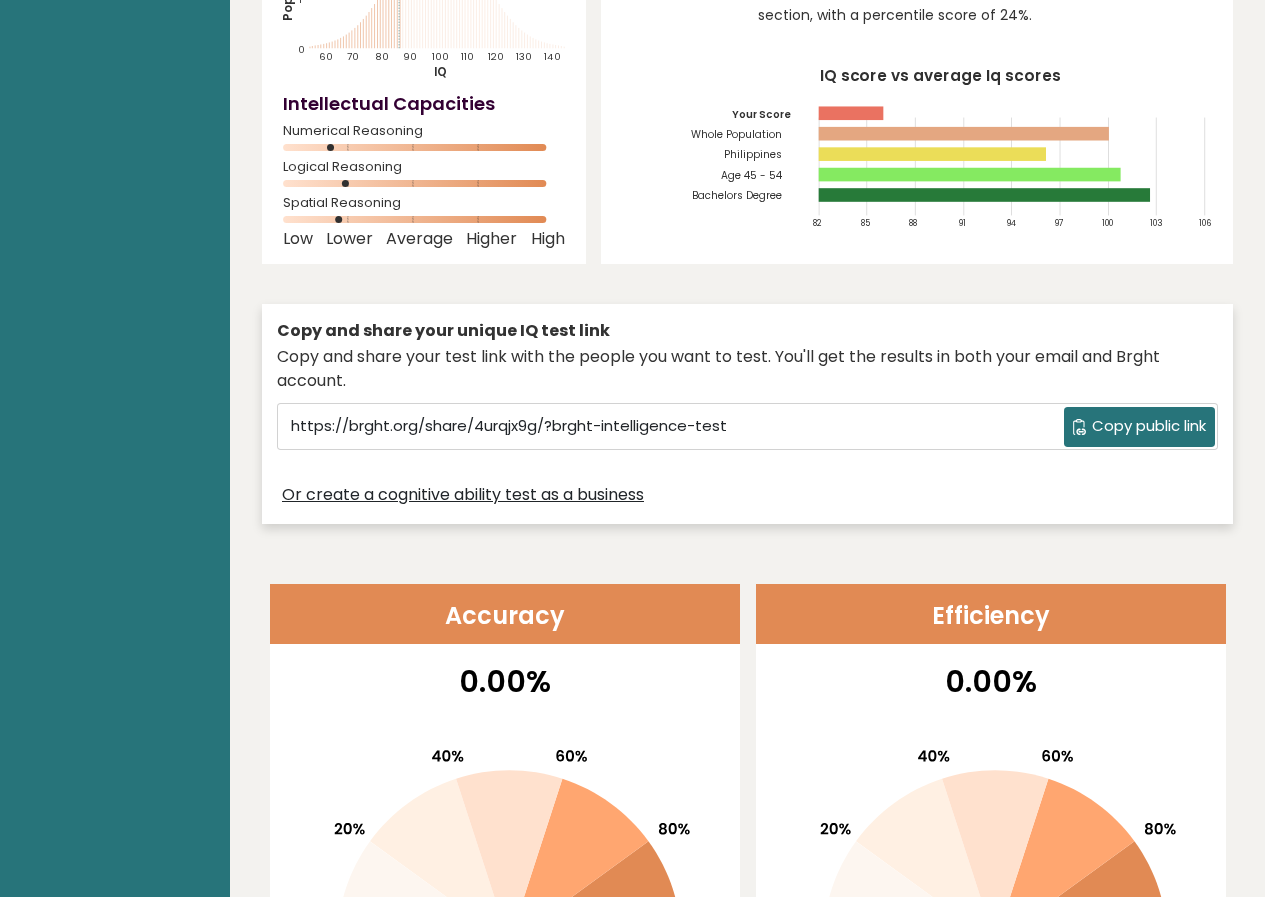 scroll, scrollTop: 0, scrollLeft: 0, axis: both 